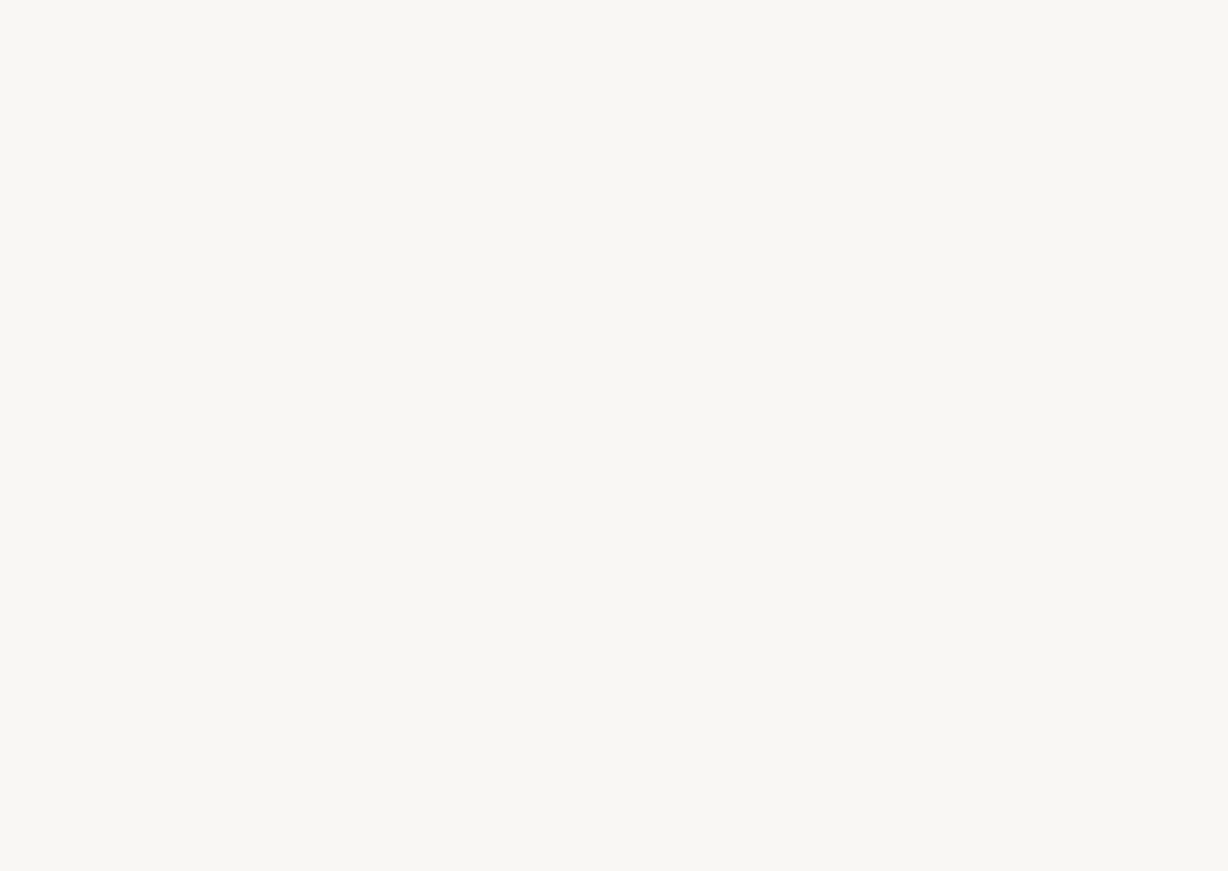 scroll, scrollTop: 0, scrollLeft: 0, axis: both 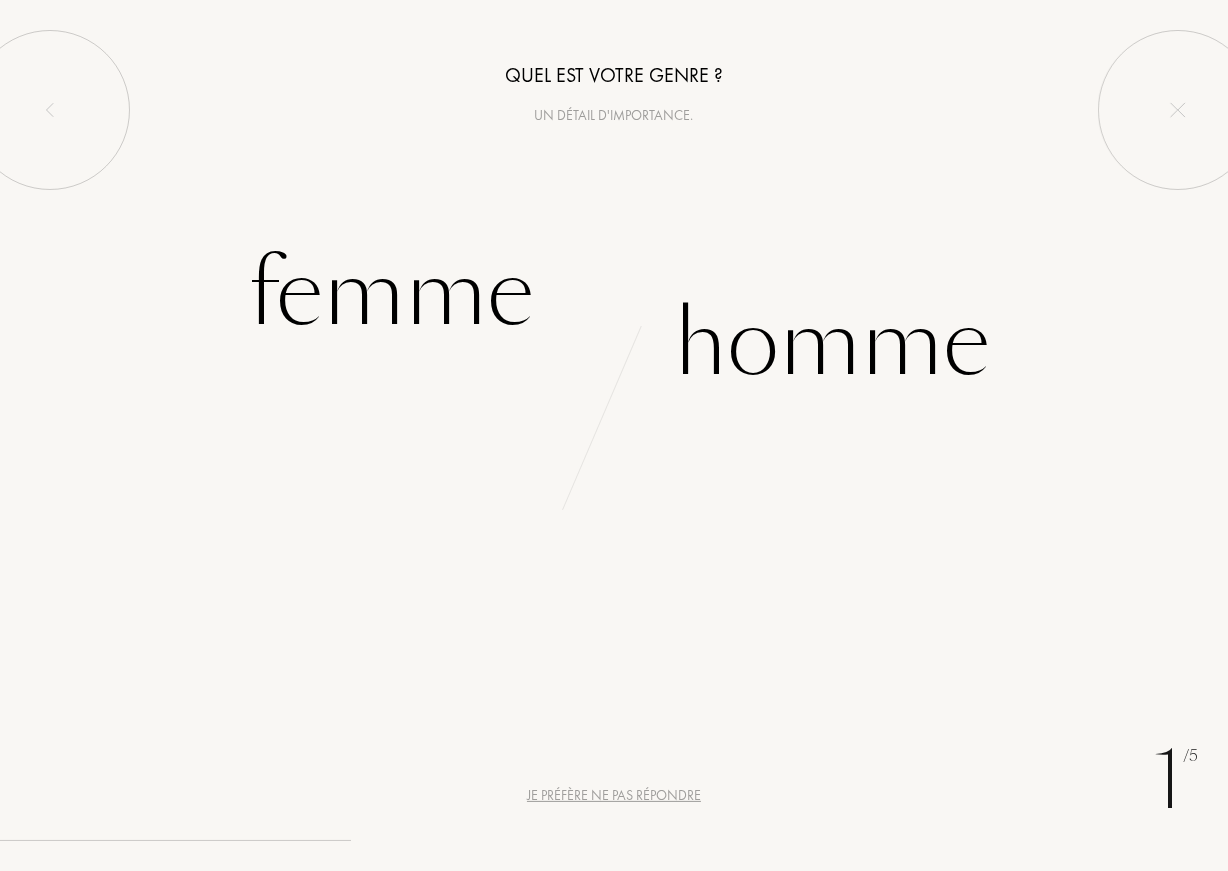 click on "s" at bounding box center (698, 475) 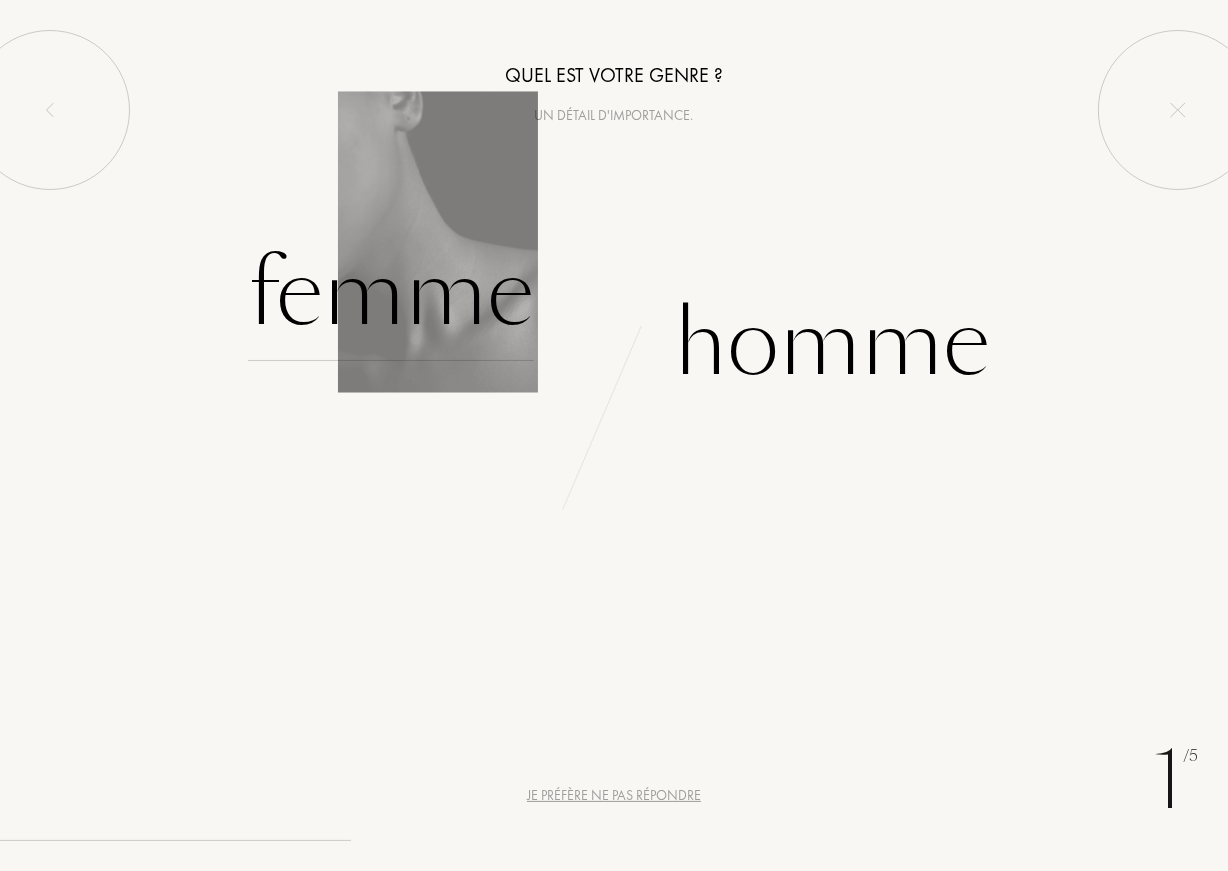 click on "Femme" at bounding box center (391, 293) 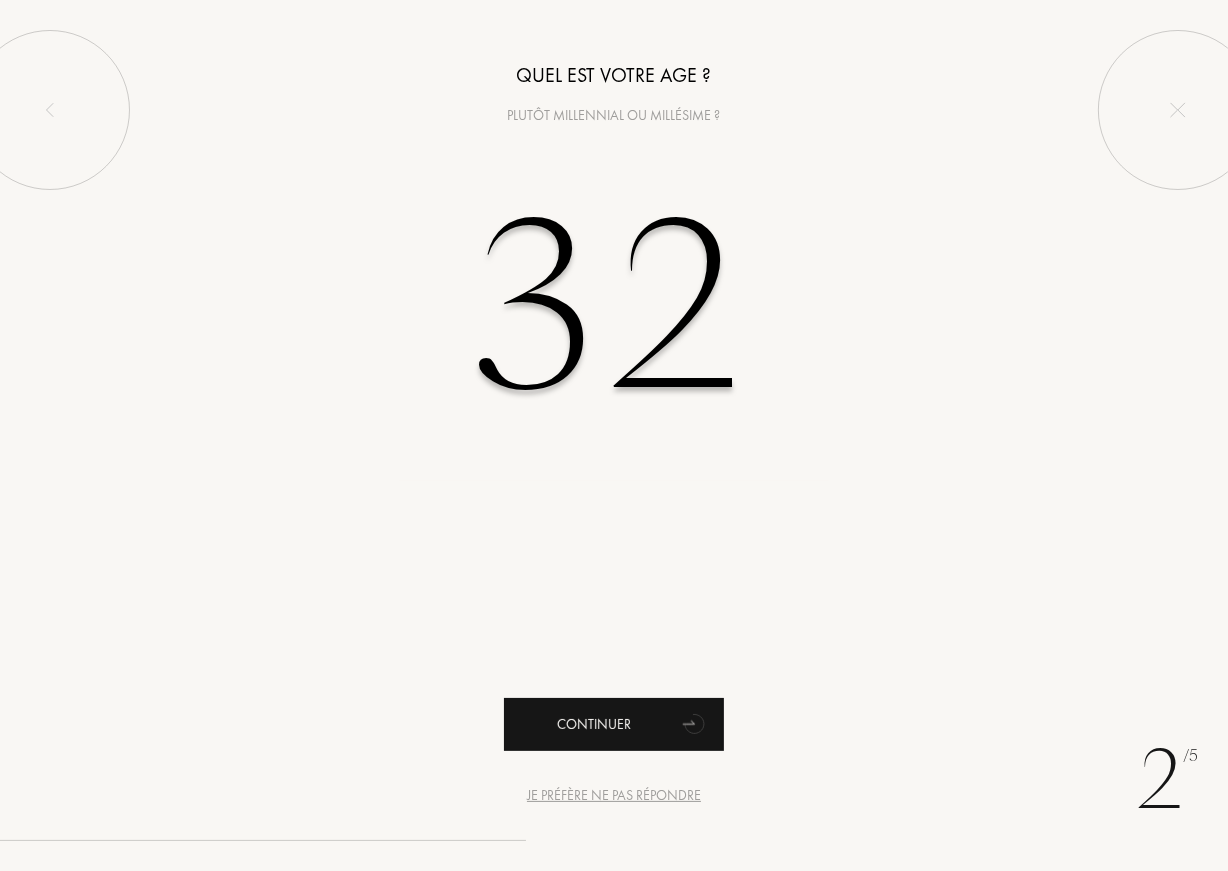 type on "32" 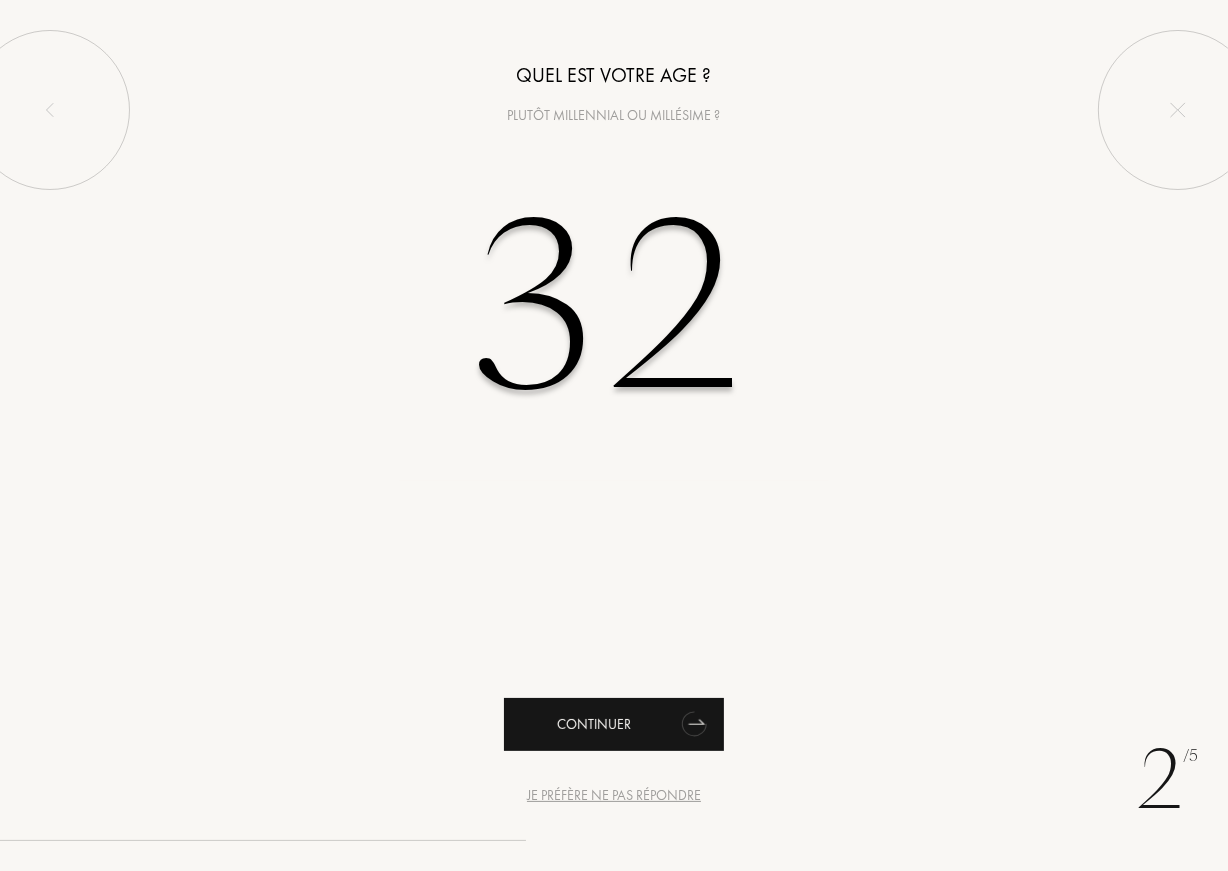 click on "Continuer" at bounding box center (614, 724) 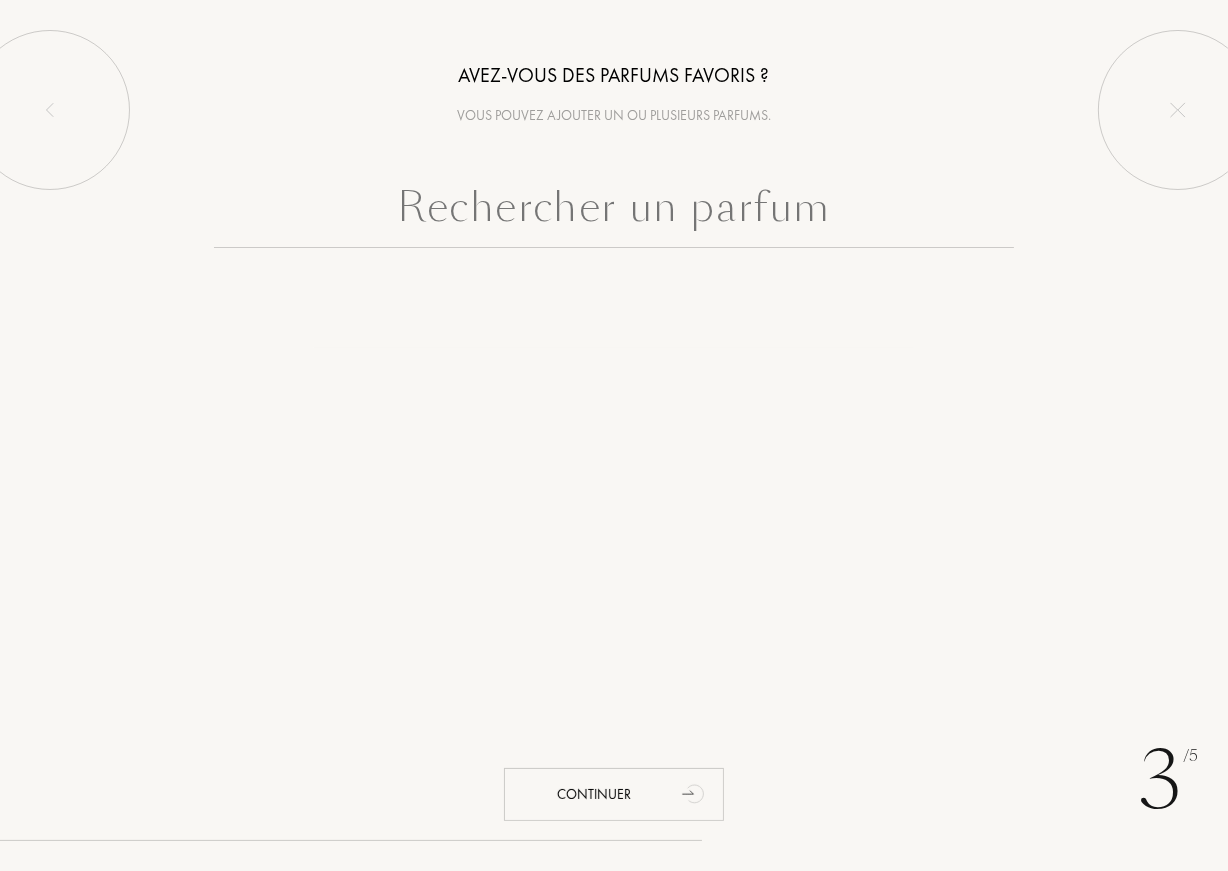 click at bounding box center (614, 212) 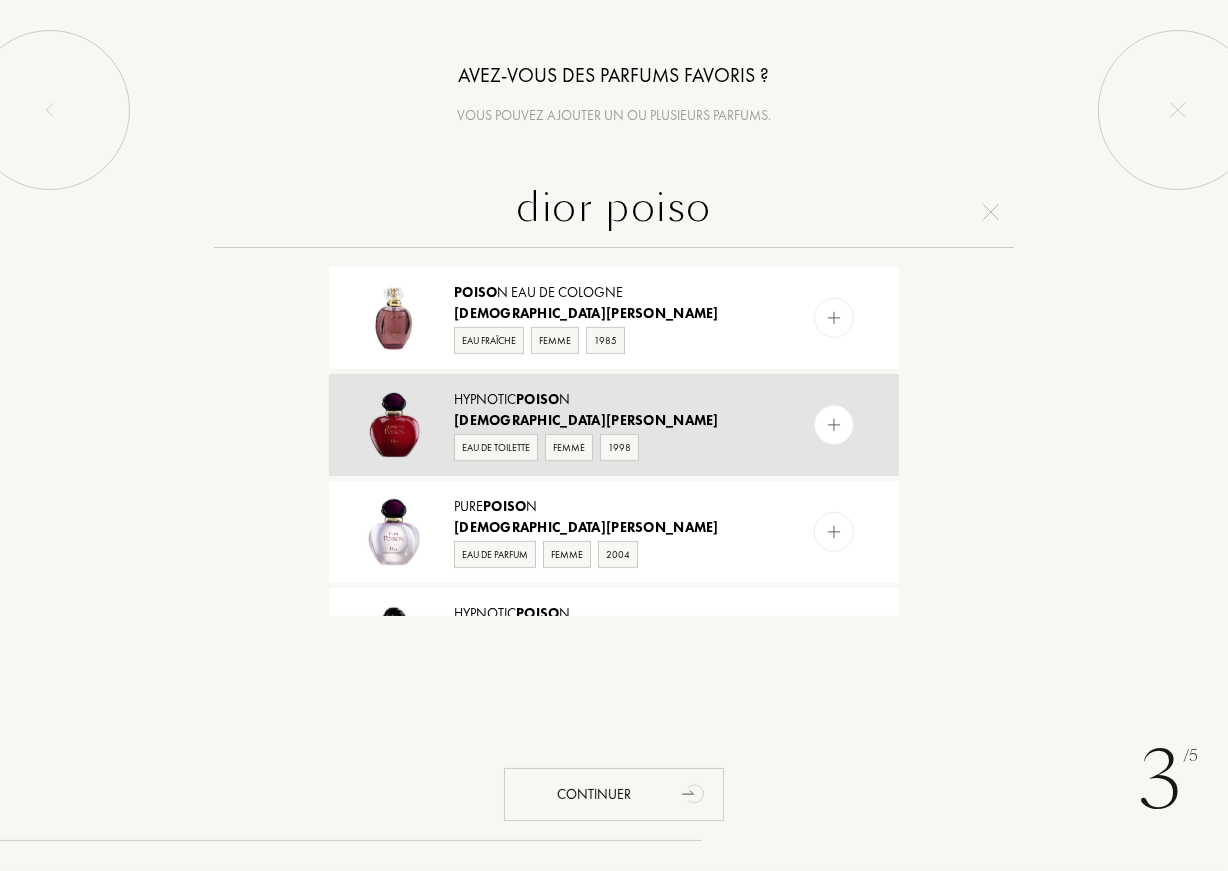 scroll, scrollTop: 800, scrollLeft: 0, axis: vertical 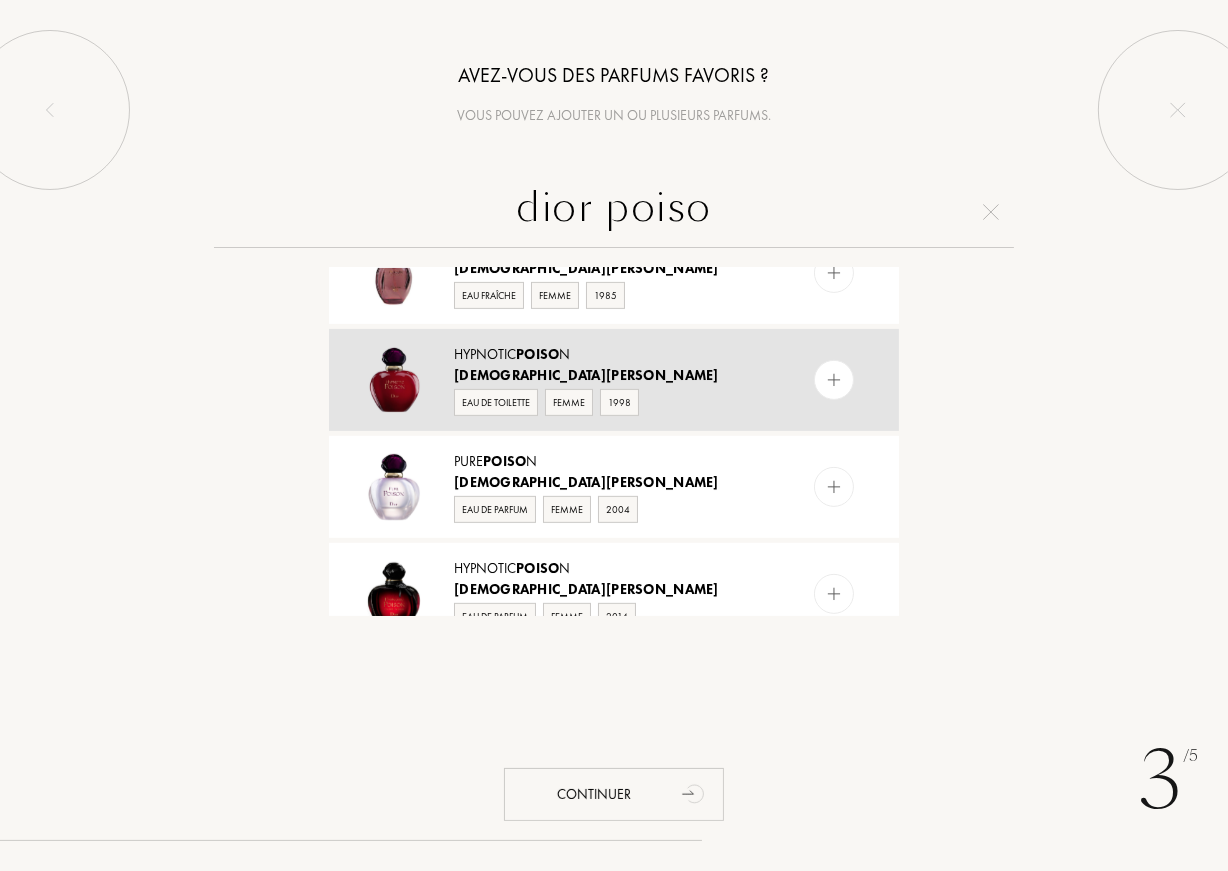 type on "dior poiso" 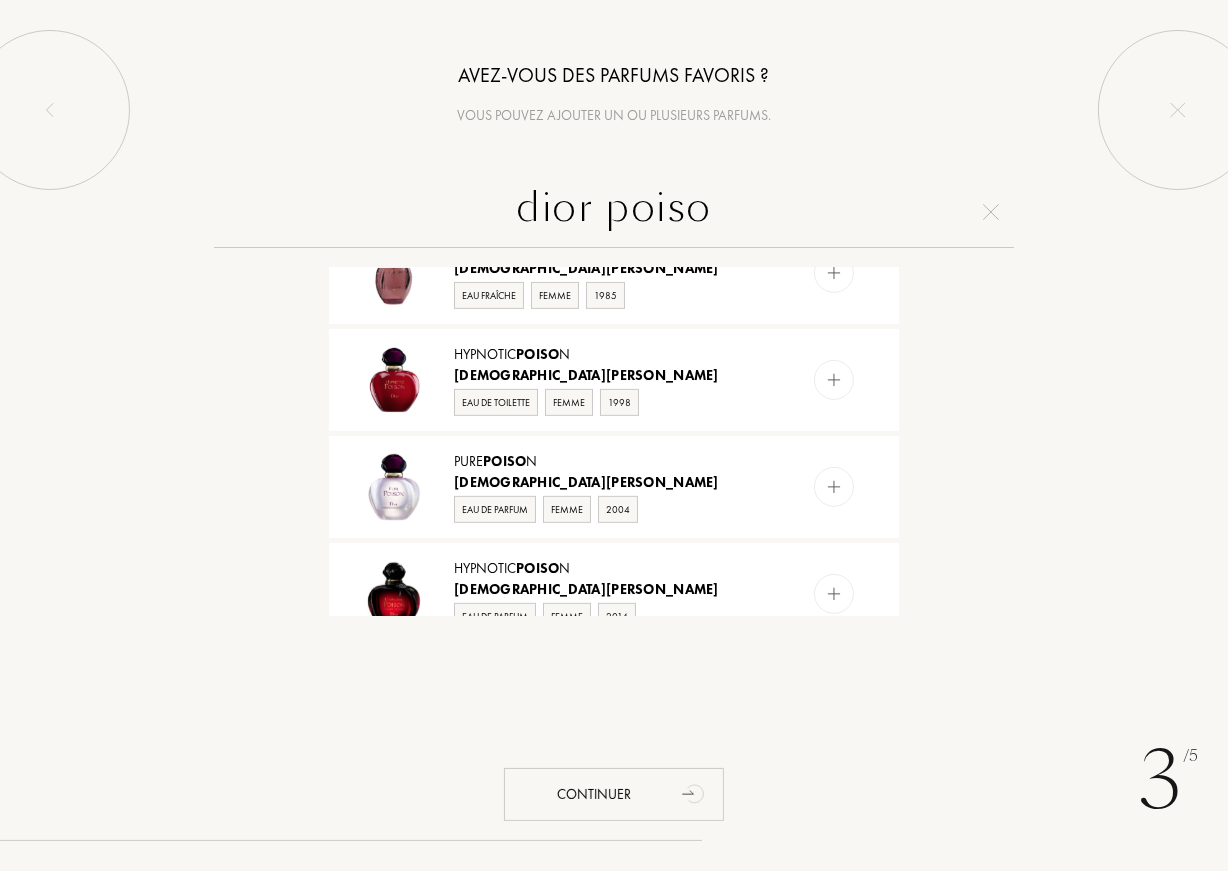 click at bounding box center [834, 380] 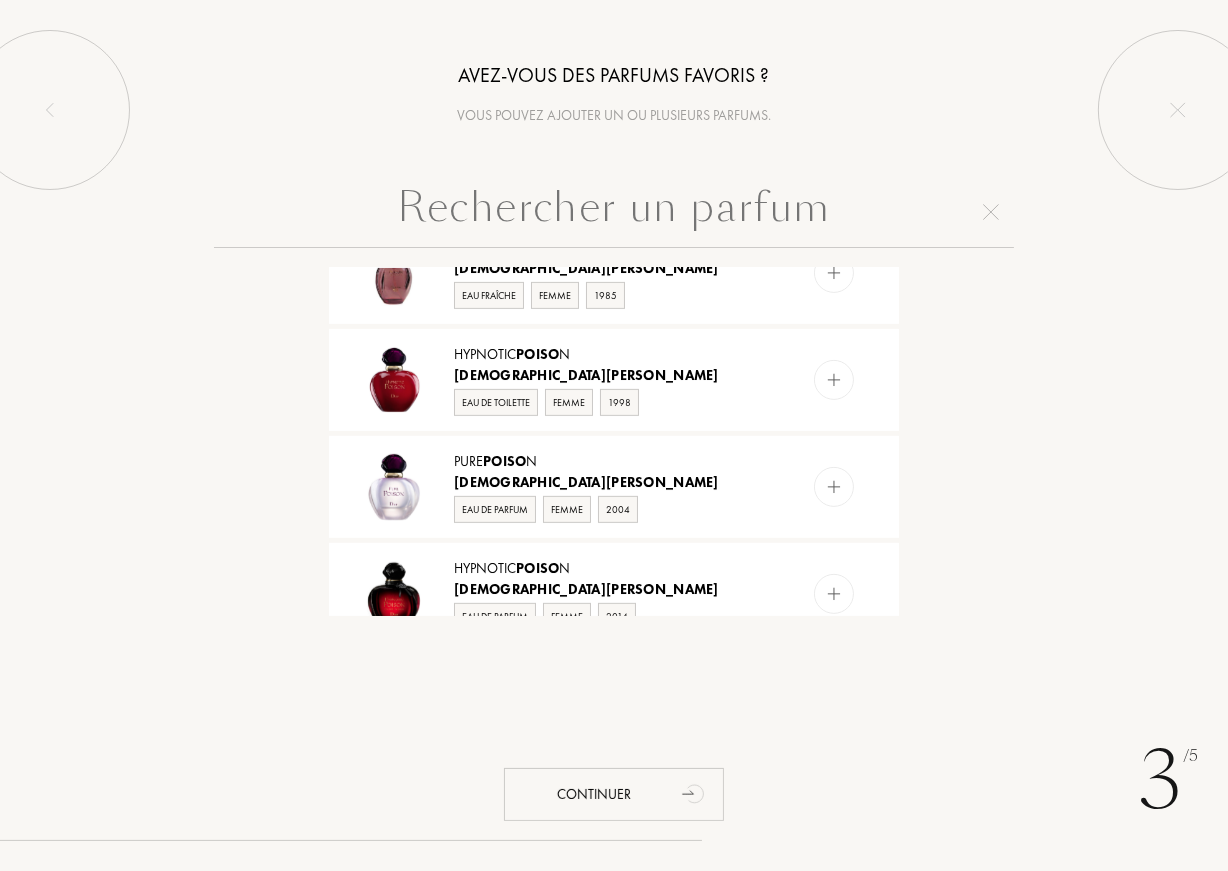 scroll, scrollTop: 0, scrollLeft: 0, axis: both 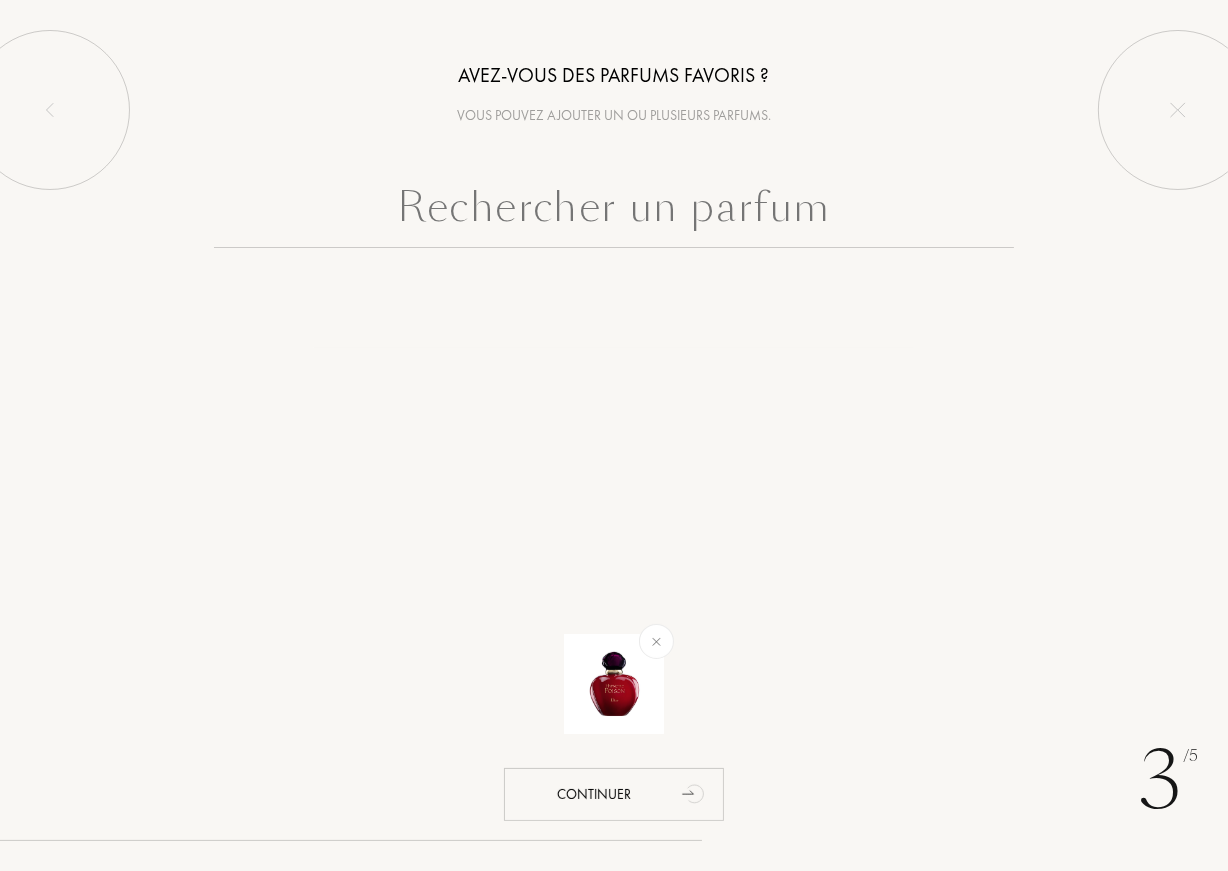 click at bounding box center [614, 212] 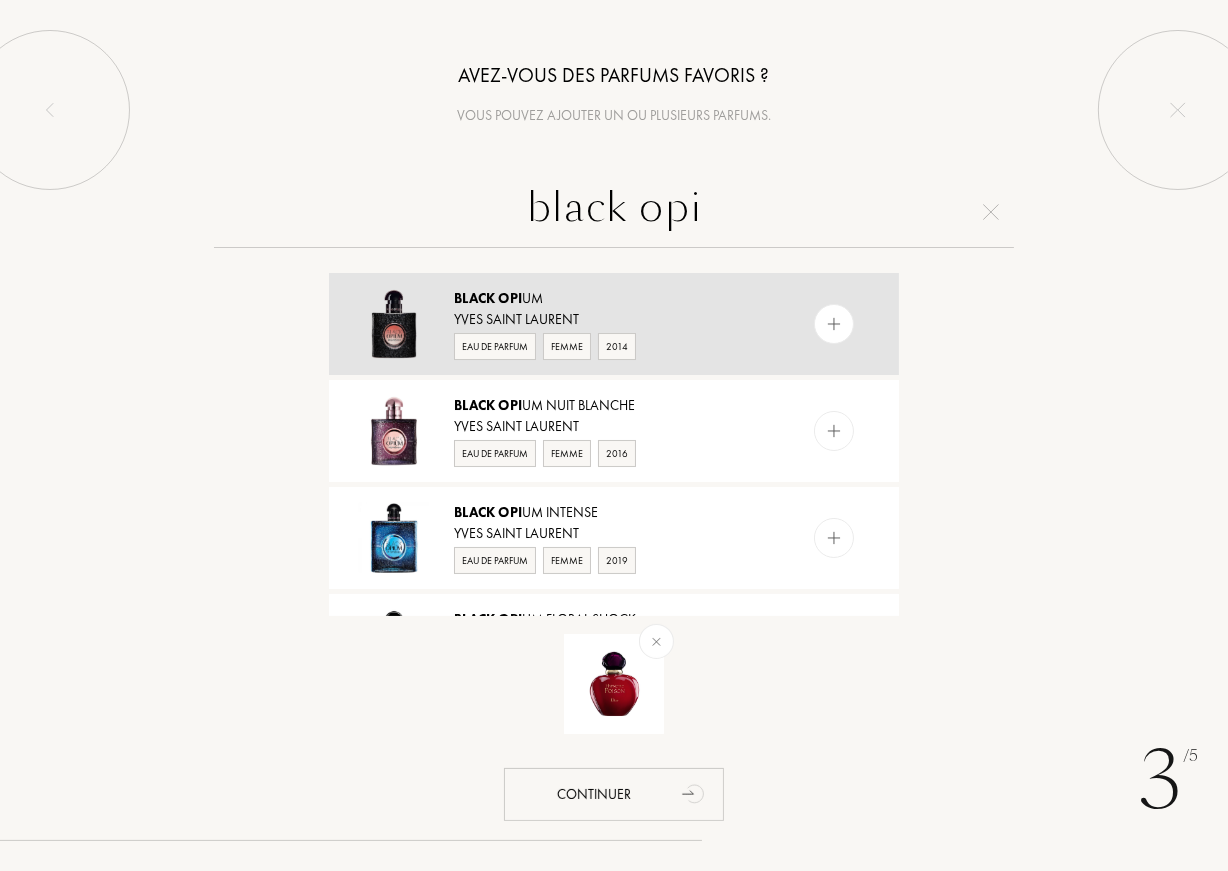 type on "black opi" 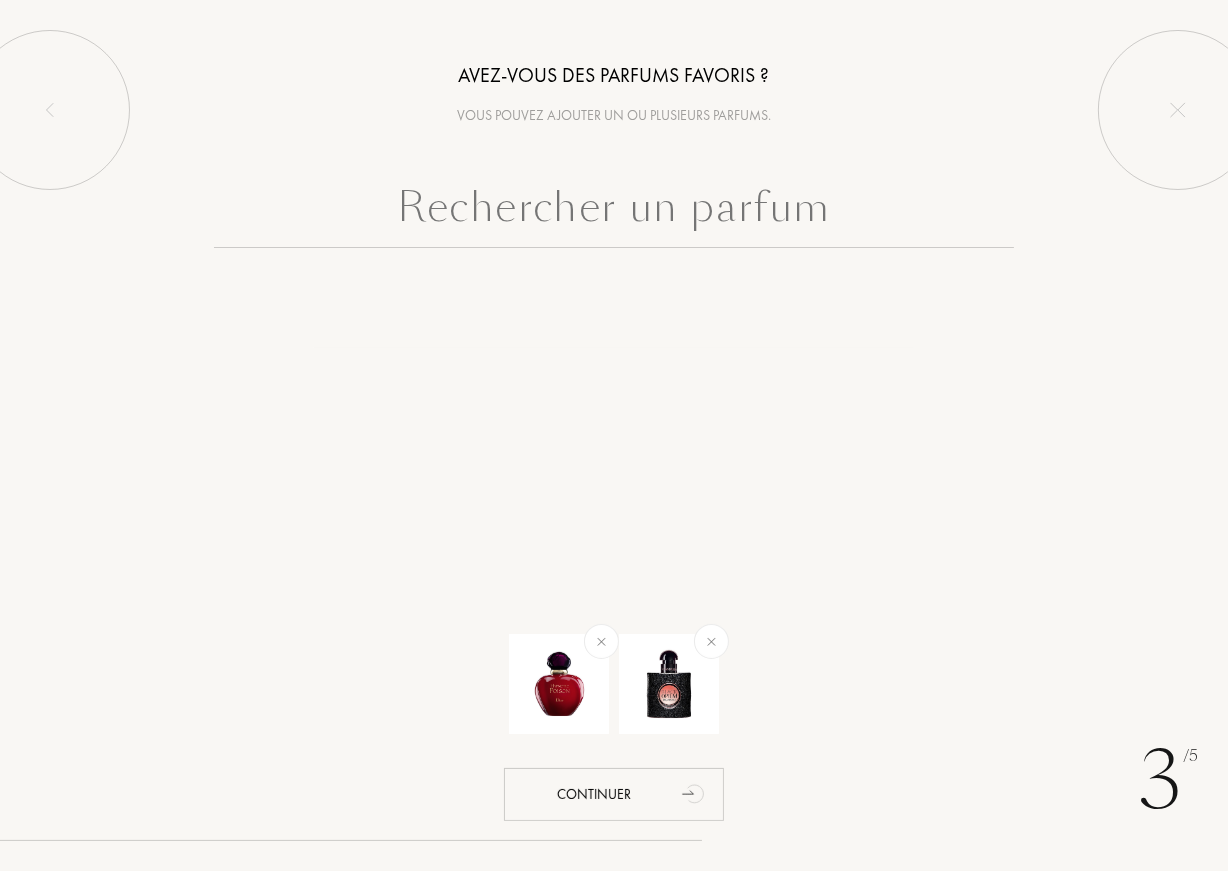 click at bounding box center (614, 212) 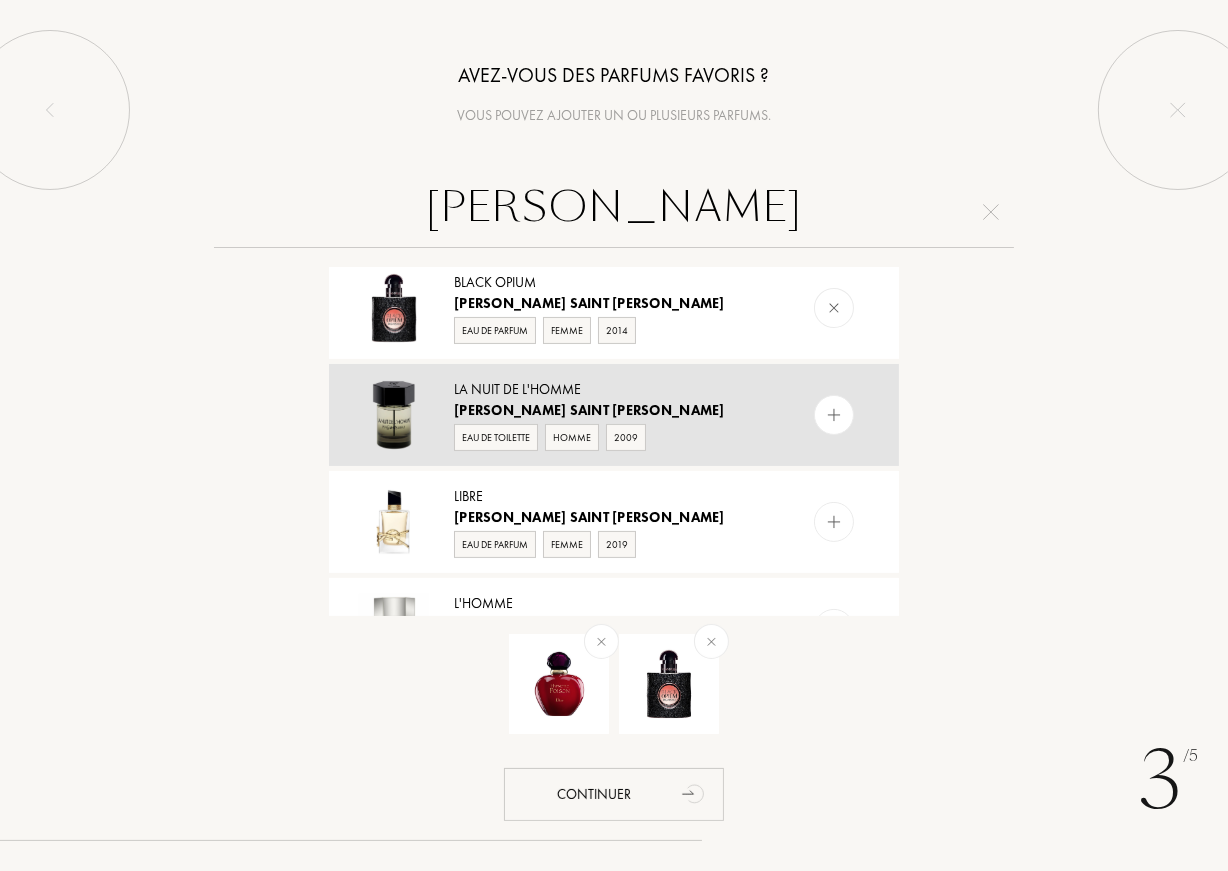 scroll, scrollTop: 499, scrollLeft: 0, axis: vertical 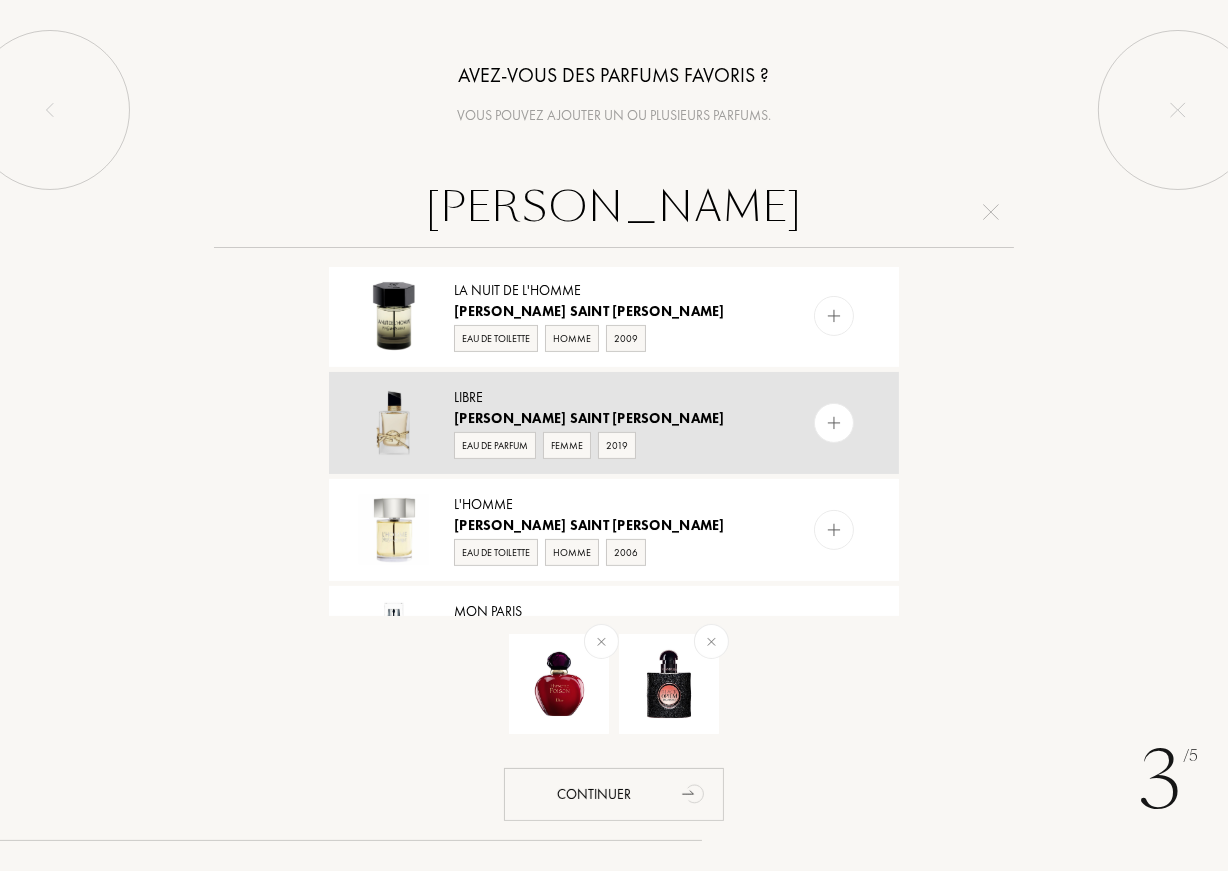 type on "yves saint laurent" 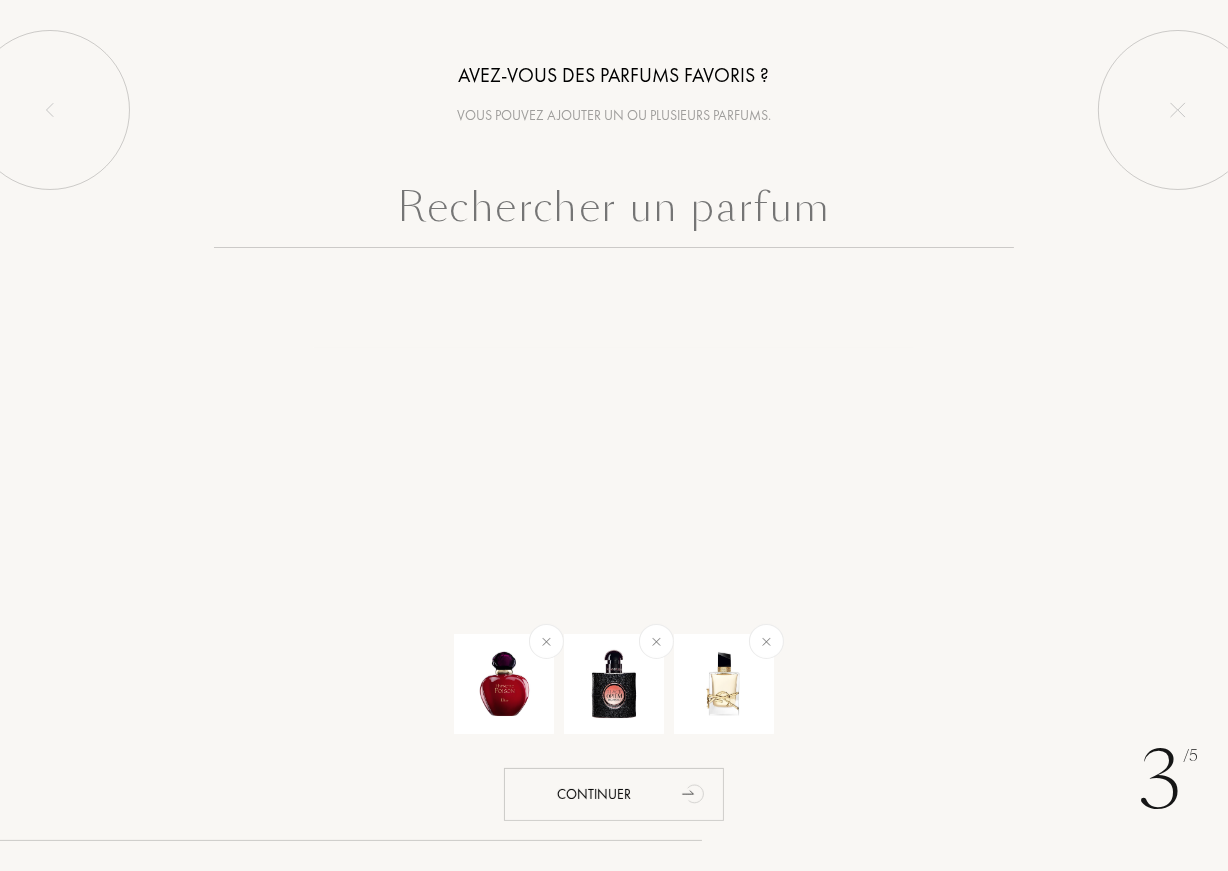 scroll, scrollTop: 0, scrollLeft: 0, axis: both 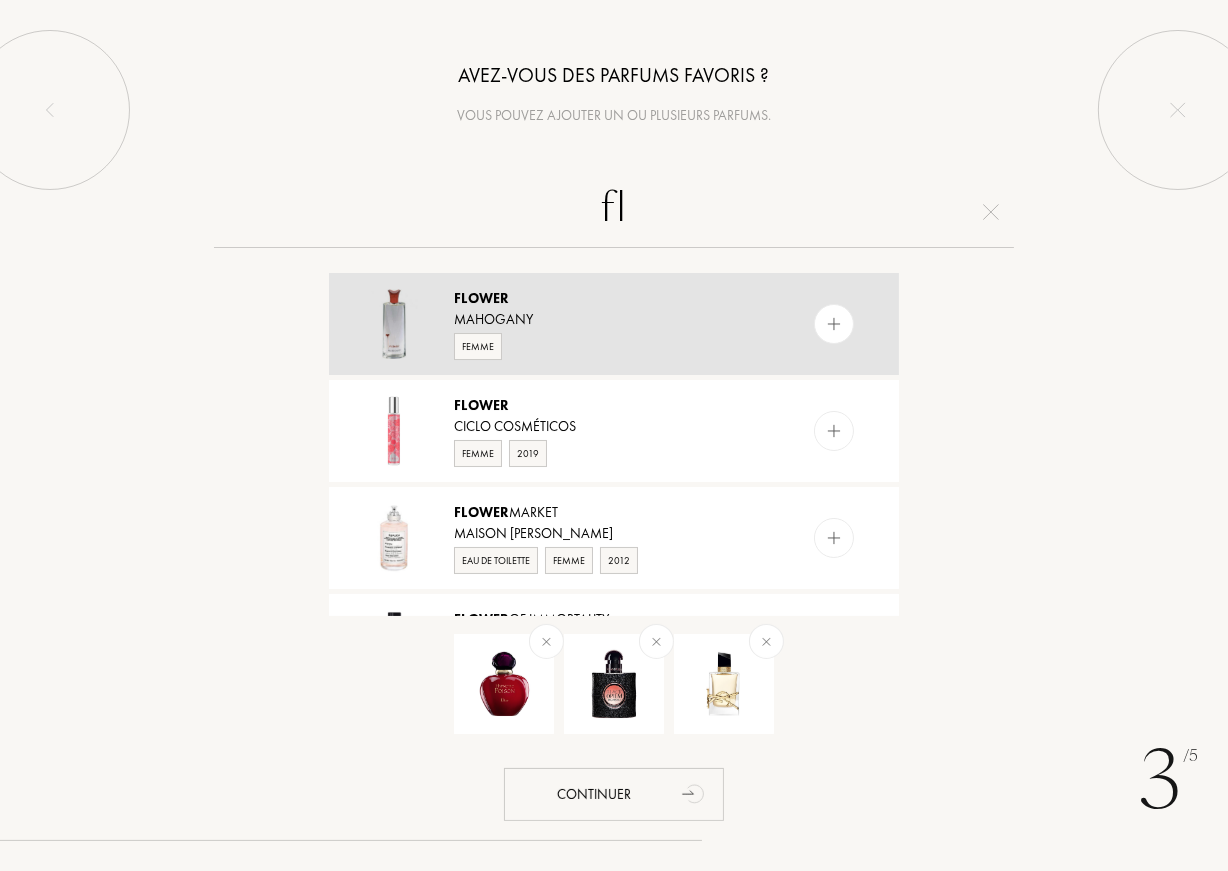 type on "f" 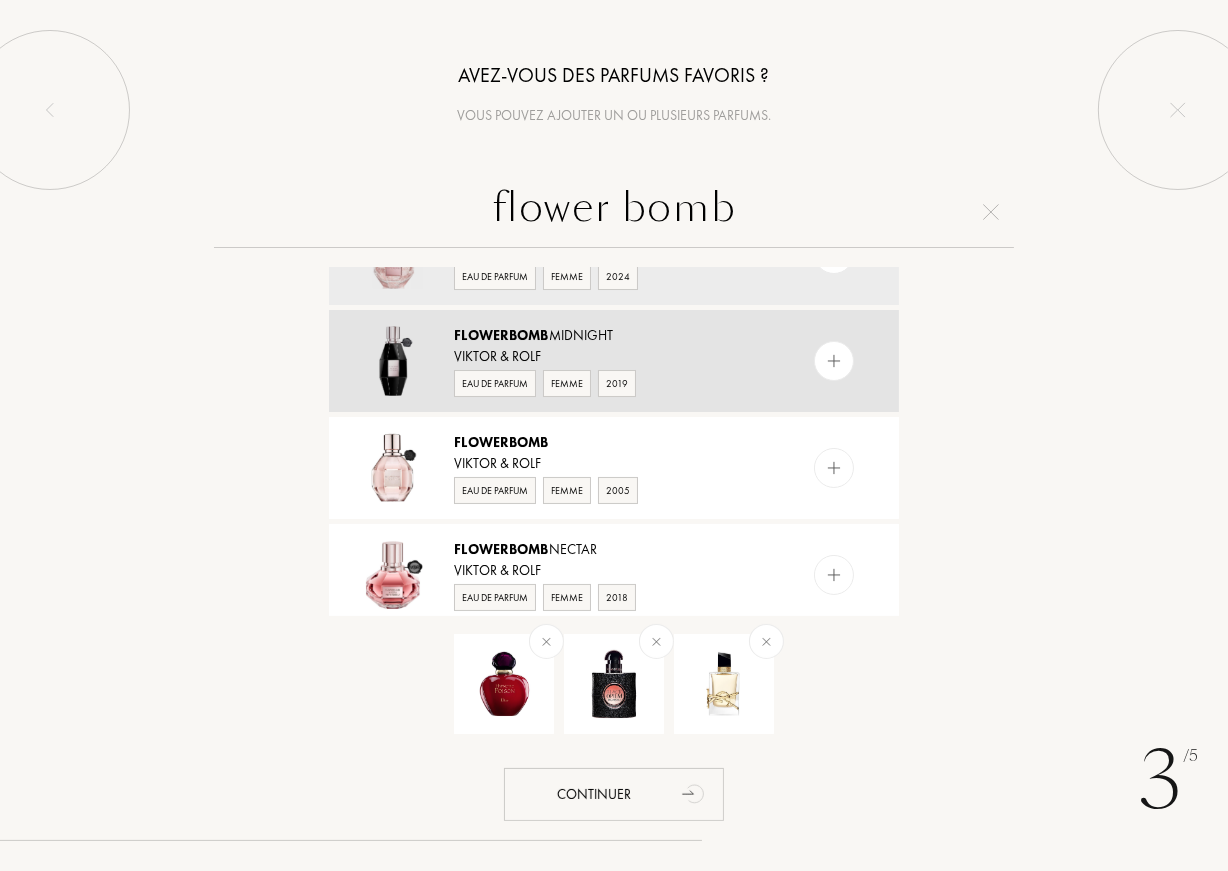 scroll, scrollTop: 99, scrollLeft: 0, axis: vertical 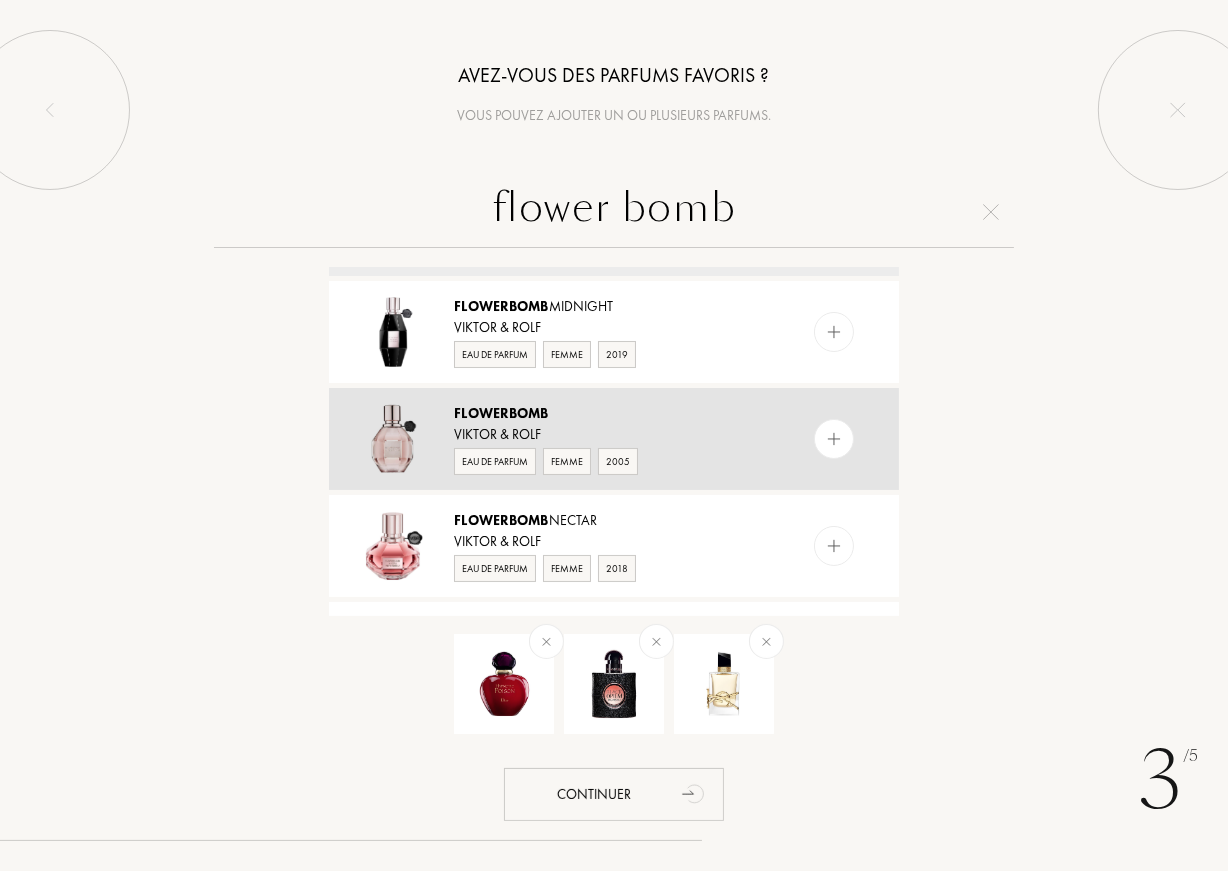 type on "flower bomb" 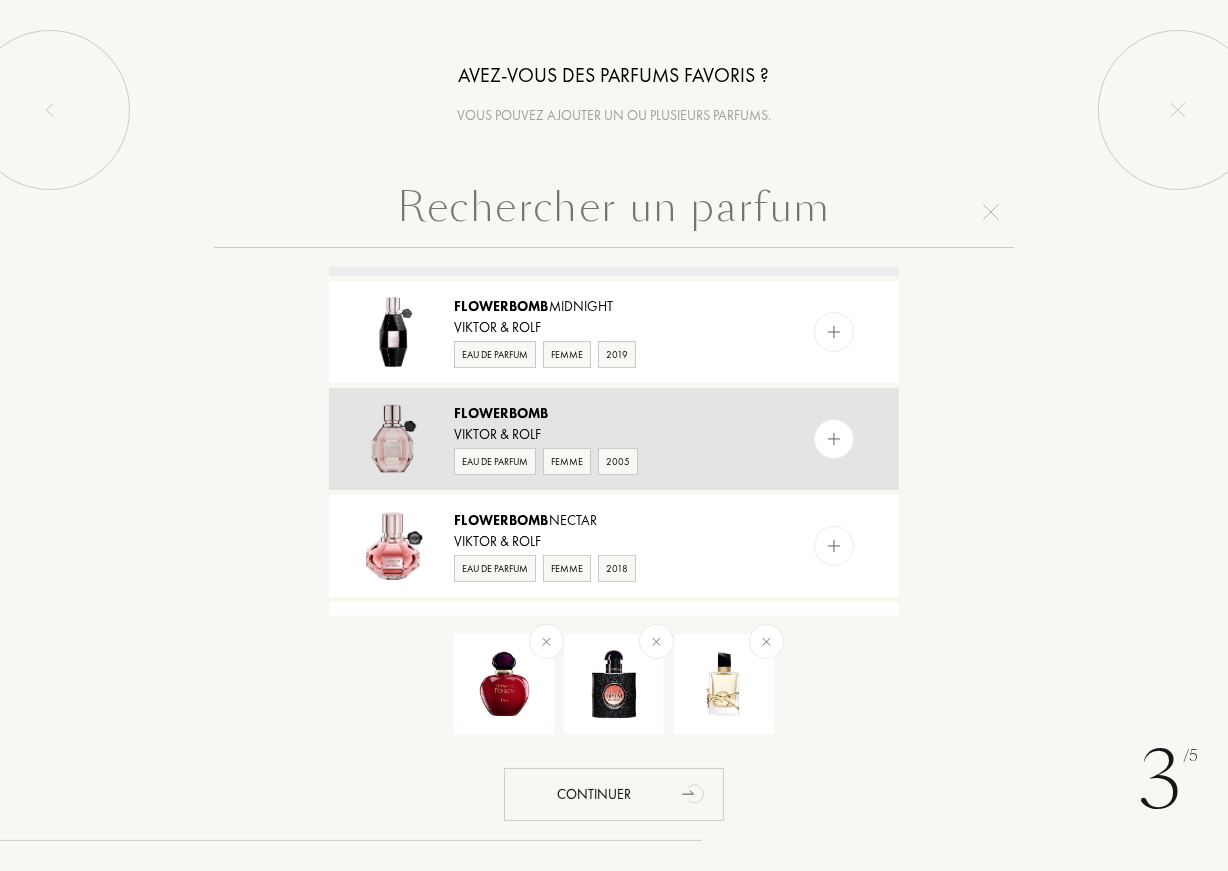 scroll, scrollTop: 0, scrollLeft: 0, axis: both 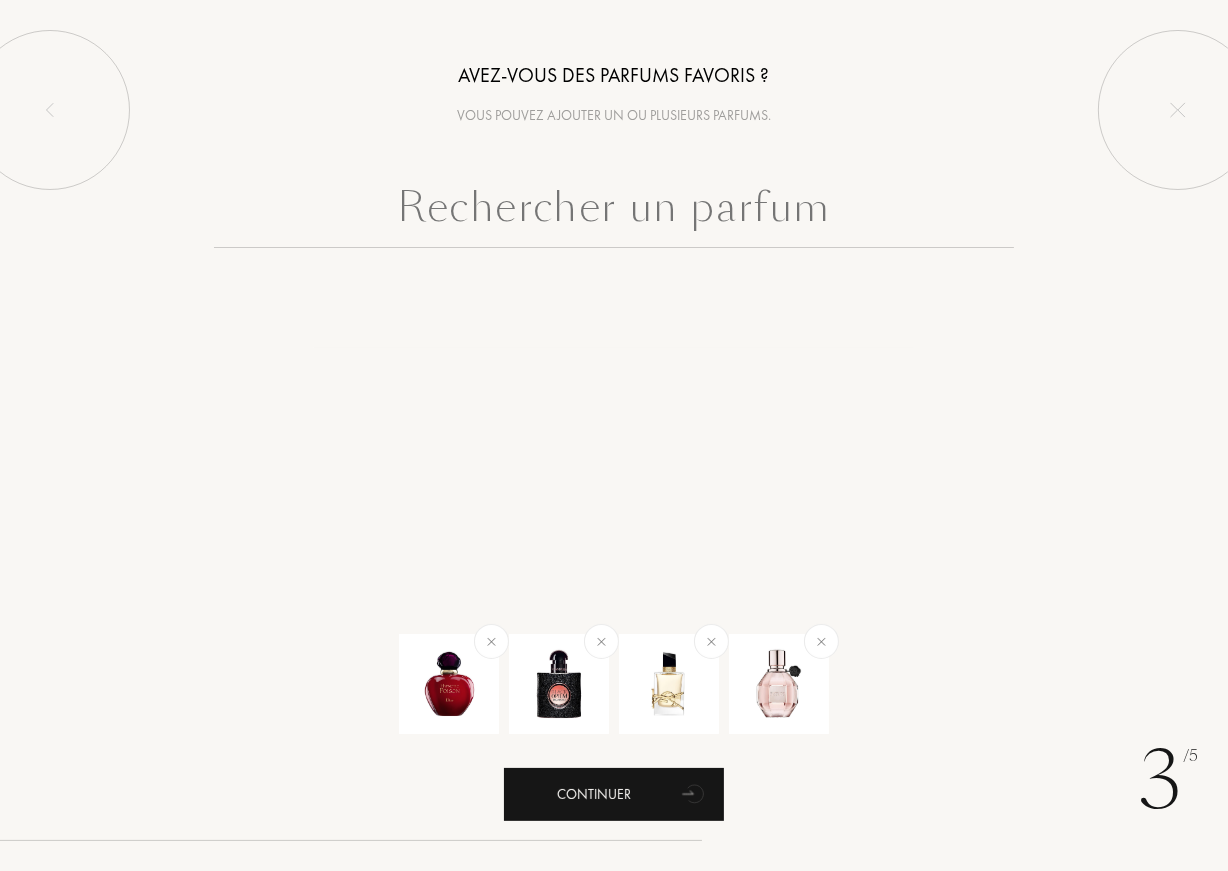 click on "Continuer" at bounding box center [614, 794] 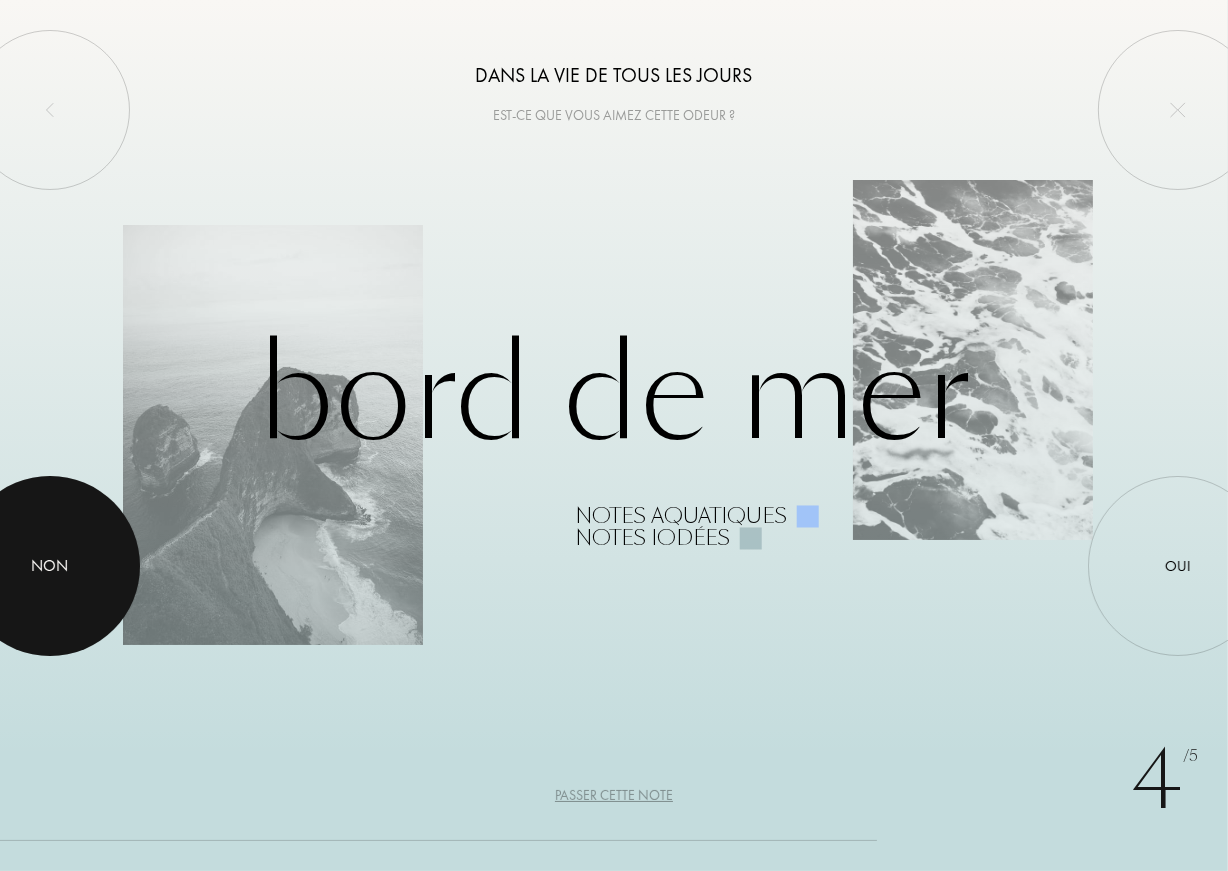 click on "Non" at bounding box center (50, 566) 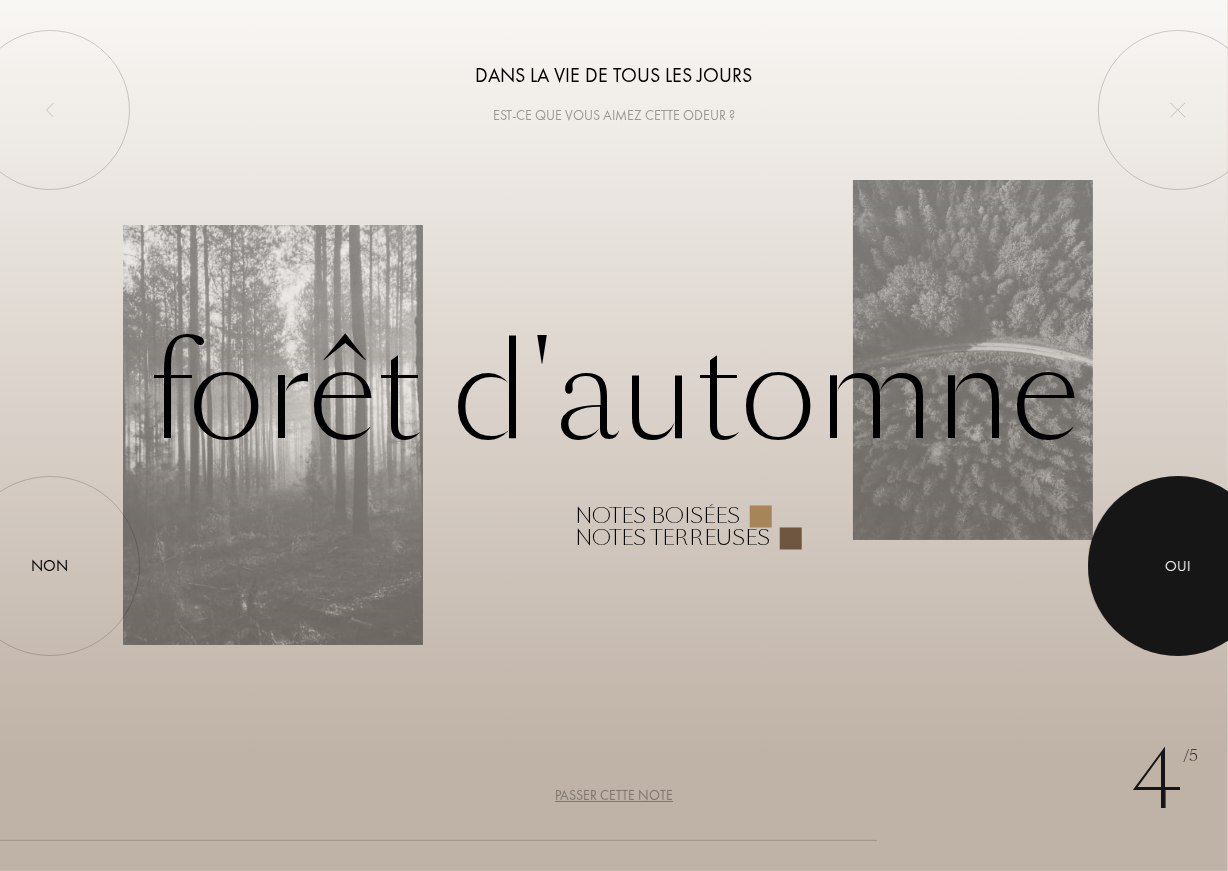 click at bounding box center (1178, 566) 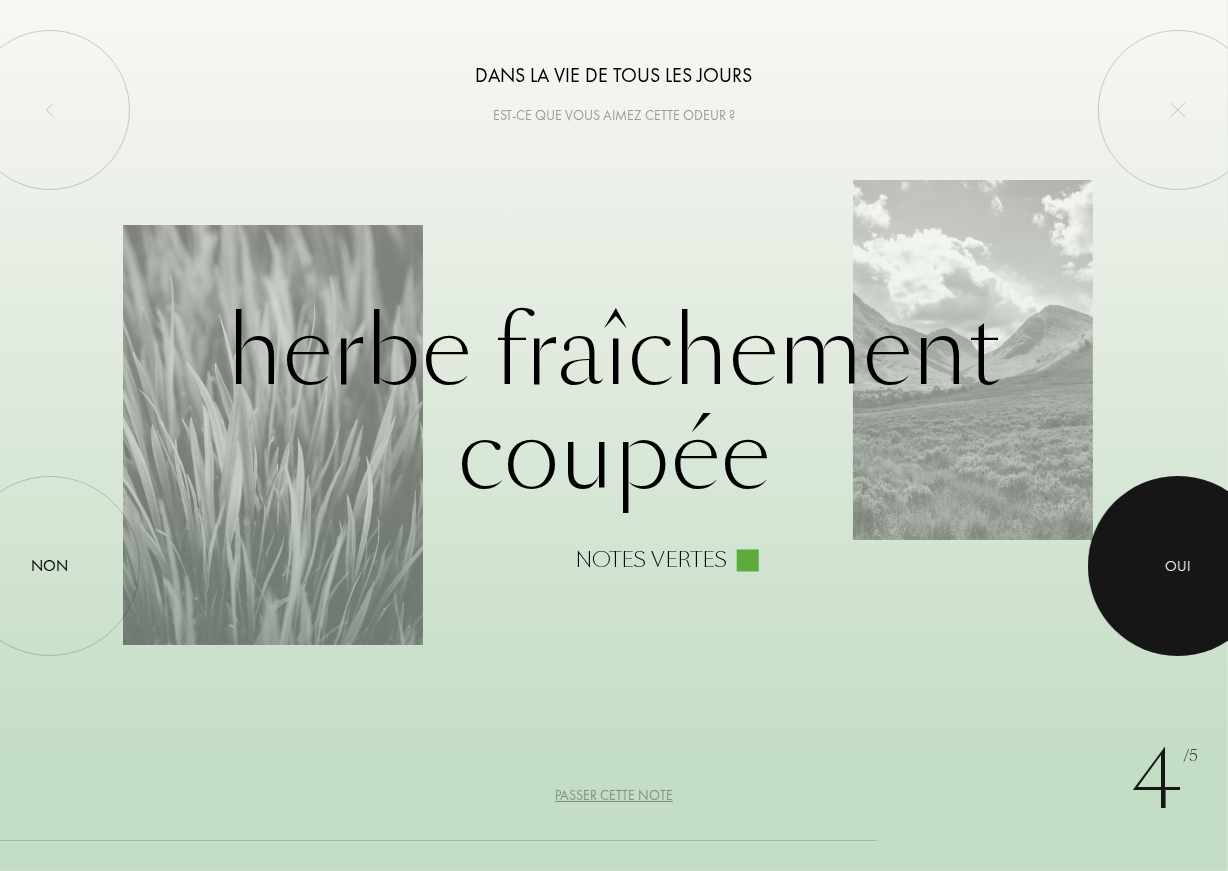 click at bounding box center (1178, 566) 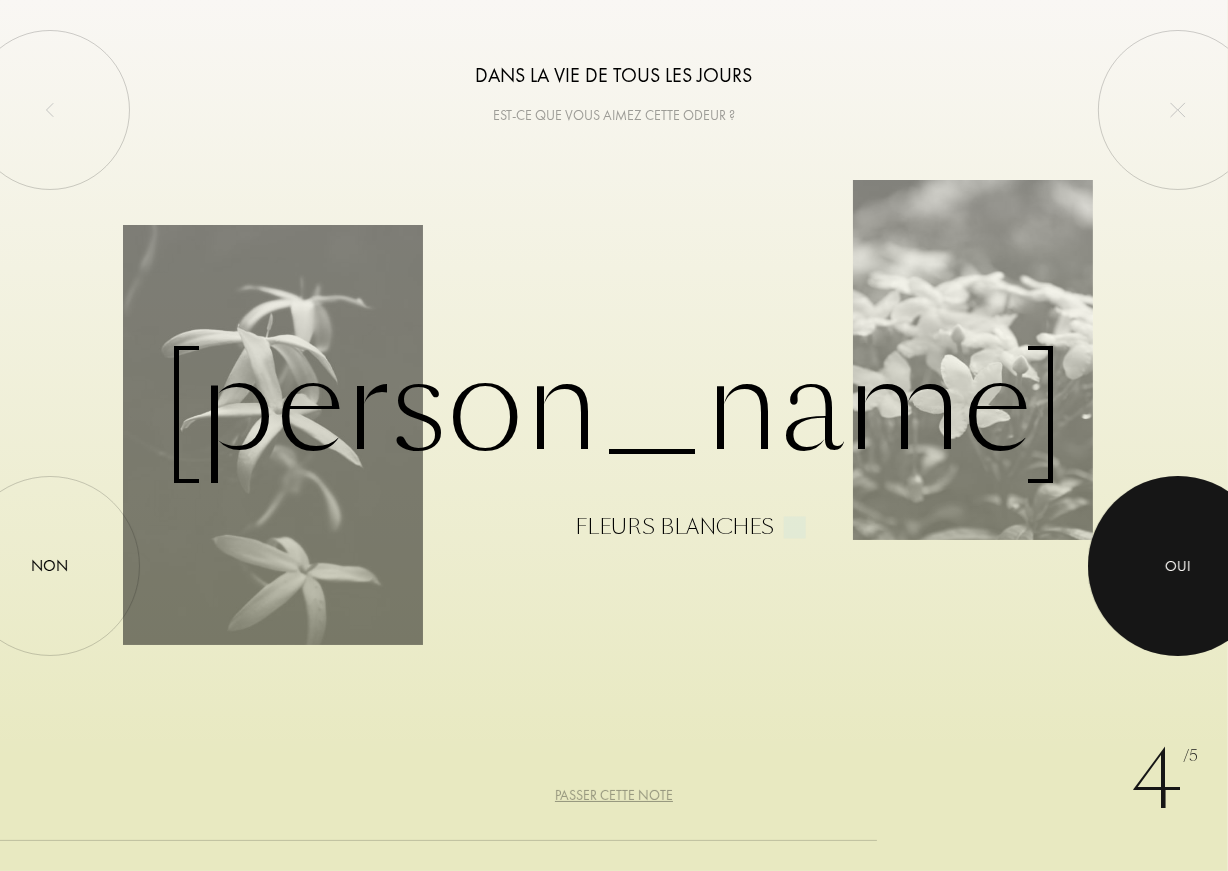click at bounding box center [1178, 566] 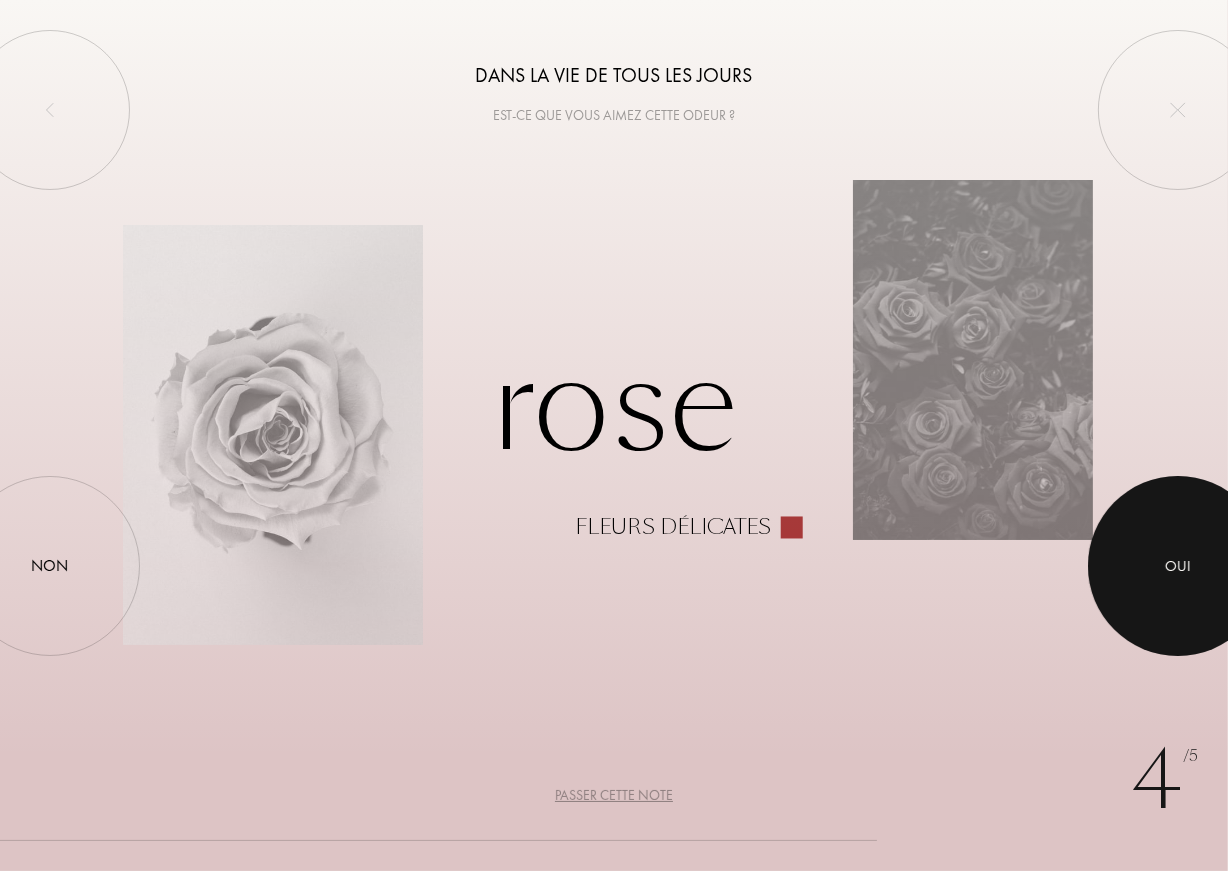 click on "Oui" at bounding box center (1178, 566) 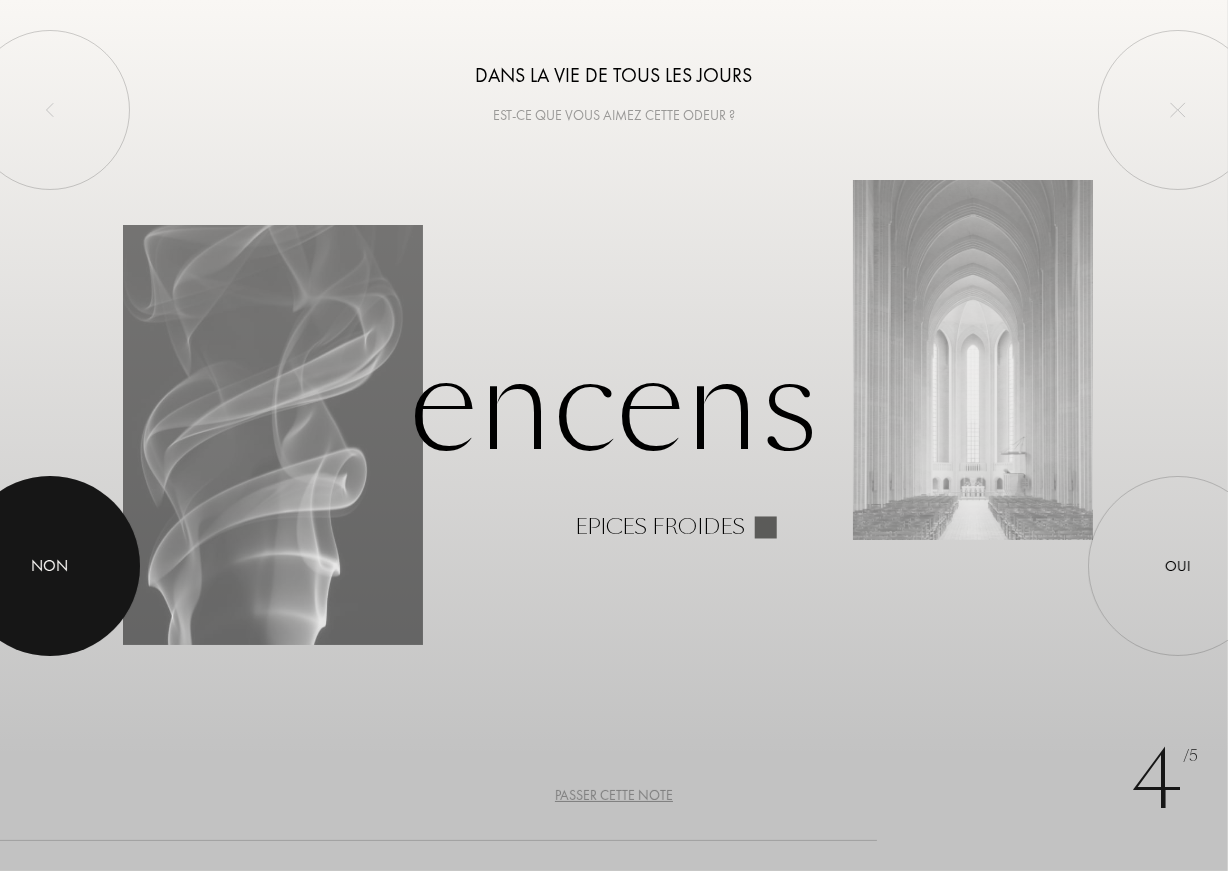 click at bounding box center [50, 566] 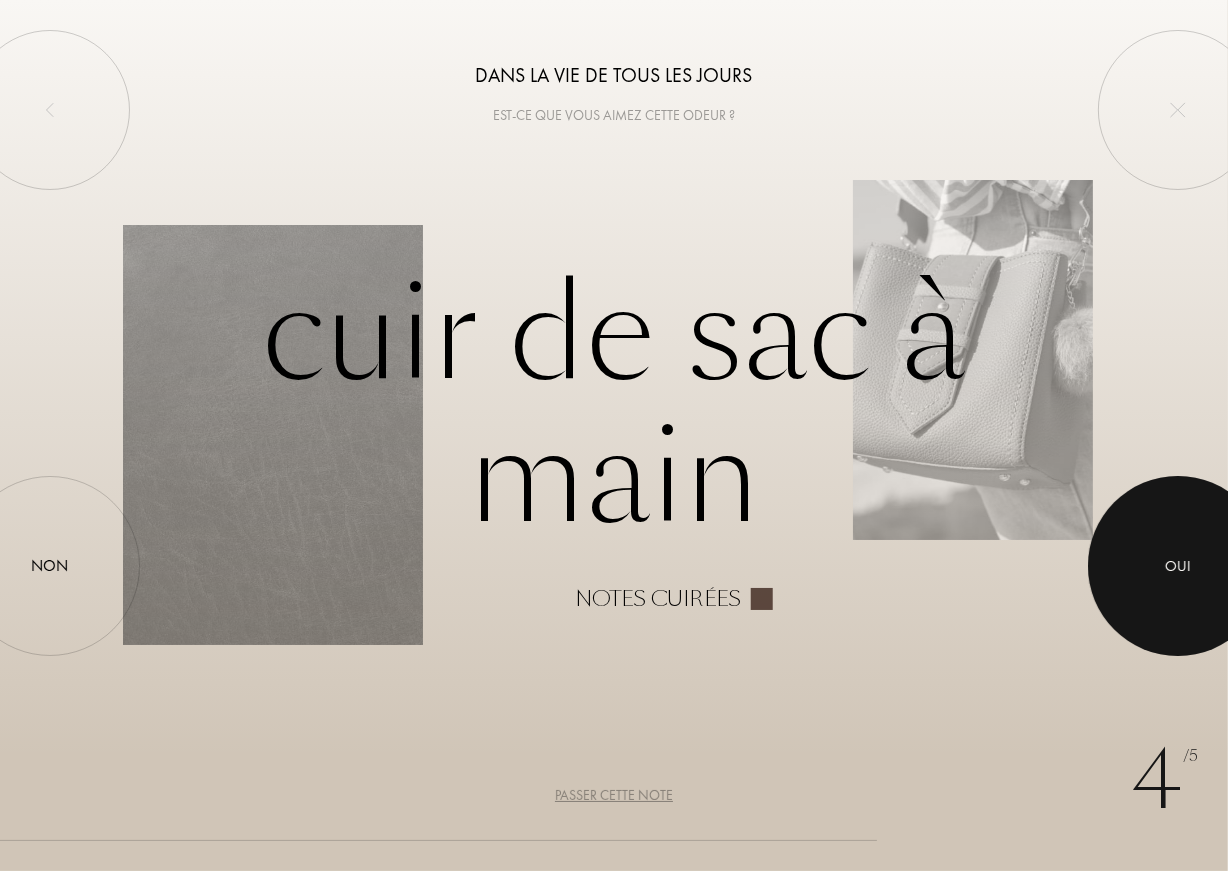 click at bounding box center [1178, 566] 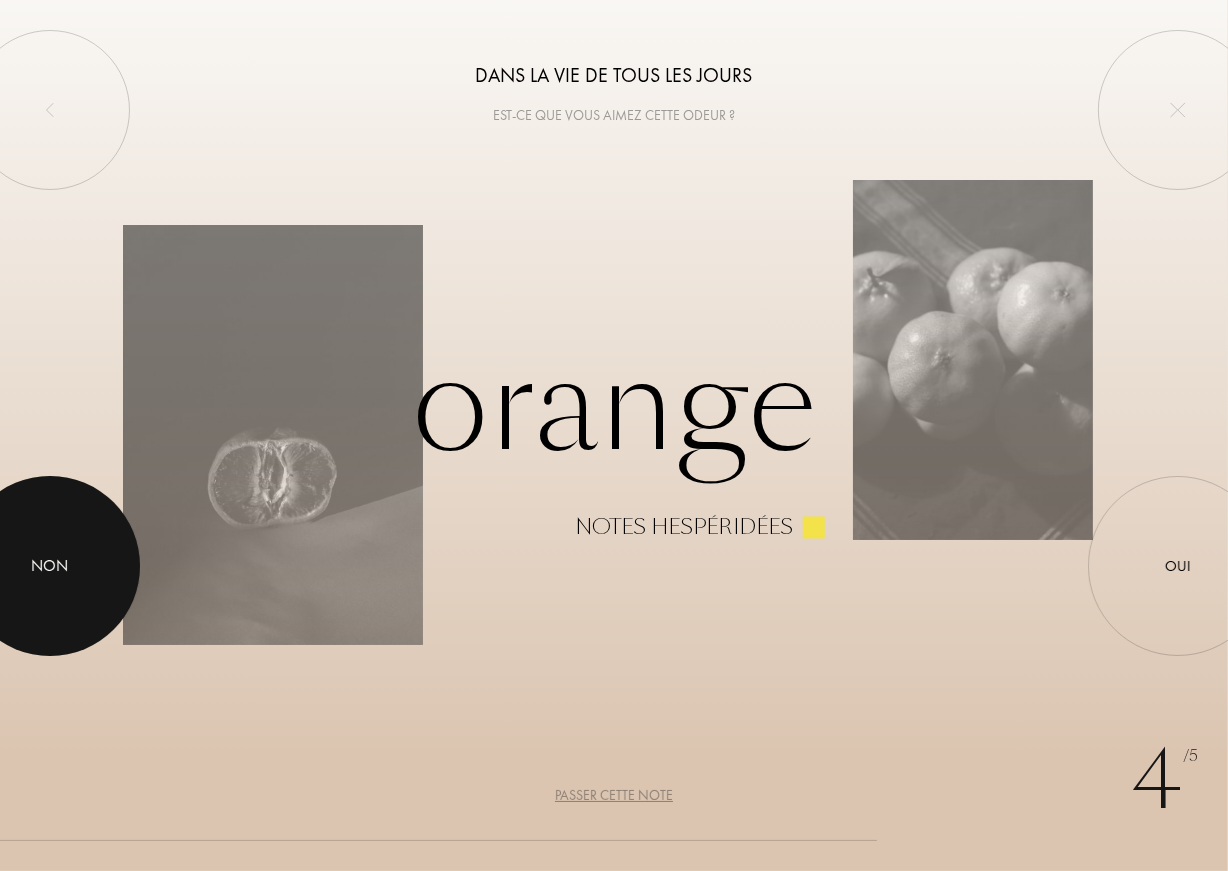 click at bounding box center (50, 566) 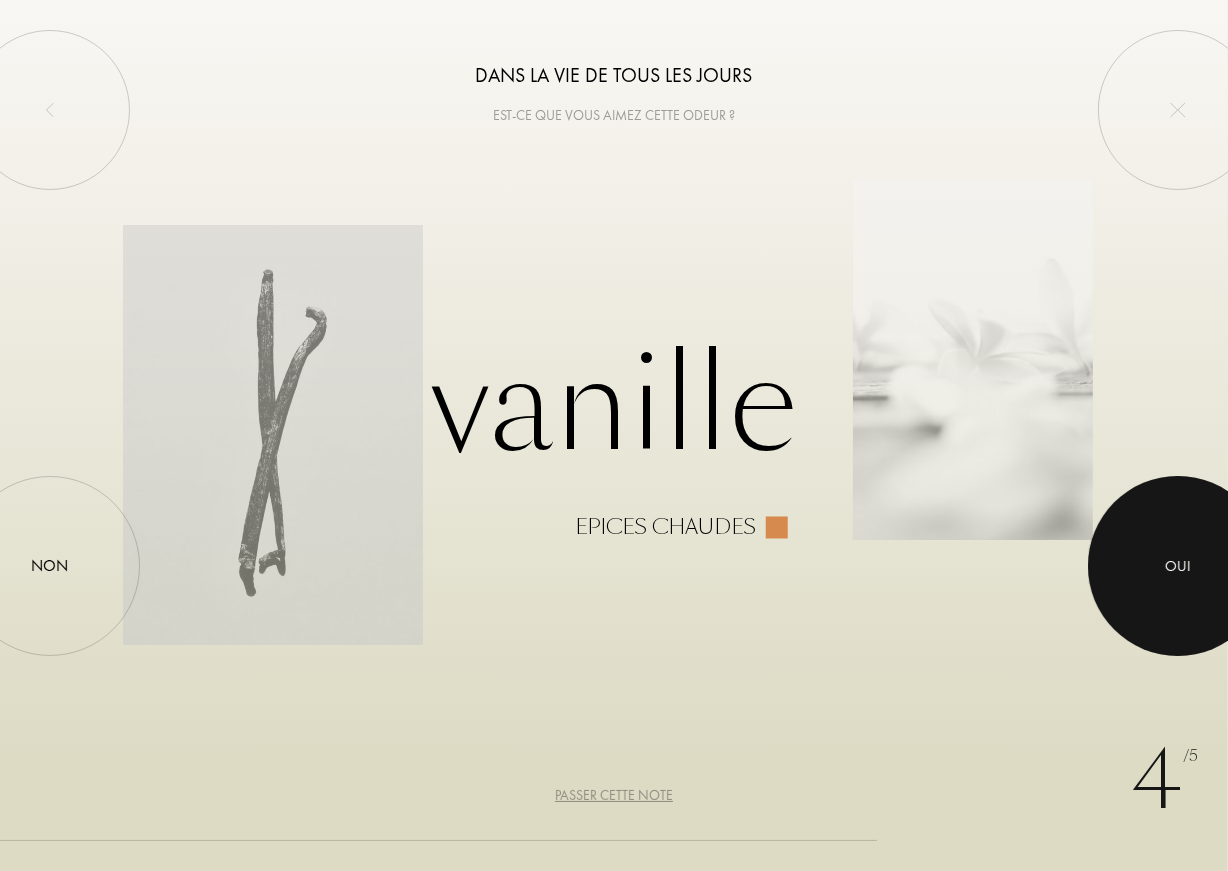 click at bounding box center [1178, 566] 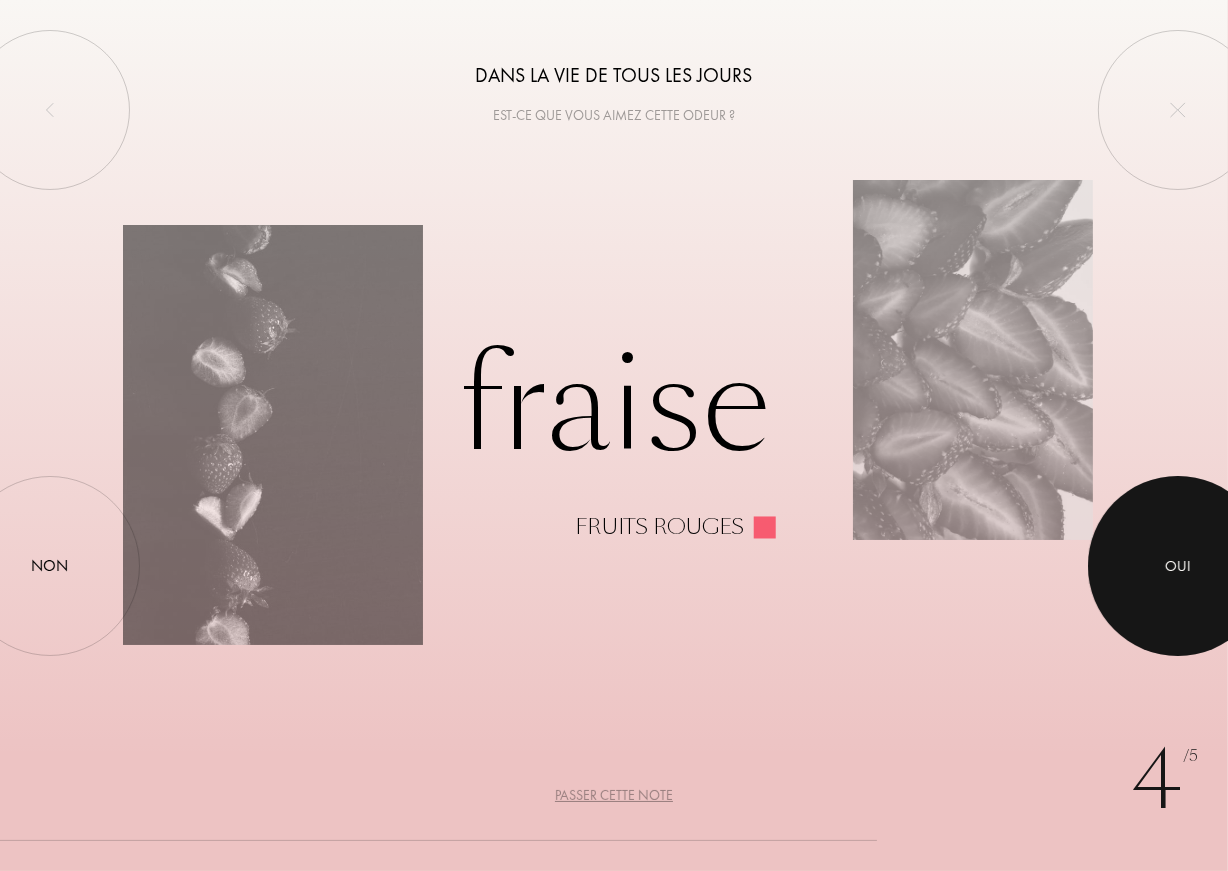 click at bounding box center [1178, 566] 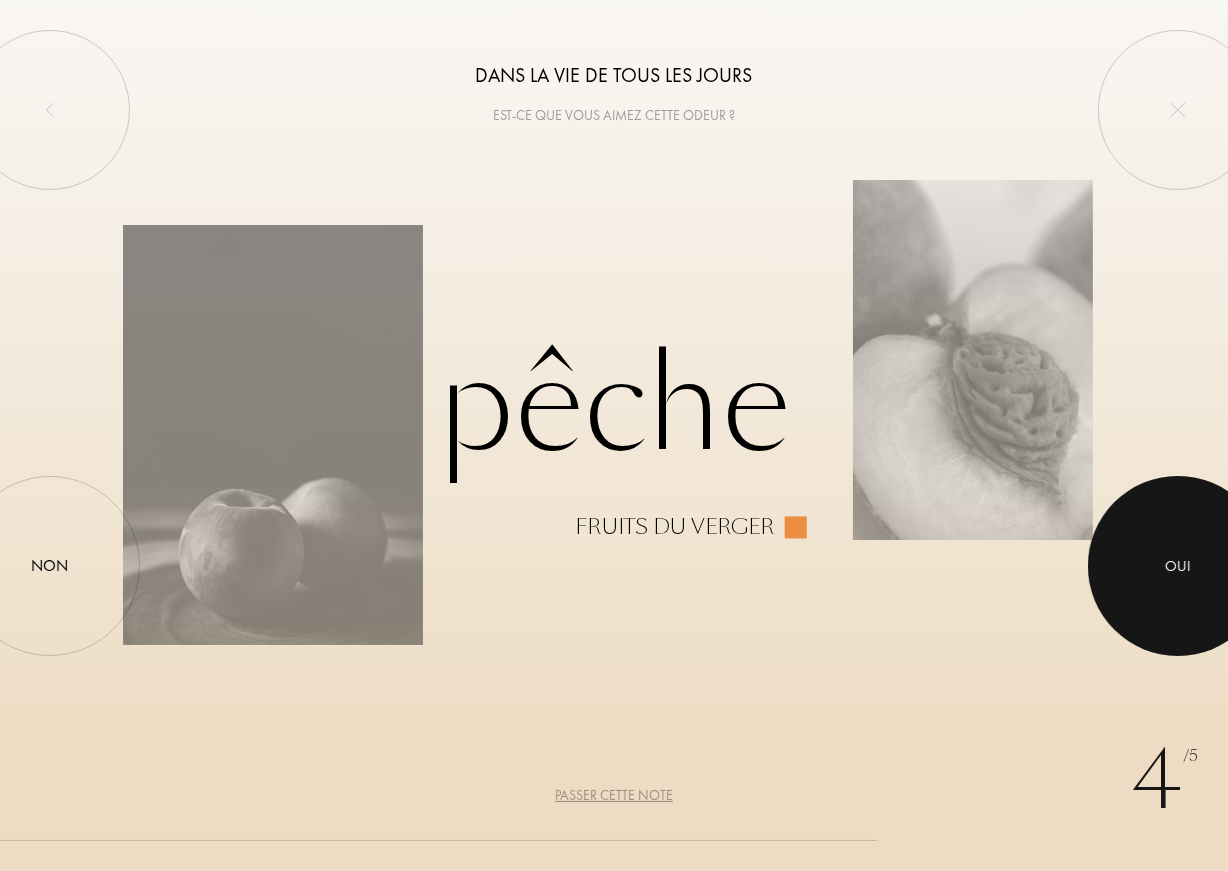 click at bounding box center [1178, 566] 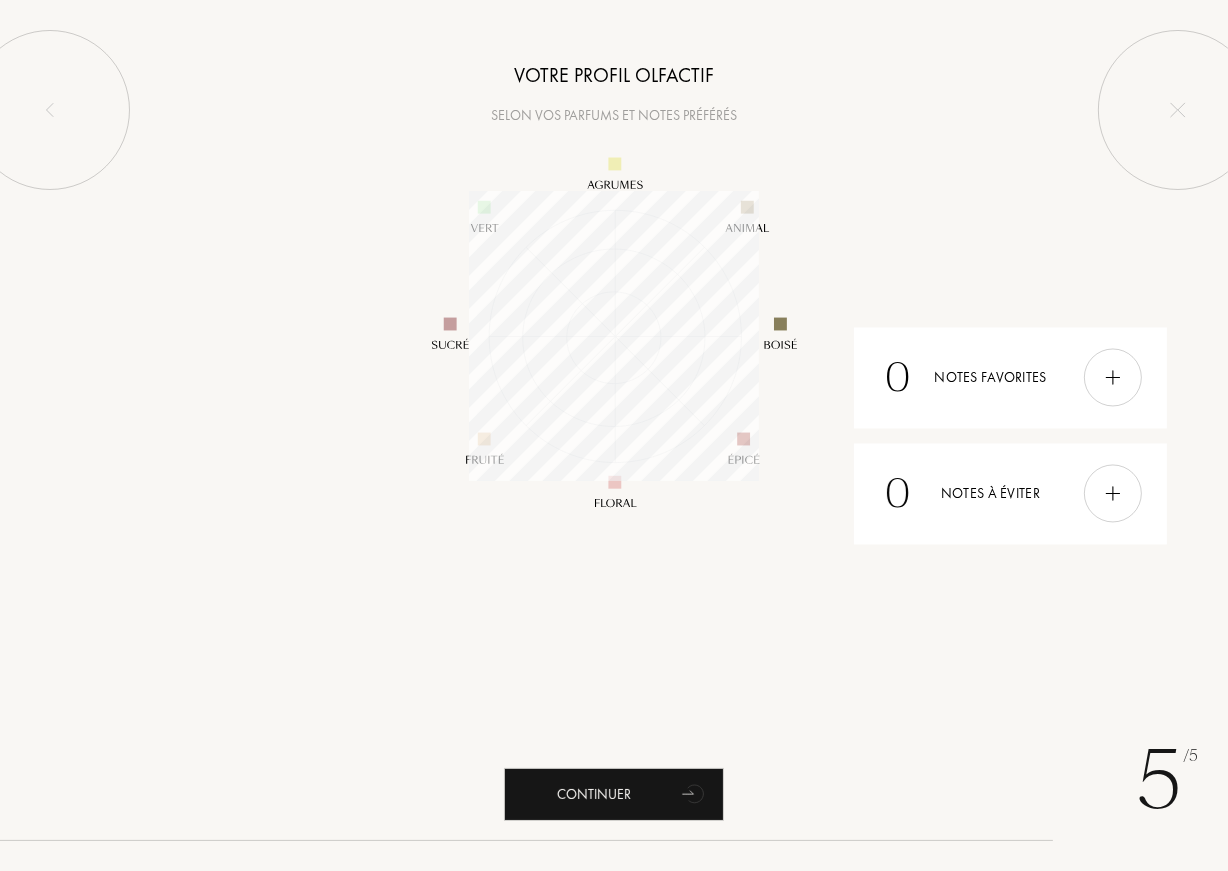 scroll, scrollTop: 999710, scrollLeft: 999710, axis: both 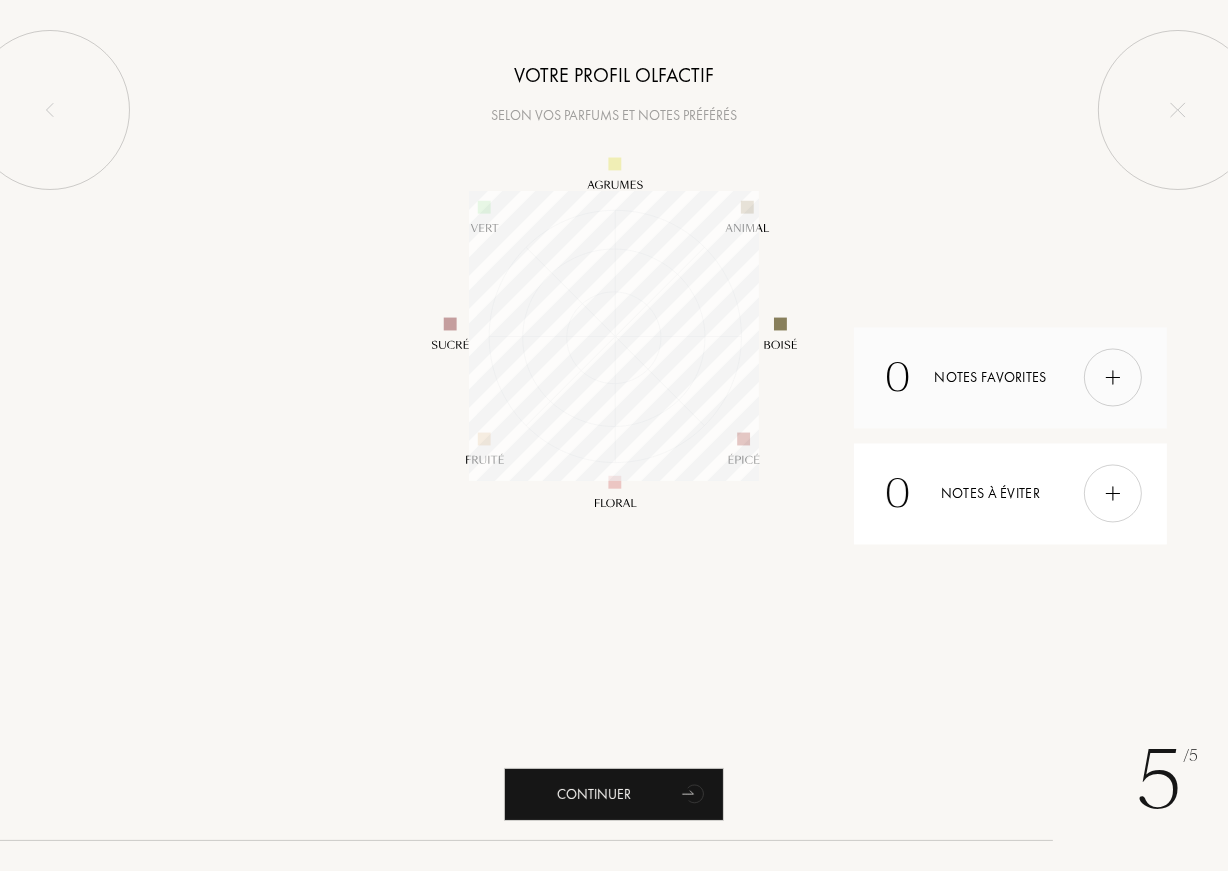click at bounding box center (1113, 378) 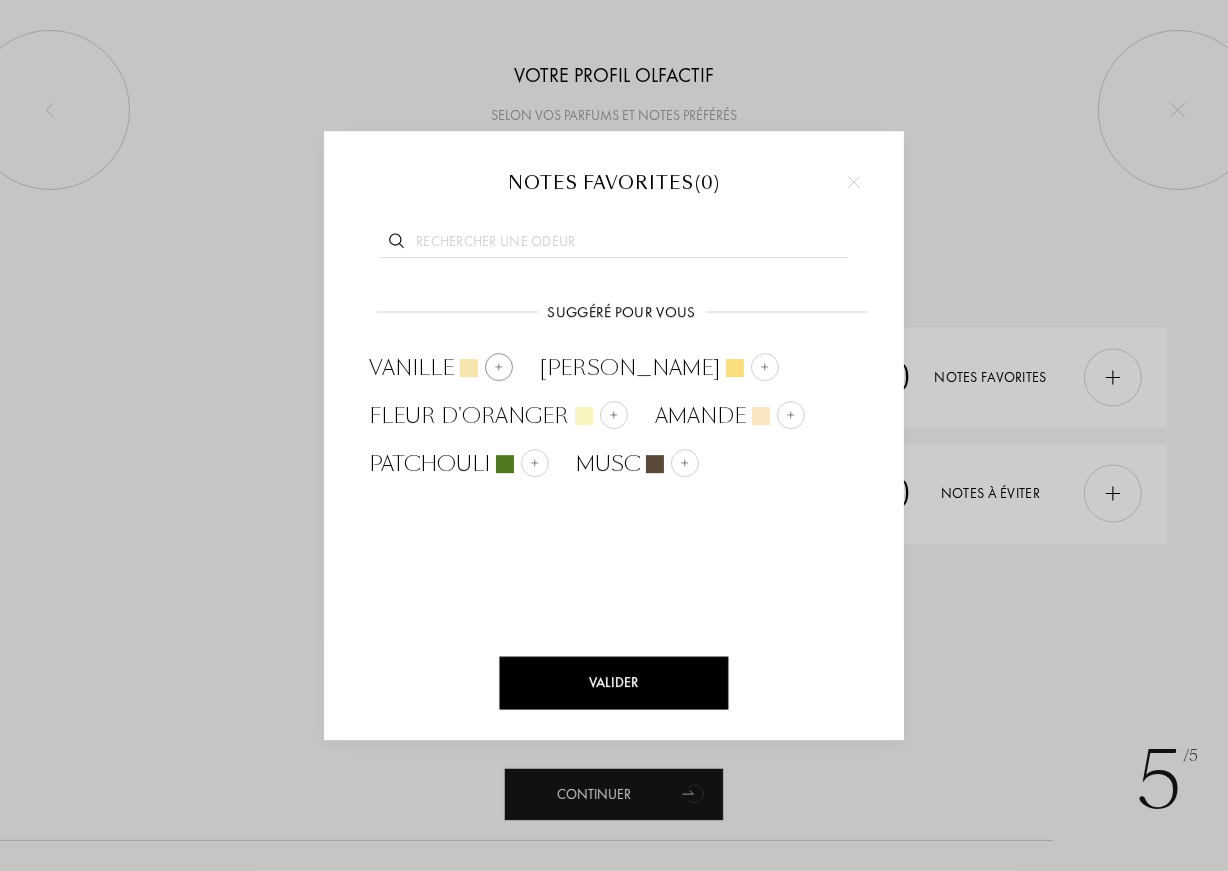 click at bounding box center [499, 366] 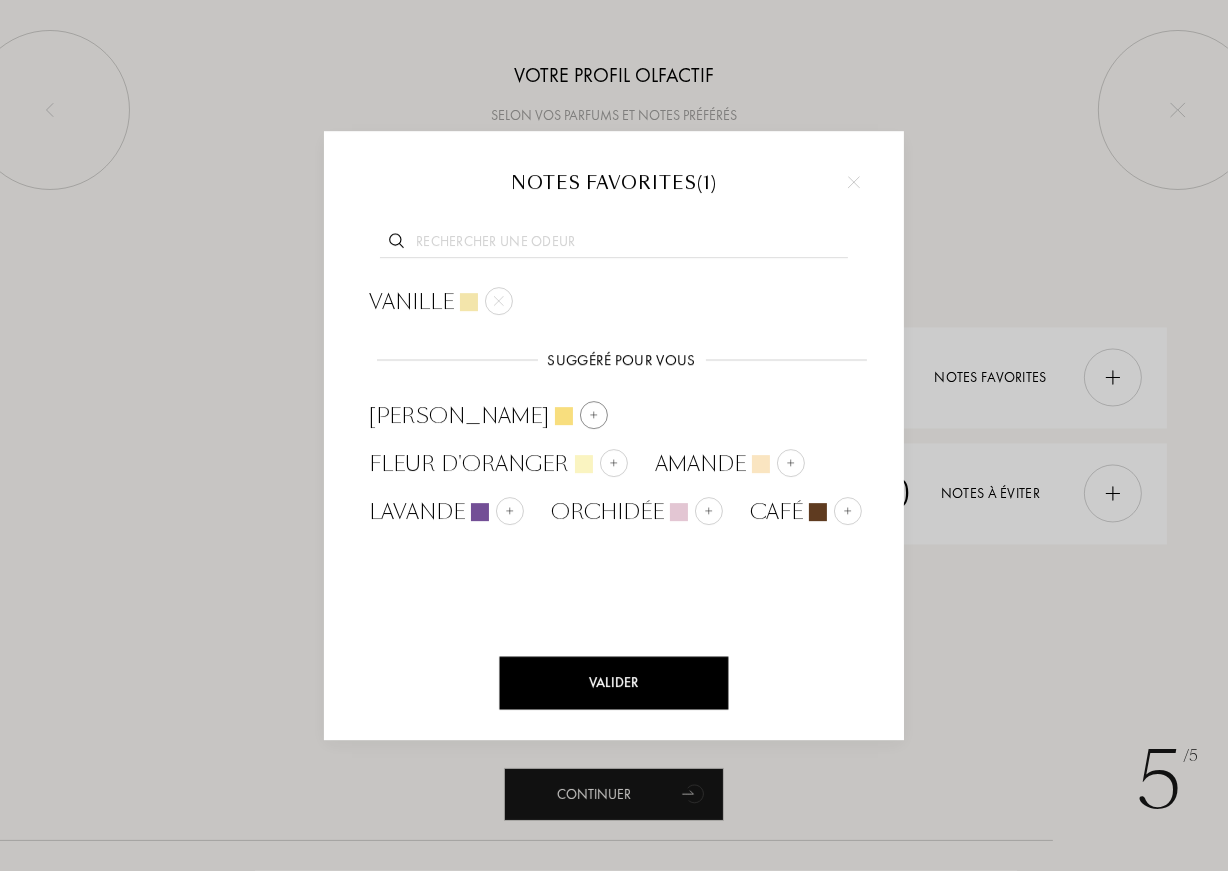 click at bounding box center (594, 414) 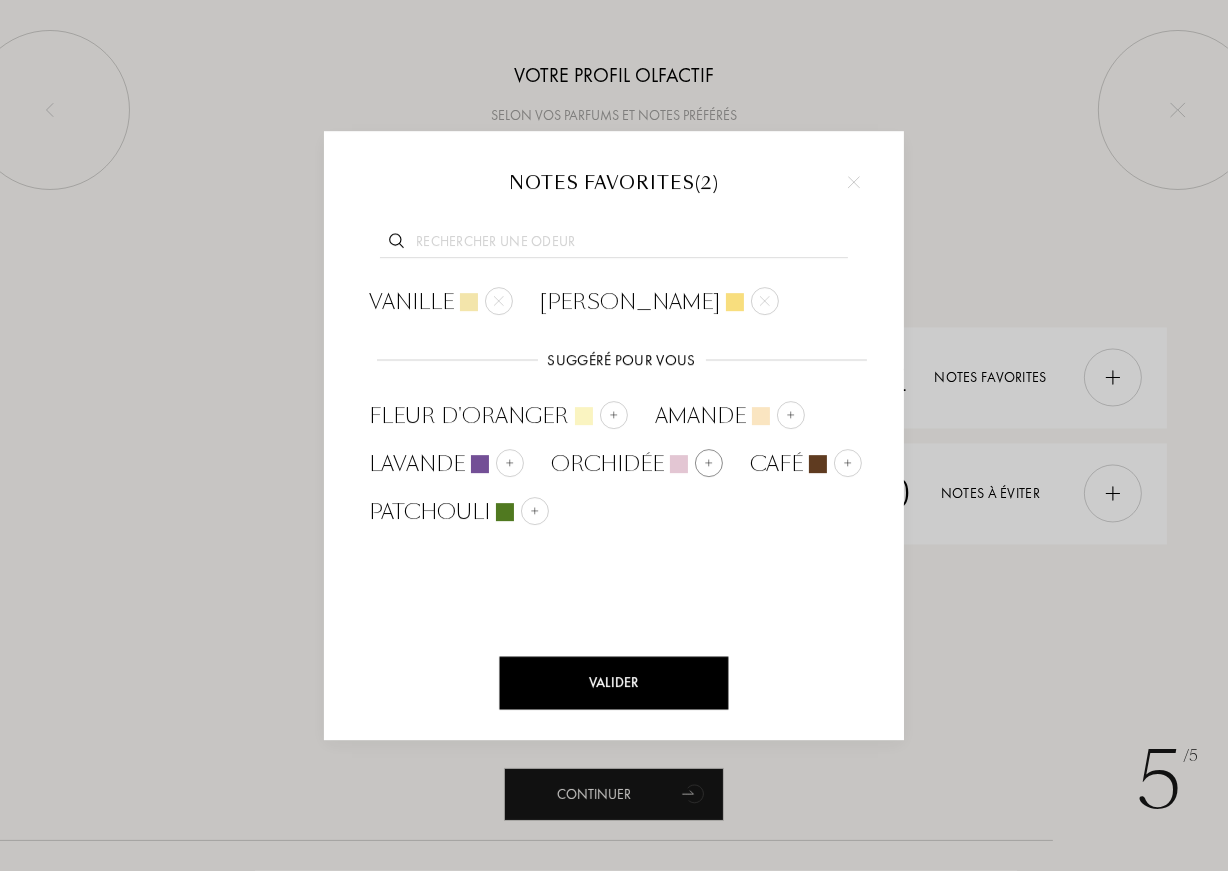 click at bounding box center [709, 462] 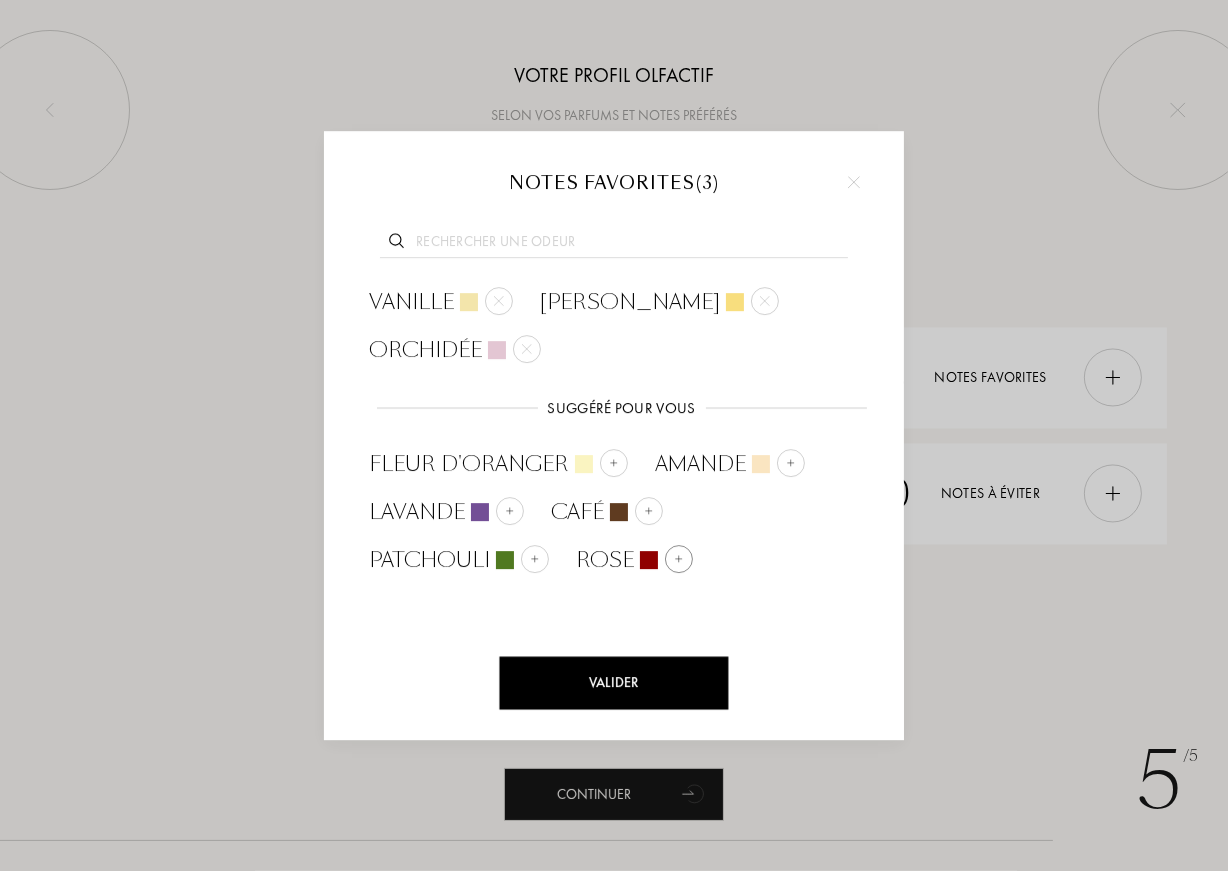 click at bounding box center [679, 559] 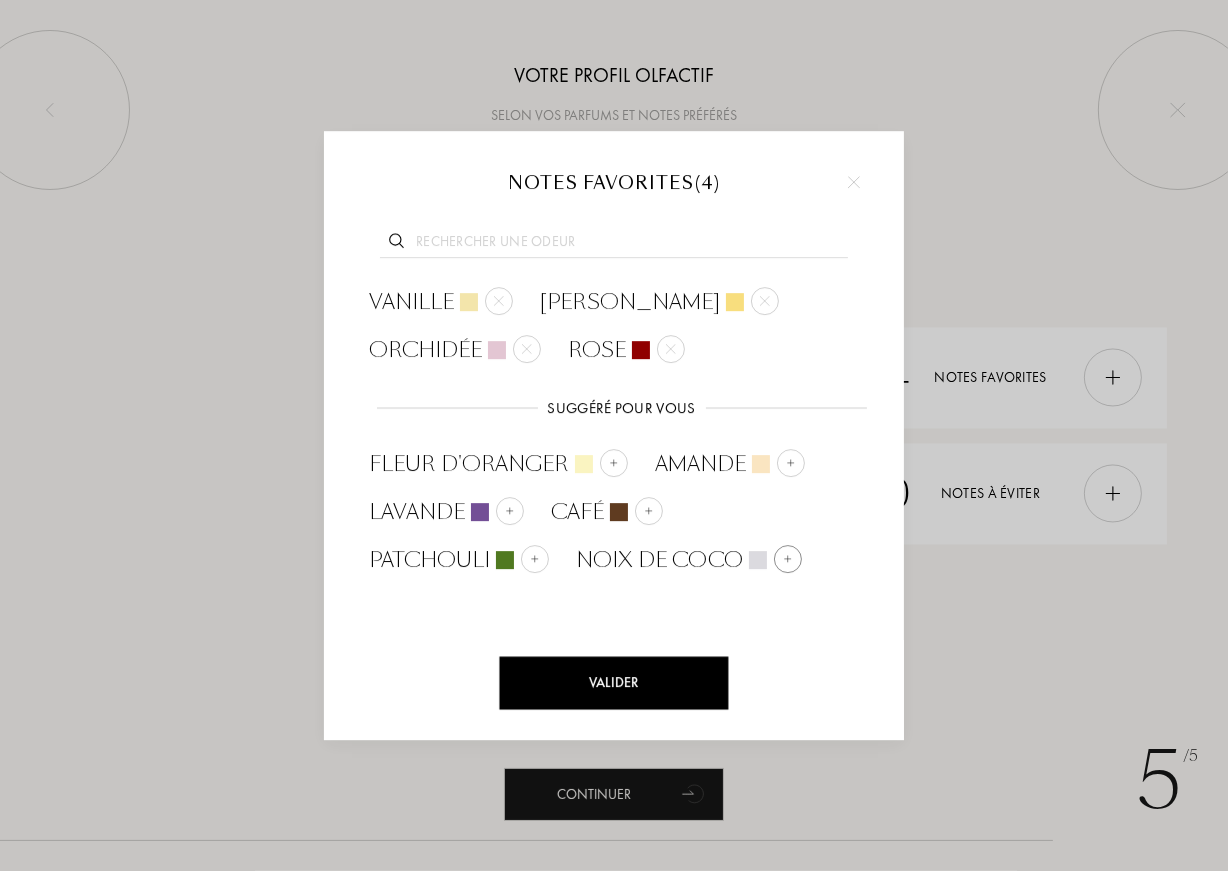click at bounding box center [788, 558] 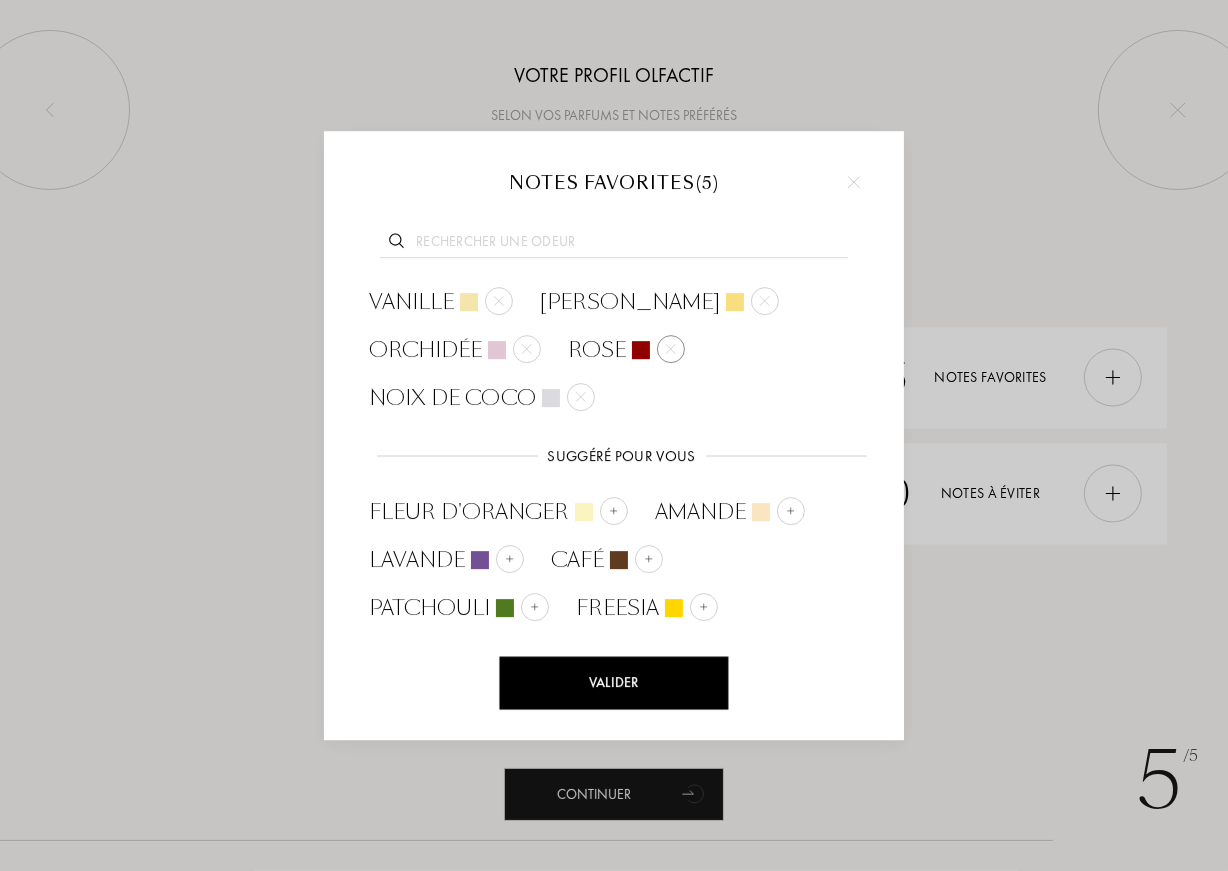 click at bounding box center [671, 349] 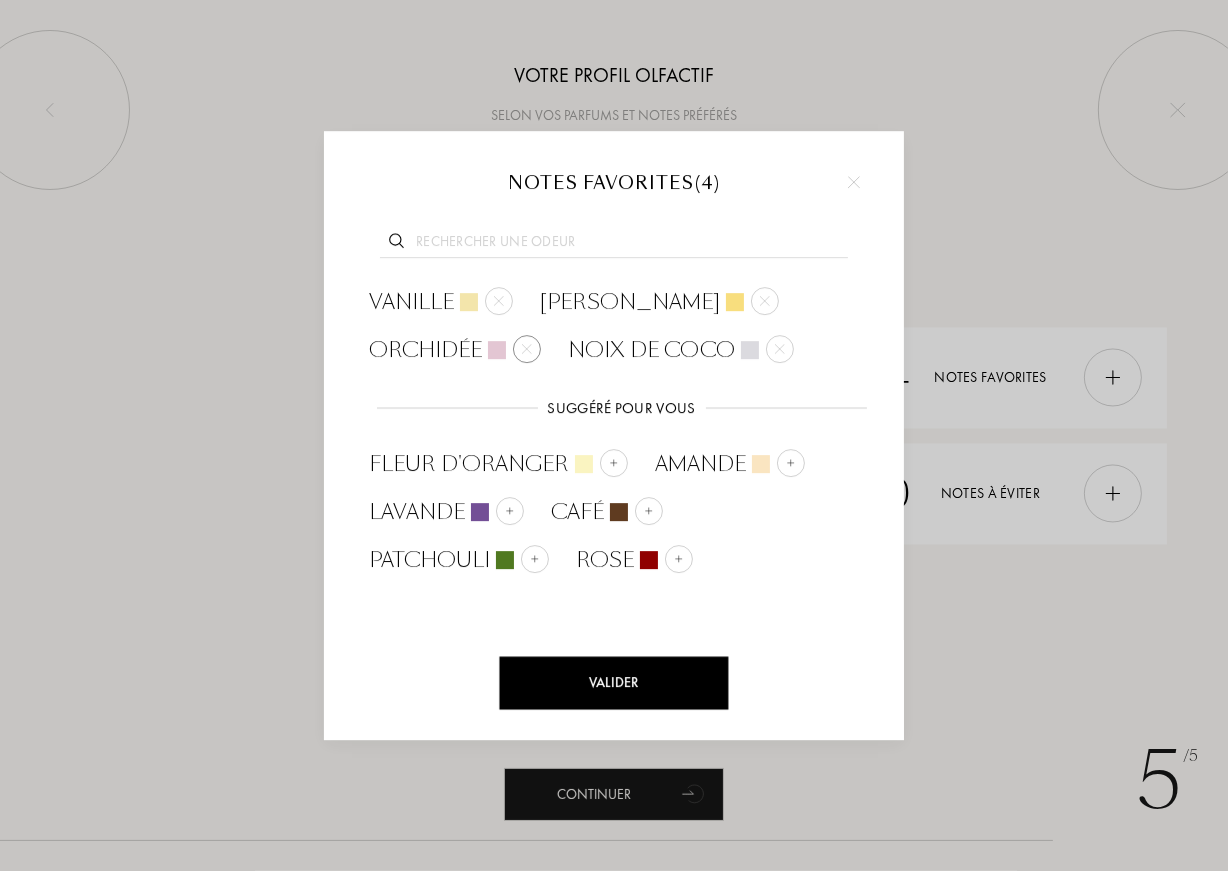 click at bounding box center [527, 349] 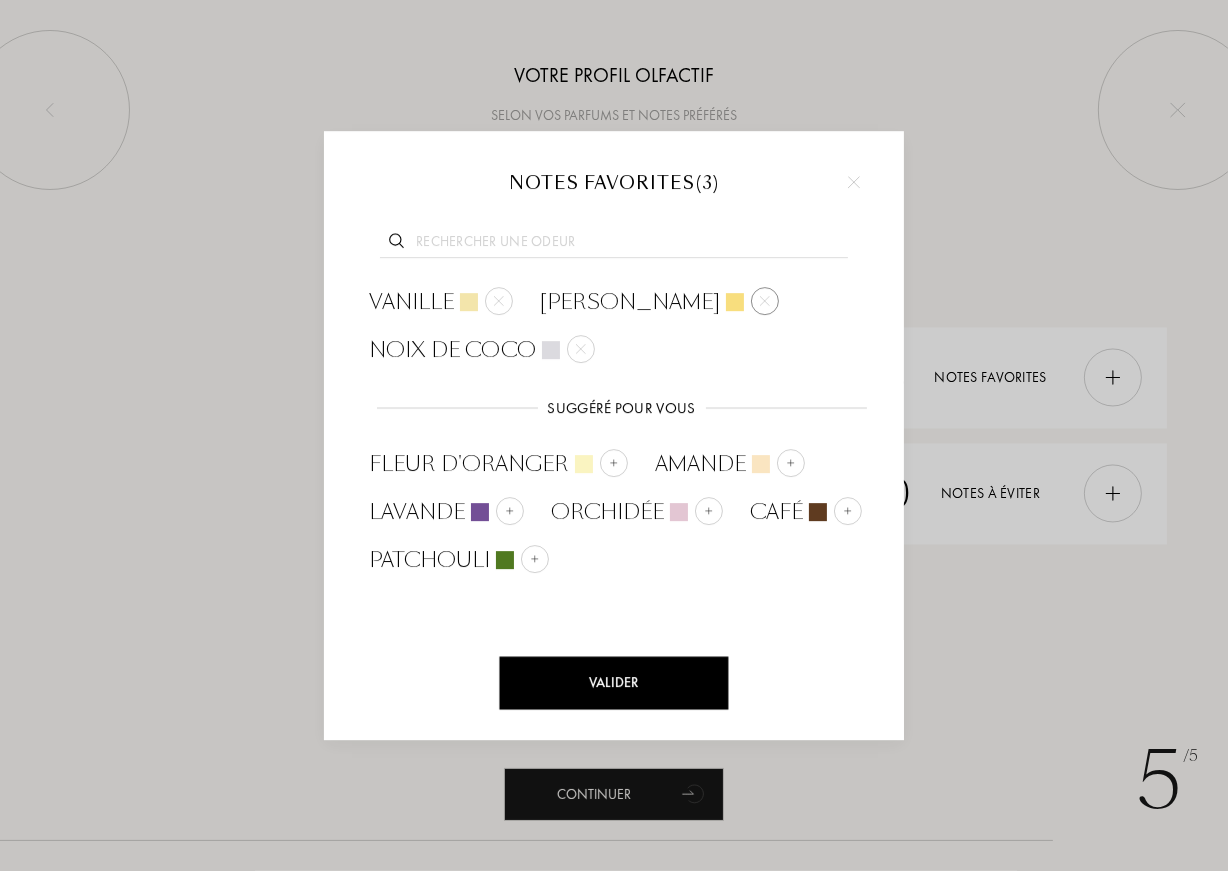 click at bounding box center [765, 301] 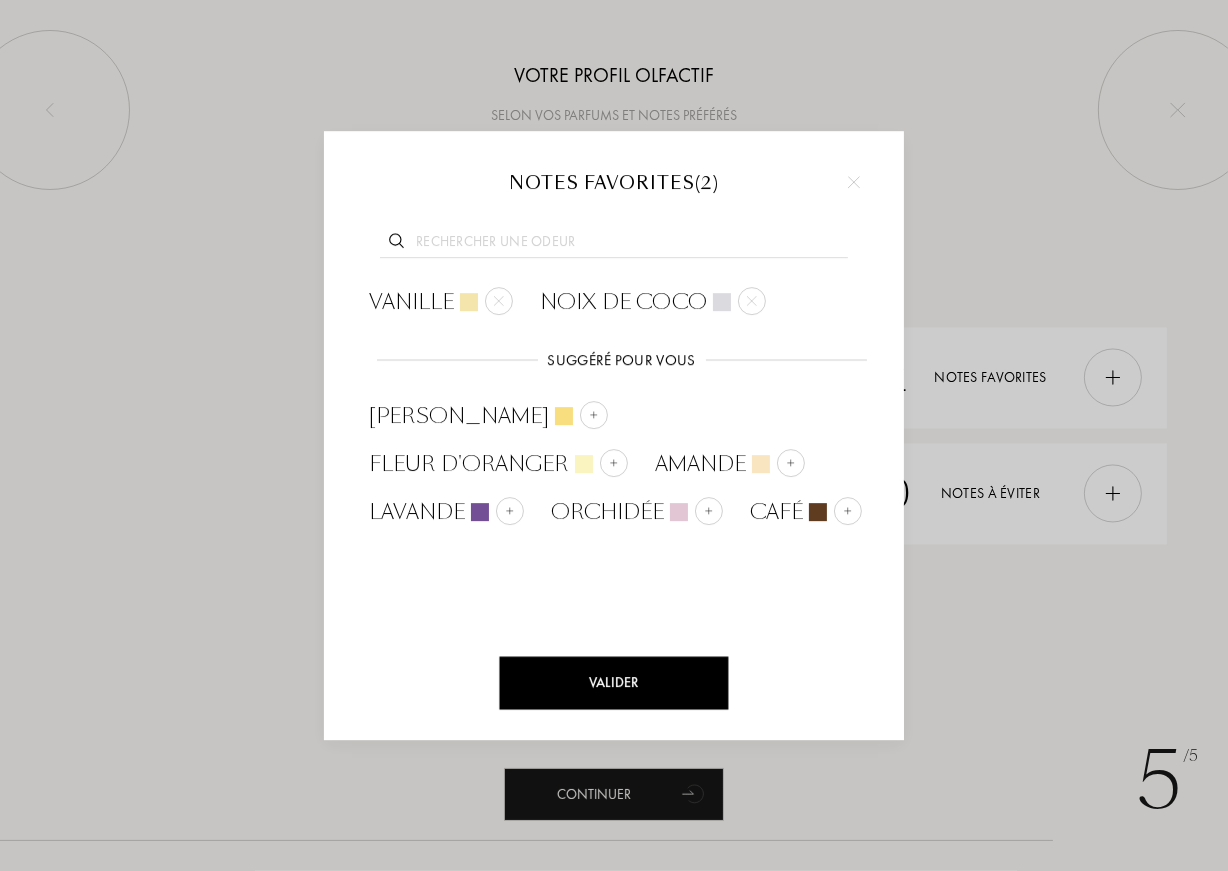 click at bounding box center (614, 244) 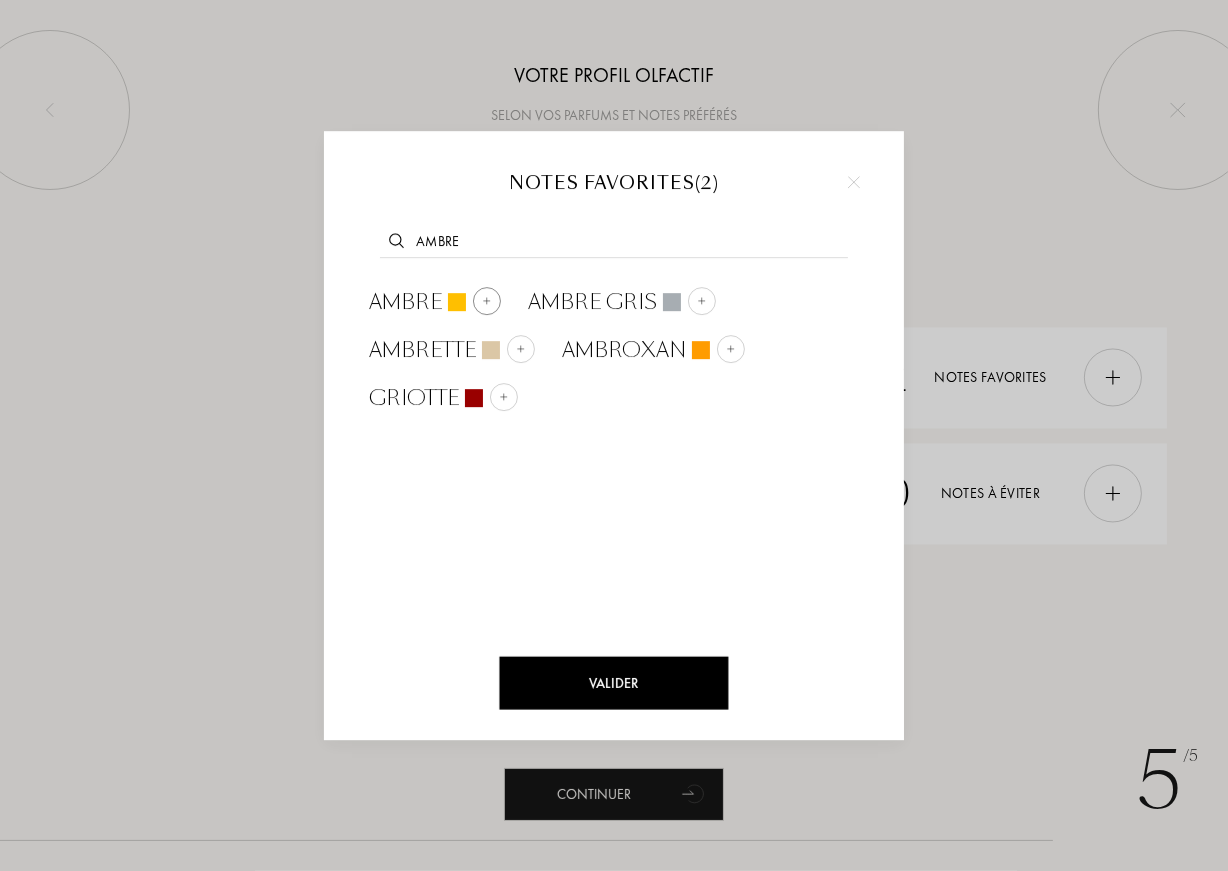 type on "ambre" 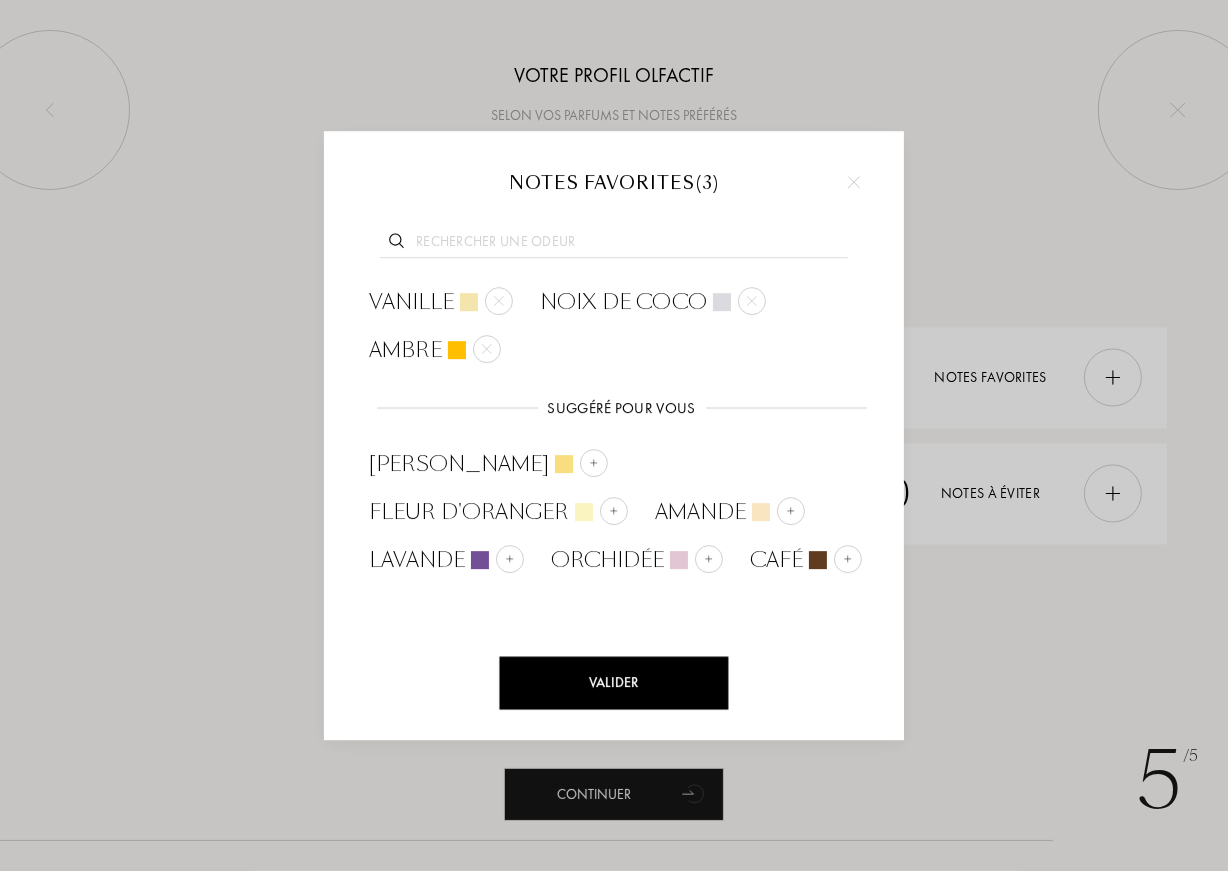 click on "Valider" at bounding box center [614, 683] 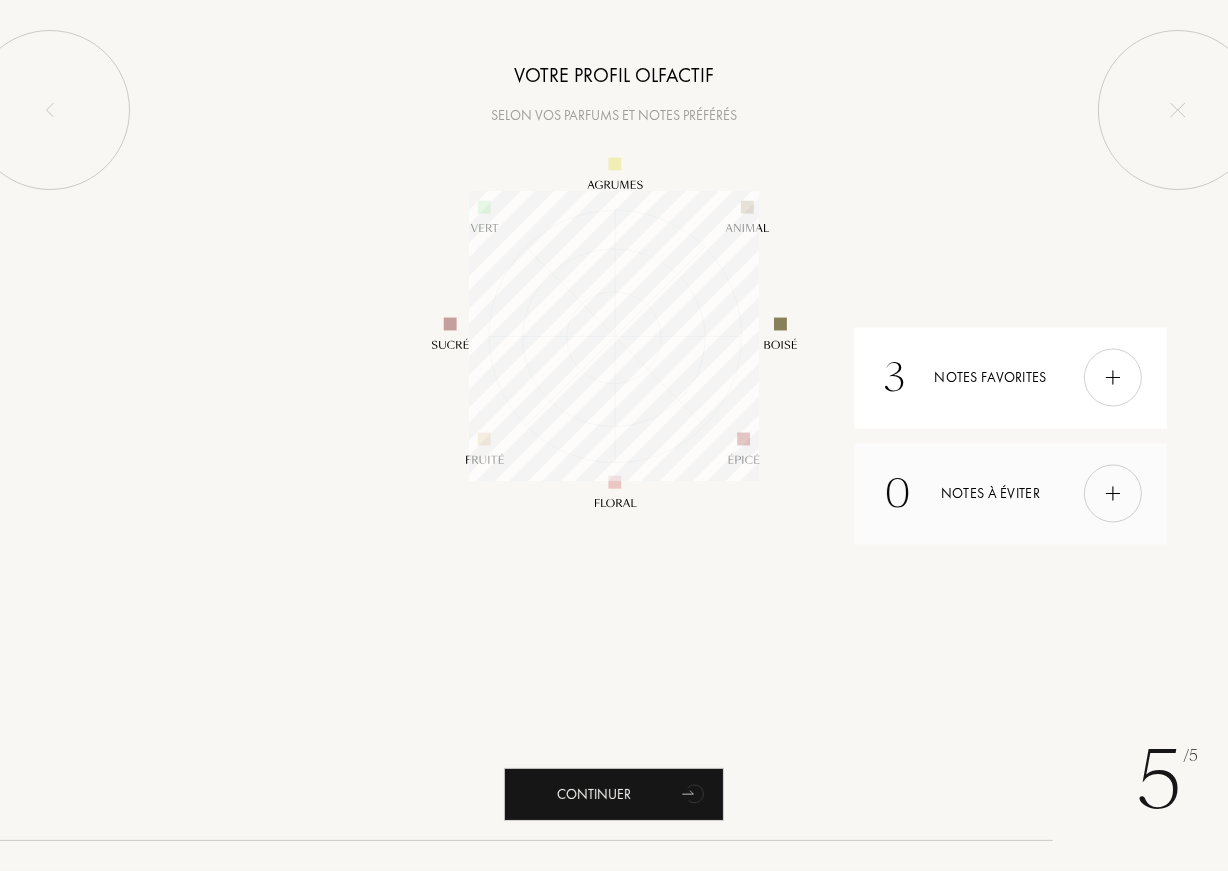 click at bounding box center (1113, 494) 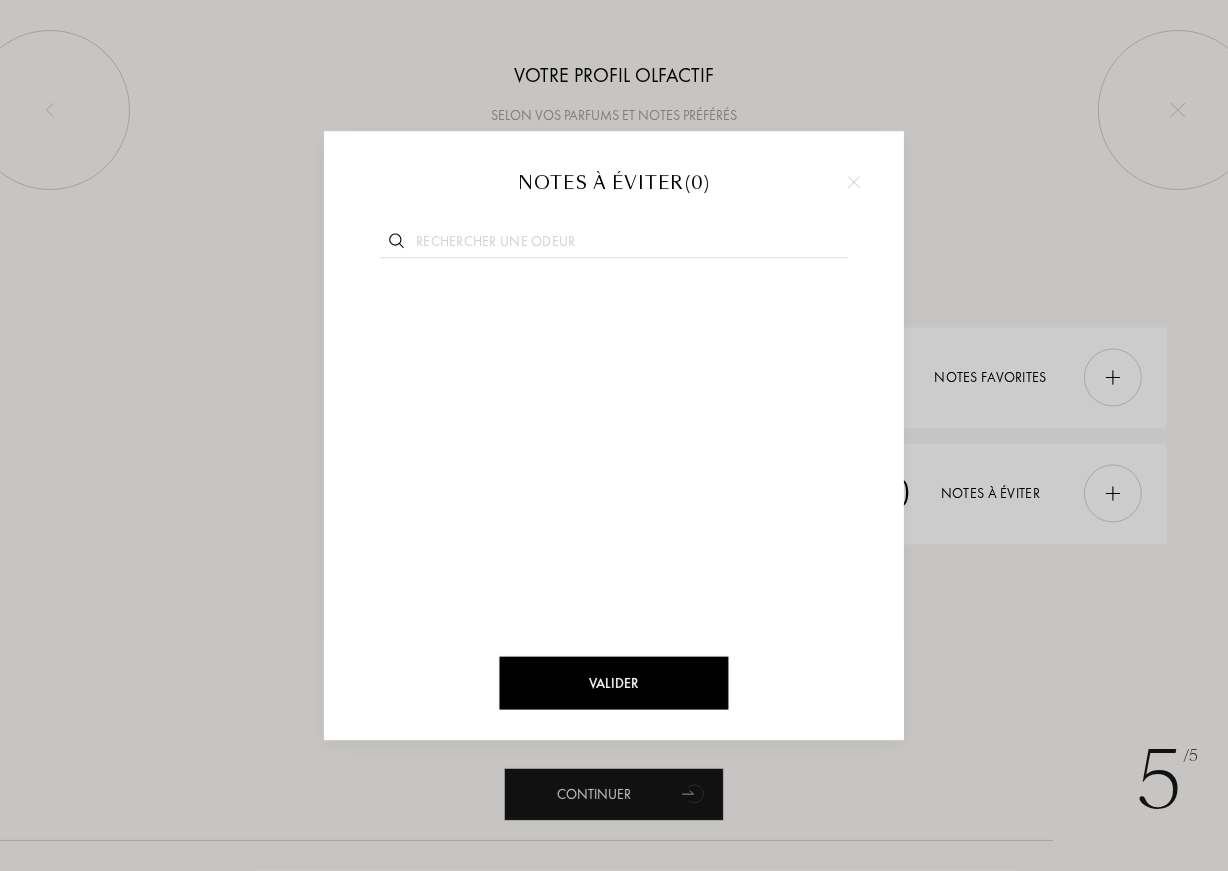 click at bounding box center (614, 244) 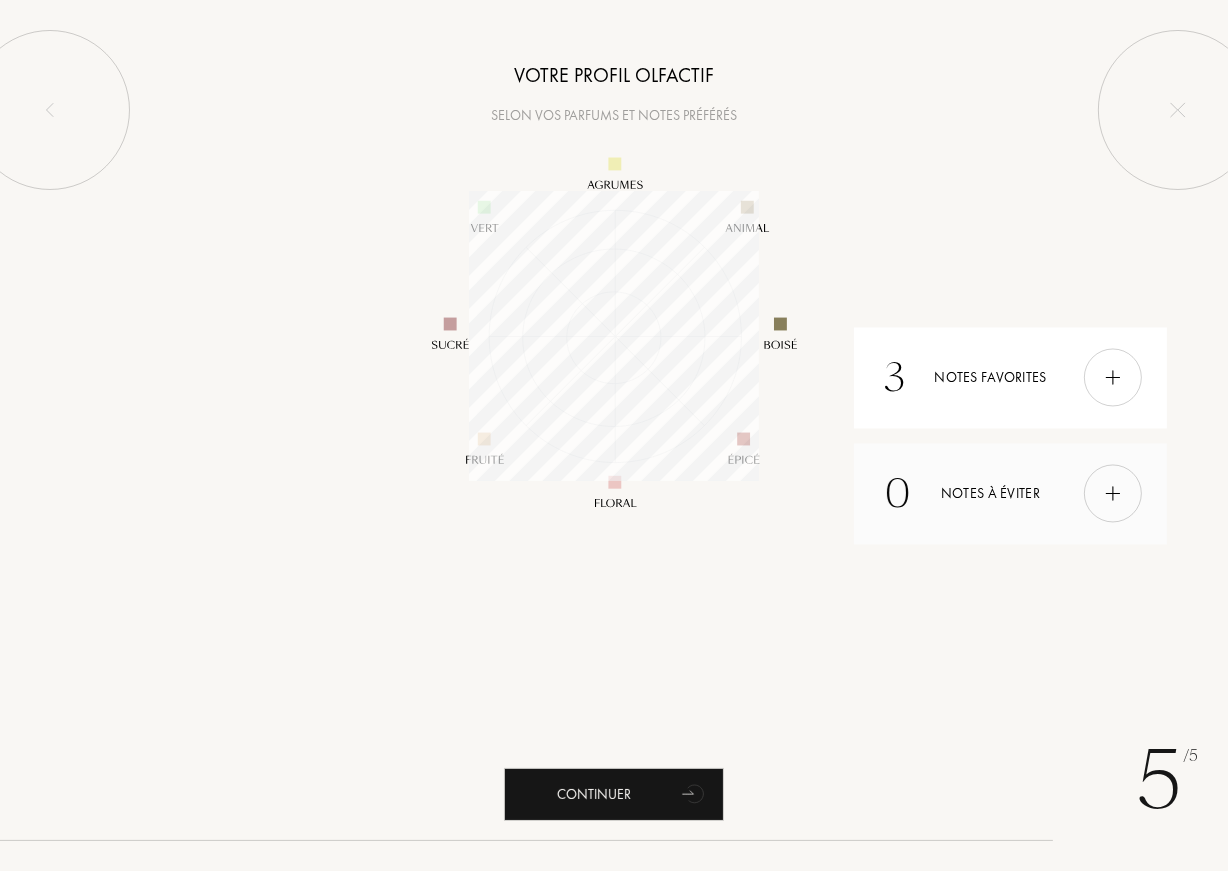 click at bounding box center (1113, 494) 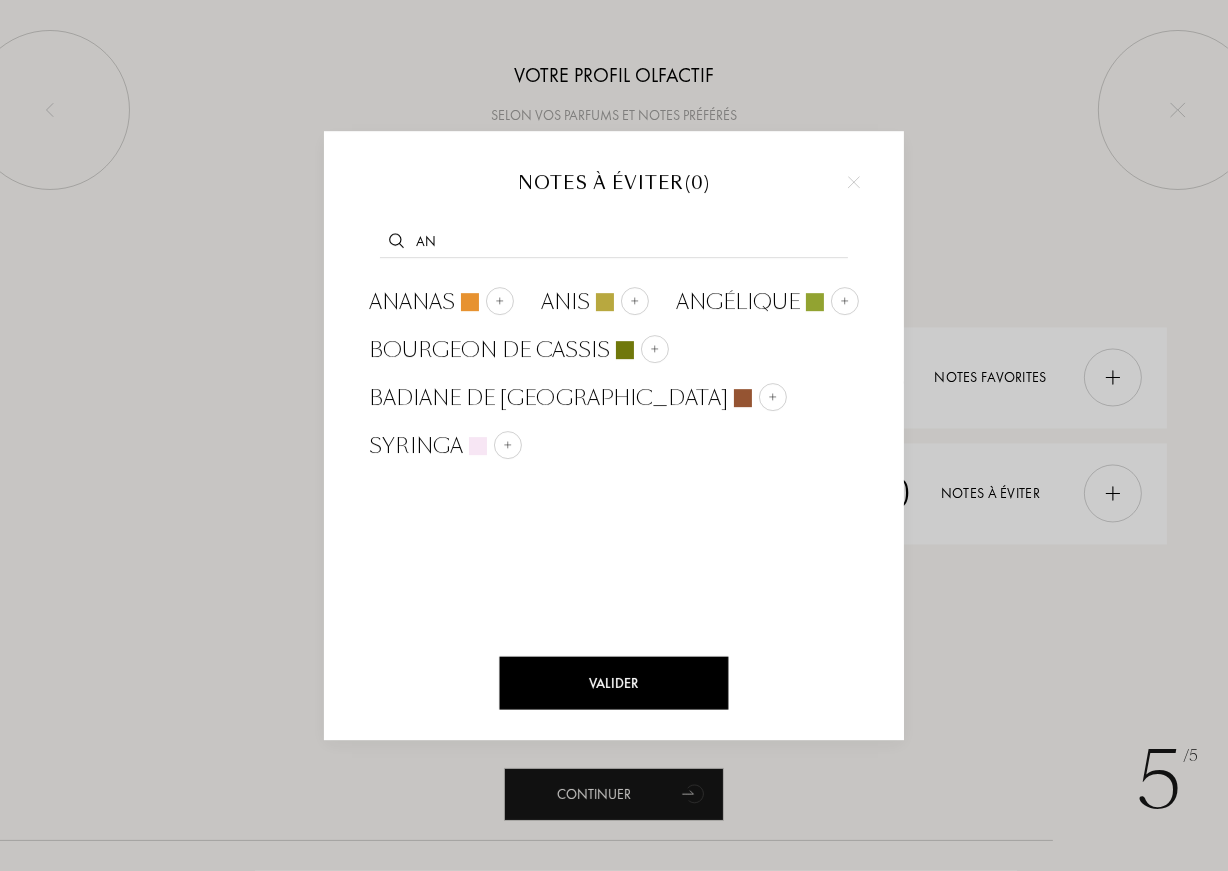 type on "a" 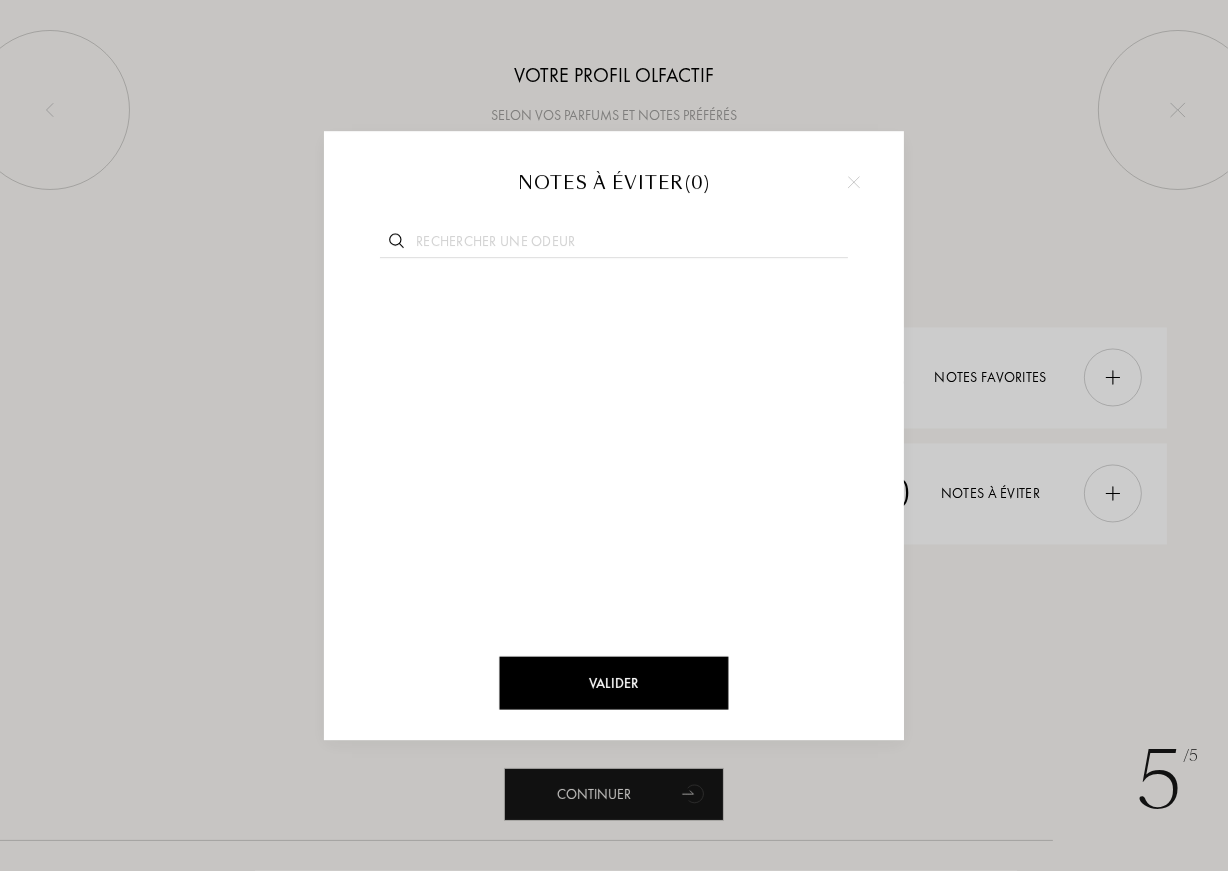type on "a" 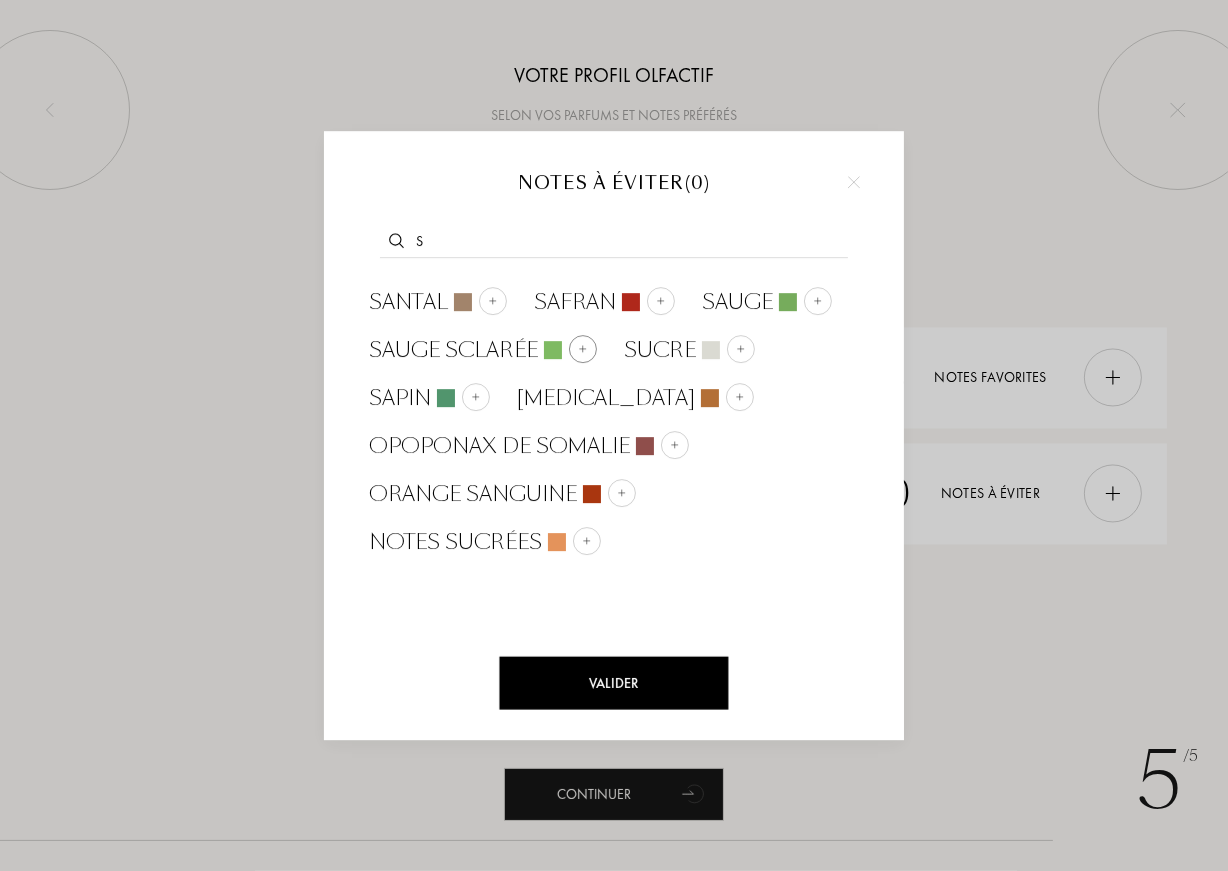 type on "s" 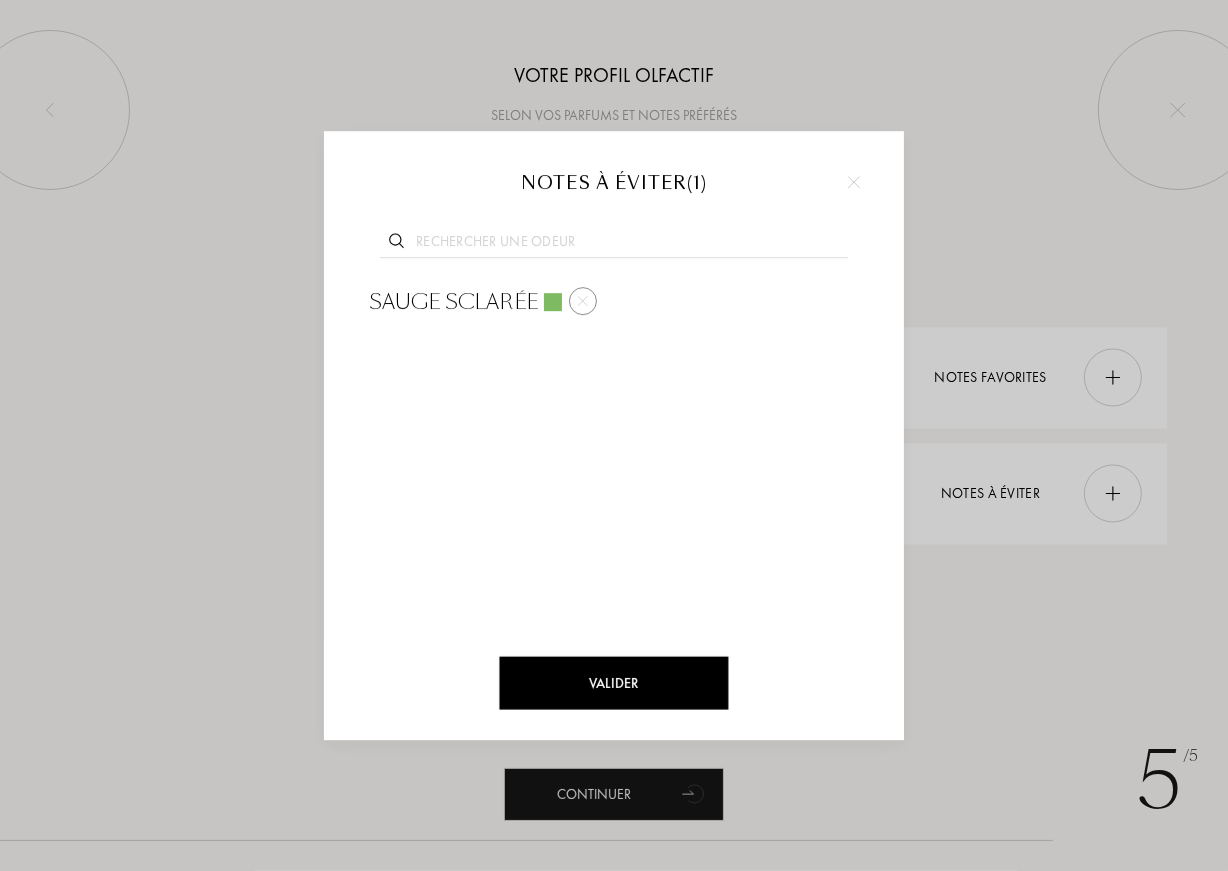 click at bounding box center (583, 301) 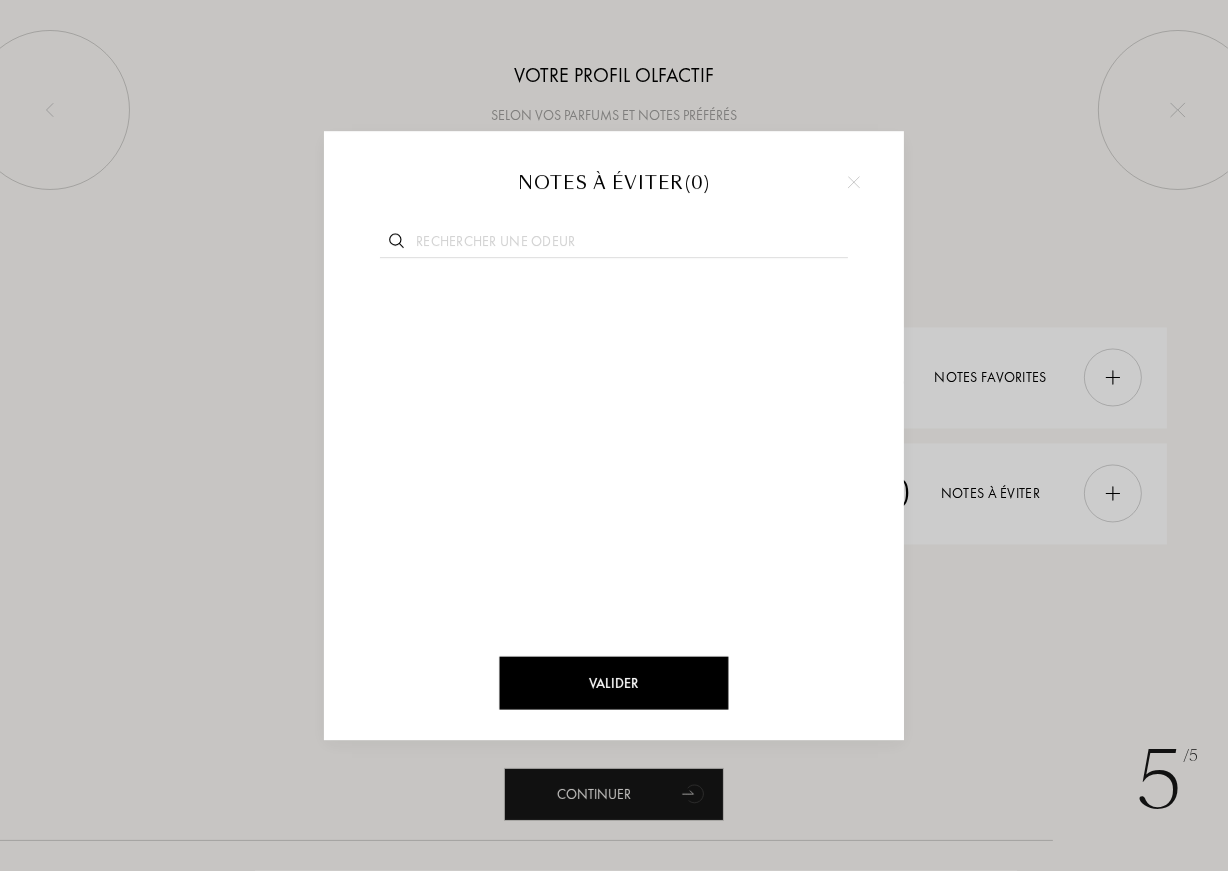 click at bounding box center [614, 244] 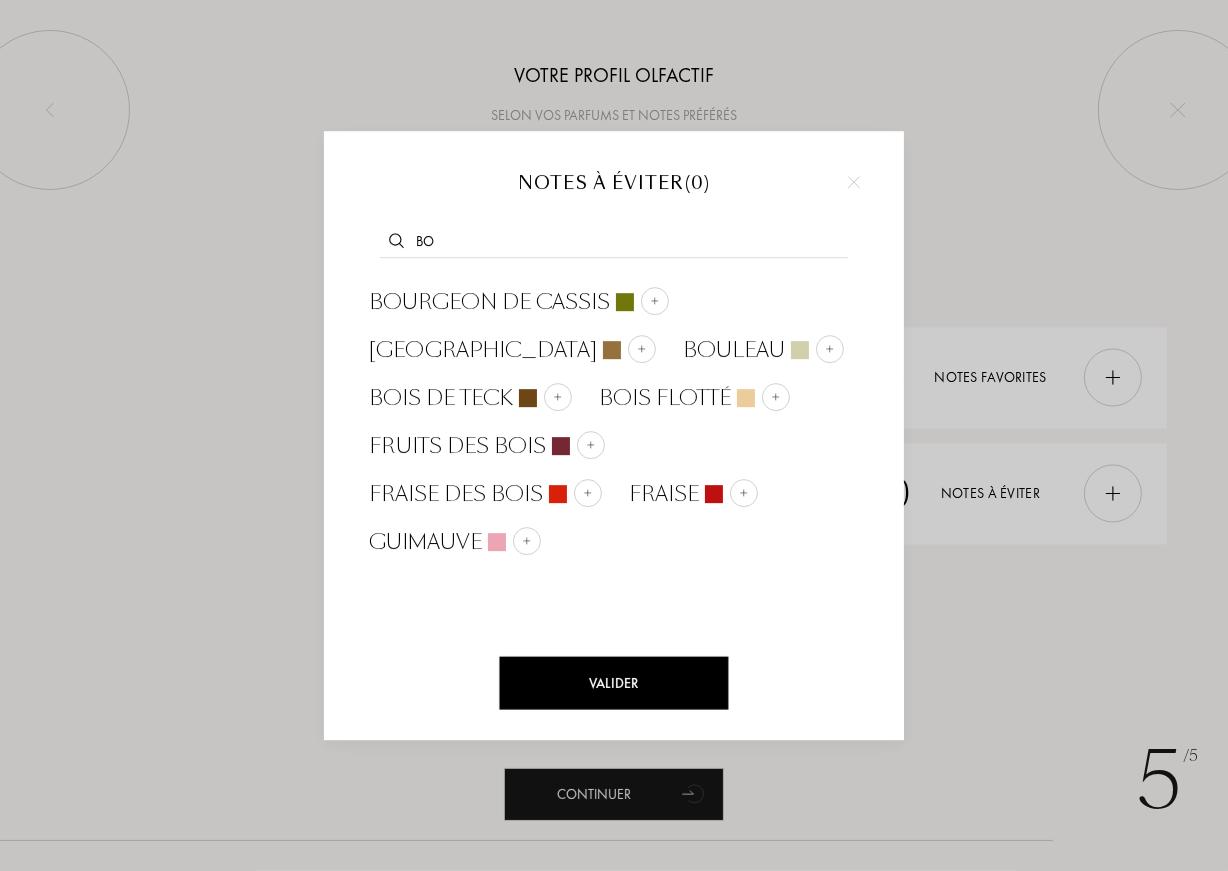 type on "b" 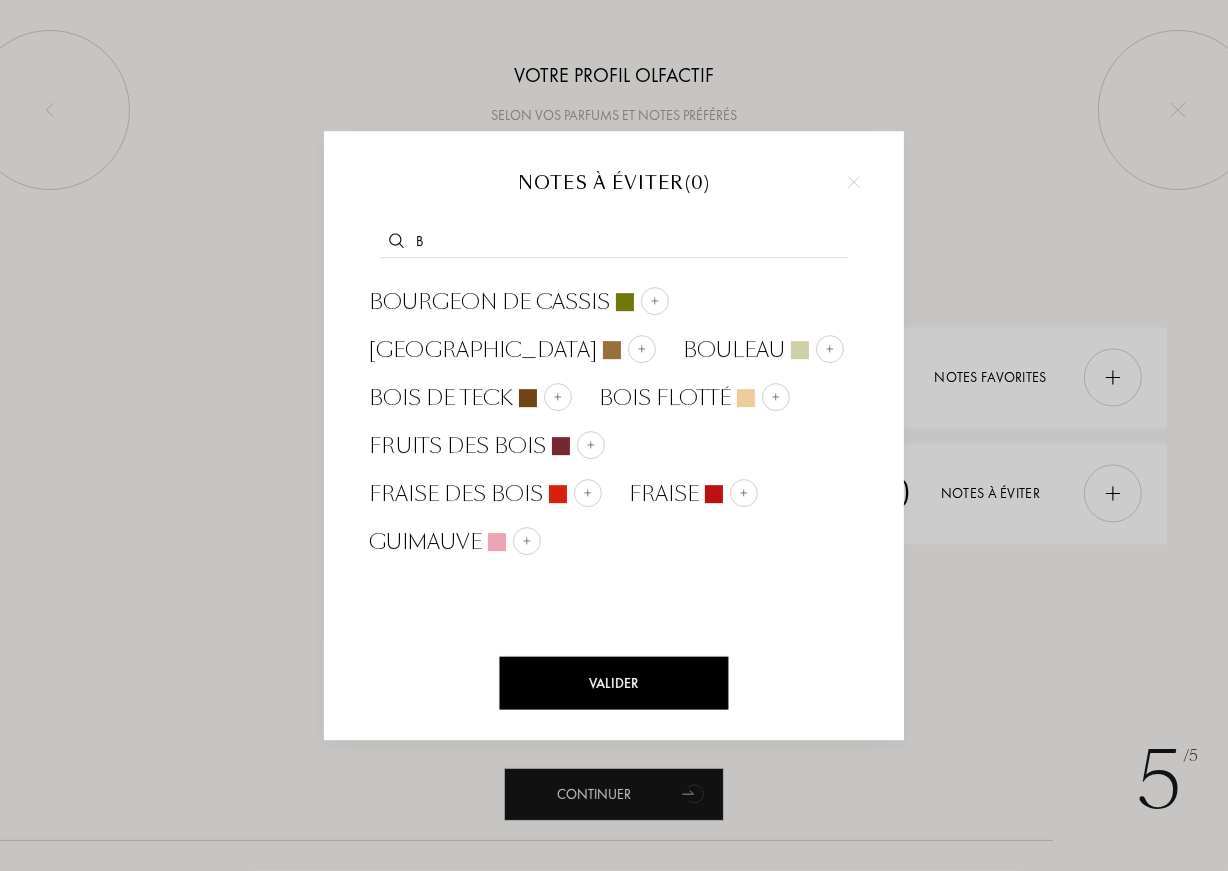 type 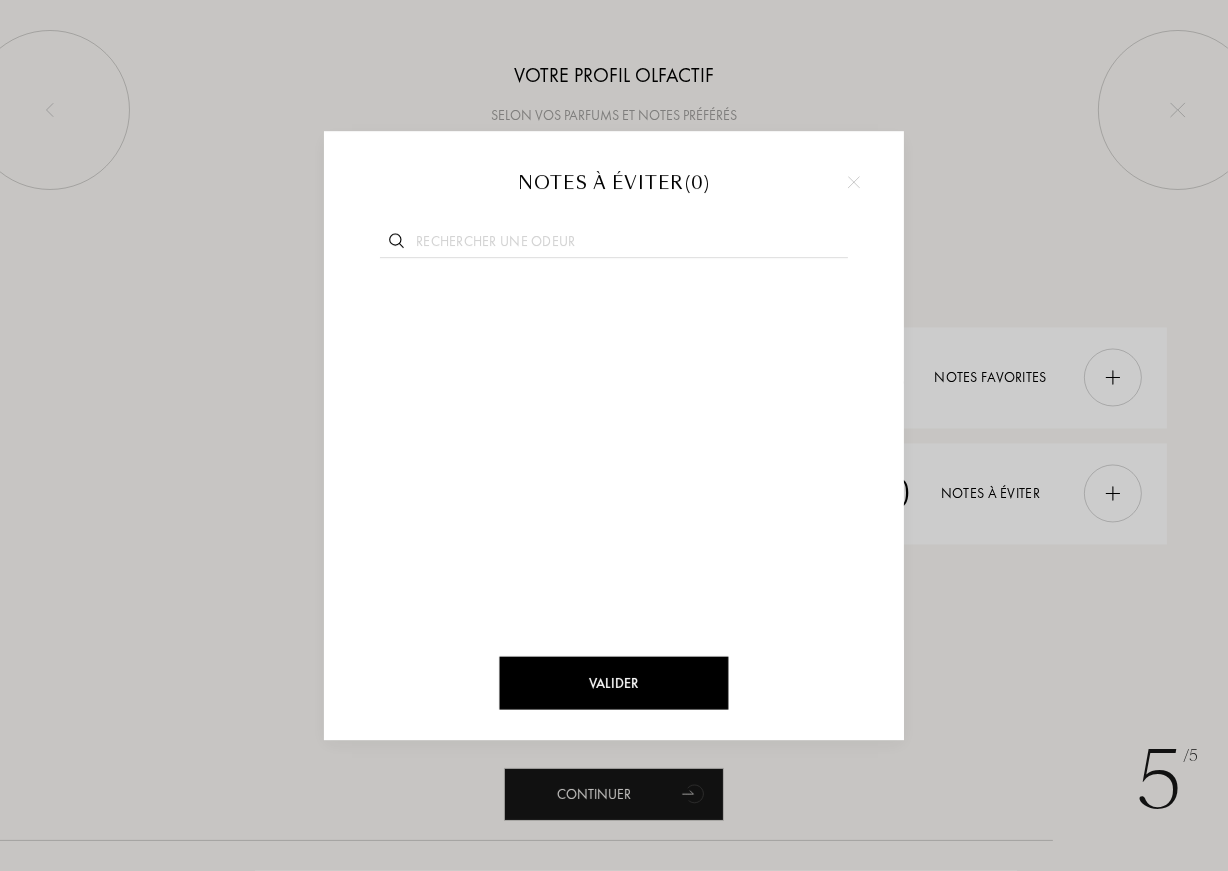 click at bounding box center (854, 182) 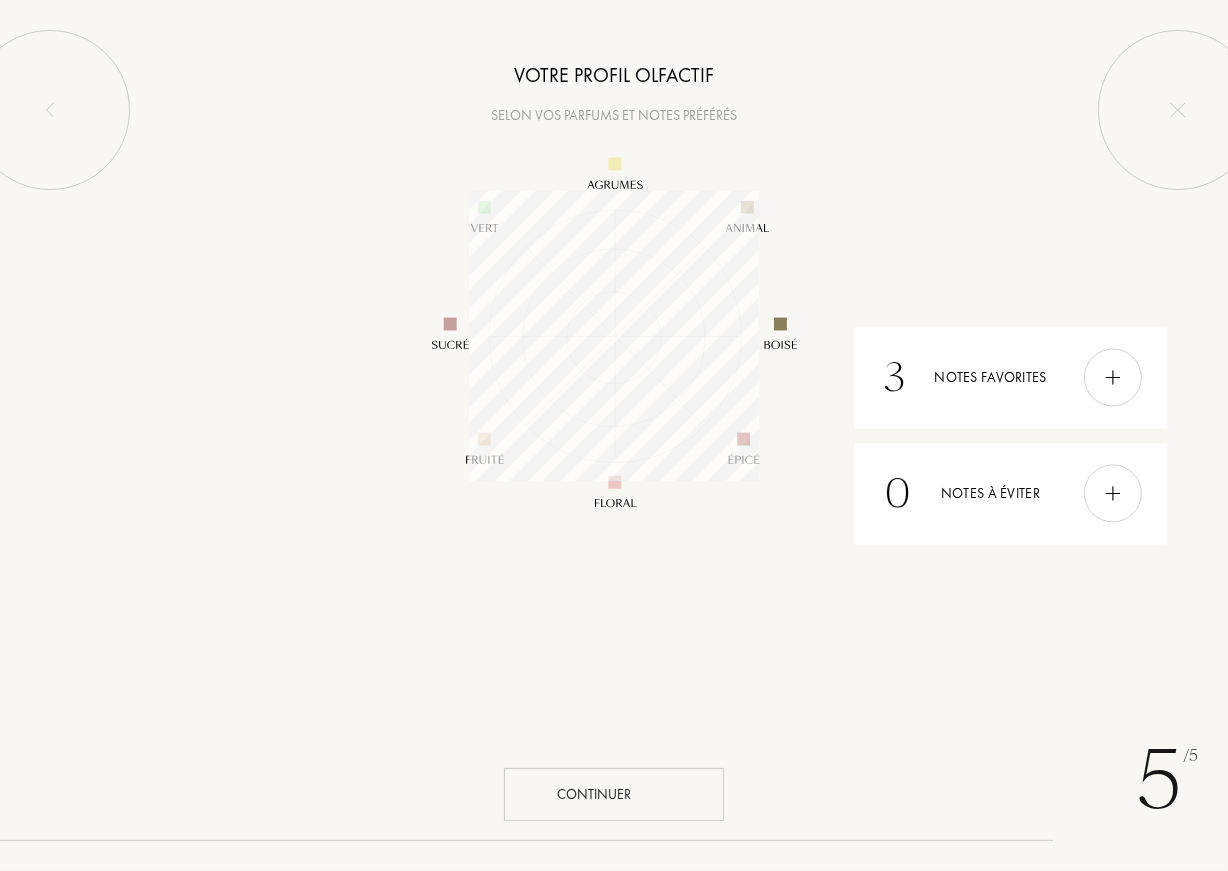 click on "Continuer" at bounding box center (614, 794) 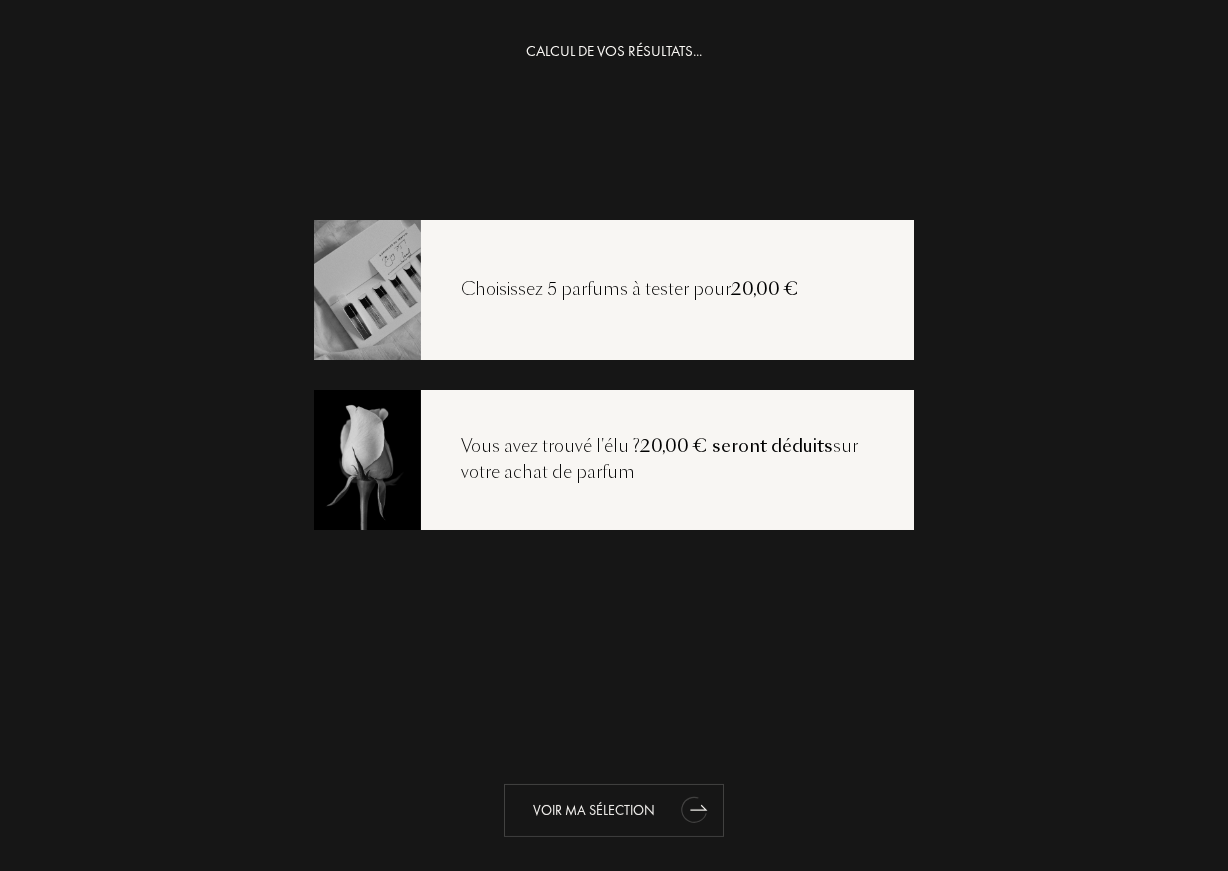 click on "Voir ma sélection" at bounding box center [614, 810] 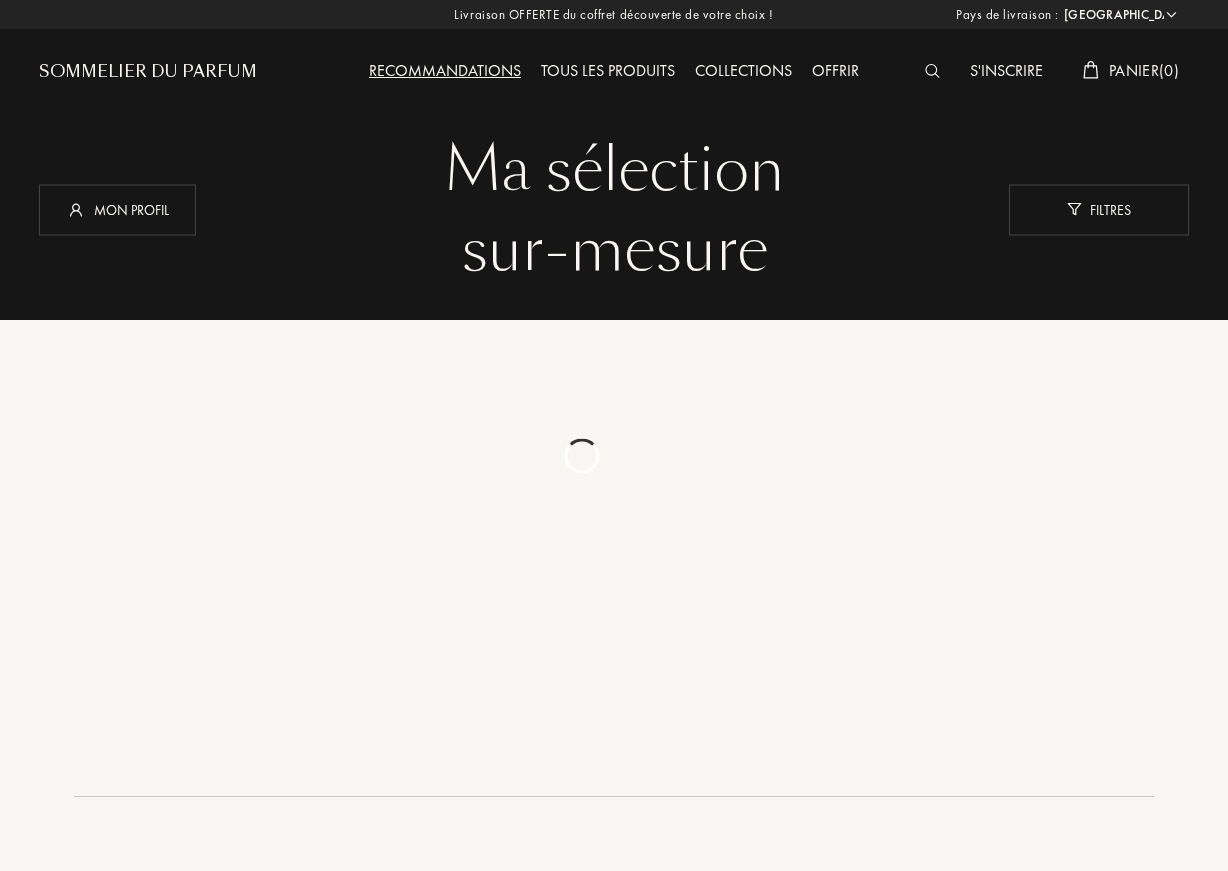 select on "FR" 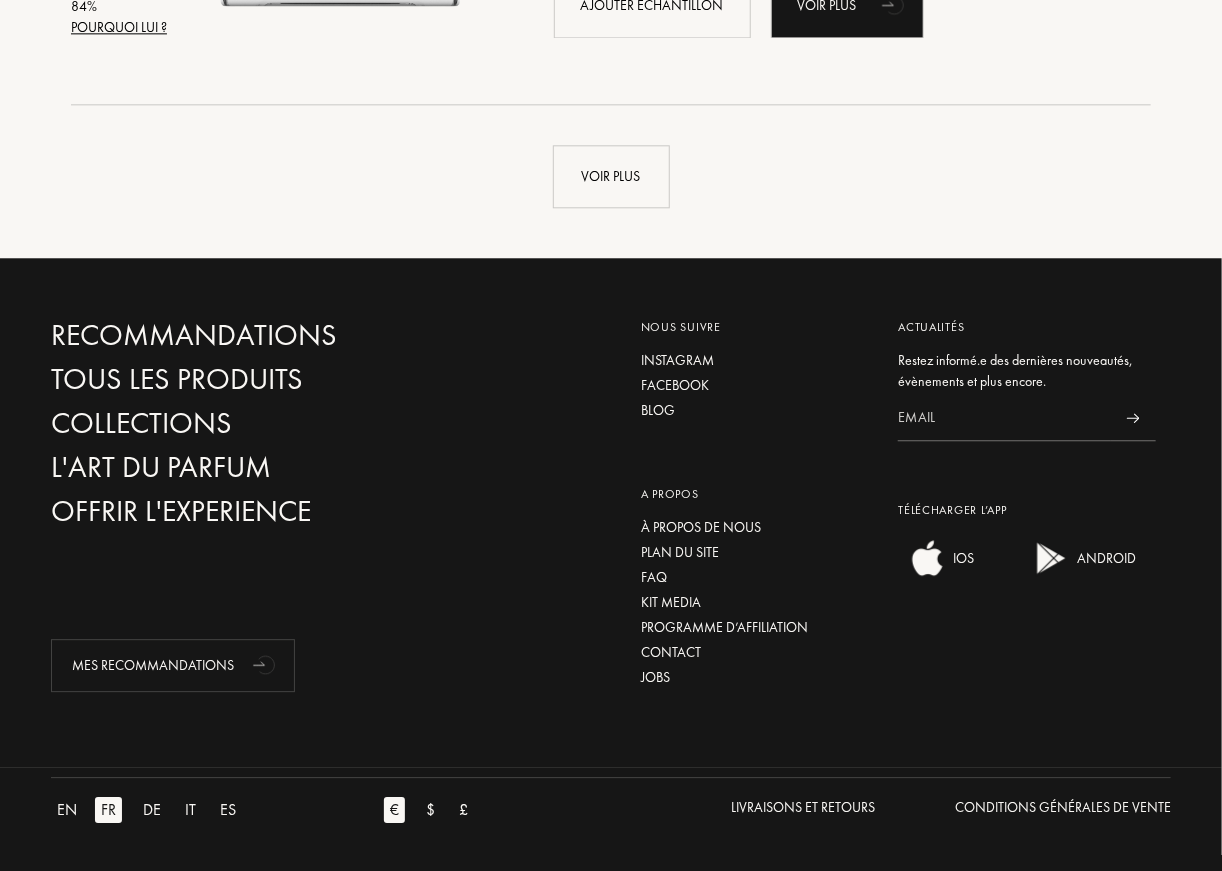 scroll, scrollTop: 4690, scrollLeft: 0, axis: vertical 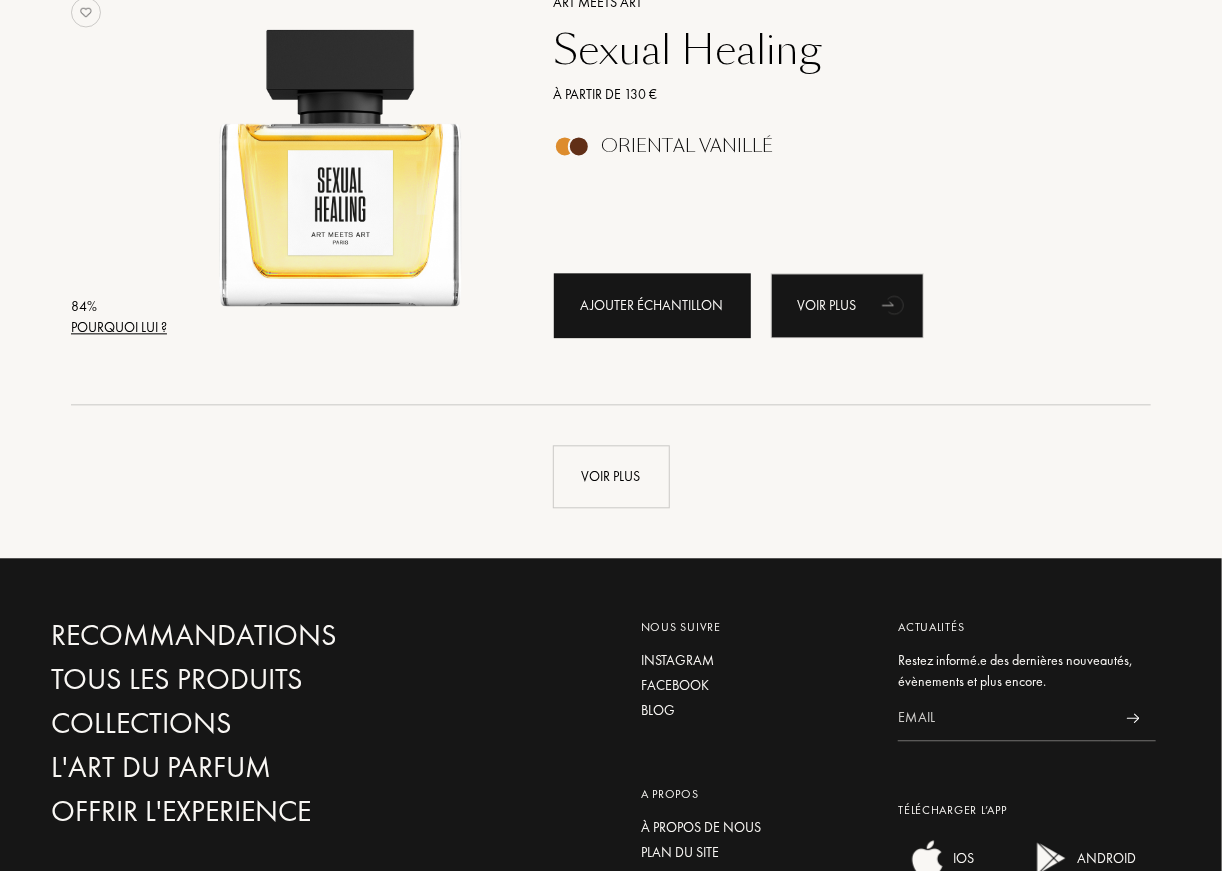 click on "Ajouter échantillon" at bounding box center [652, 305] 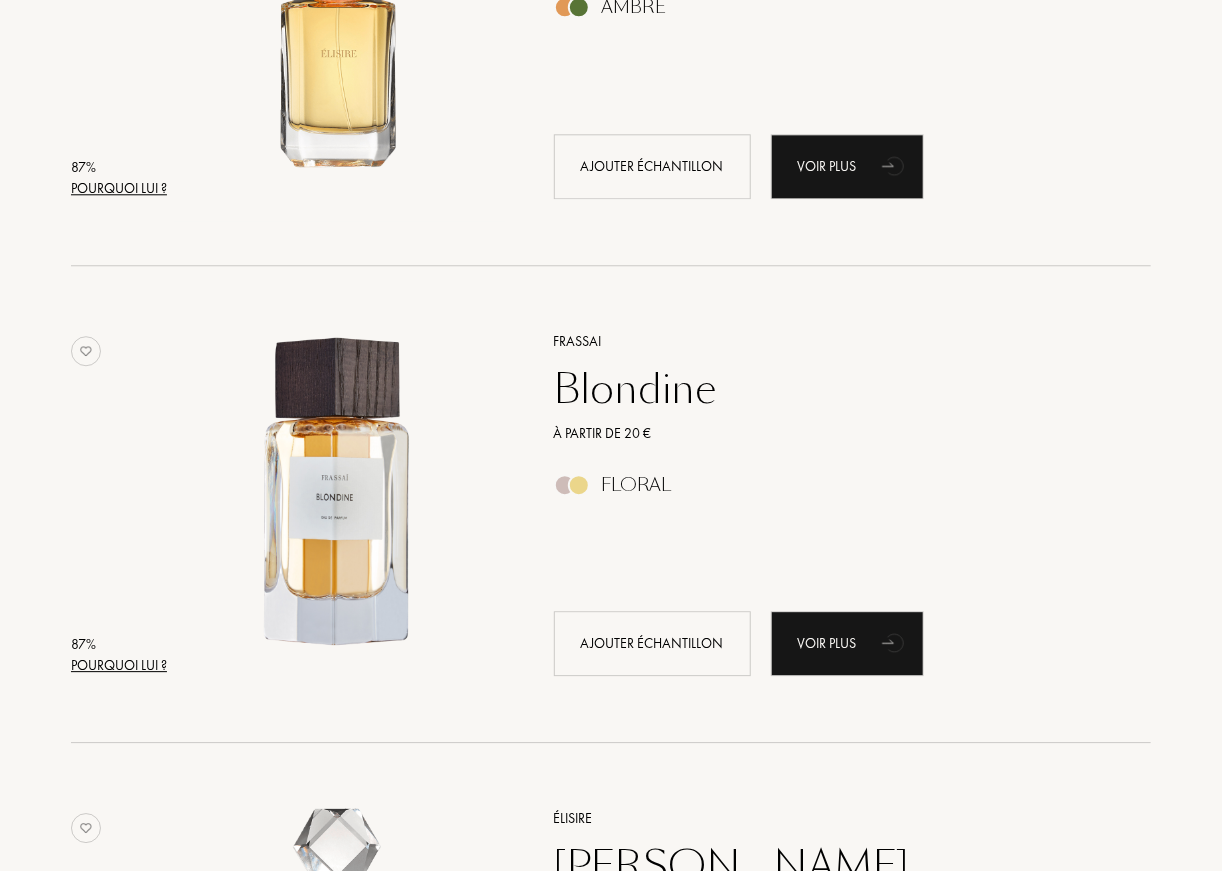 scroll, scrollTop: 1991, scrollLeft: 0, axis: vertical 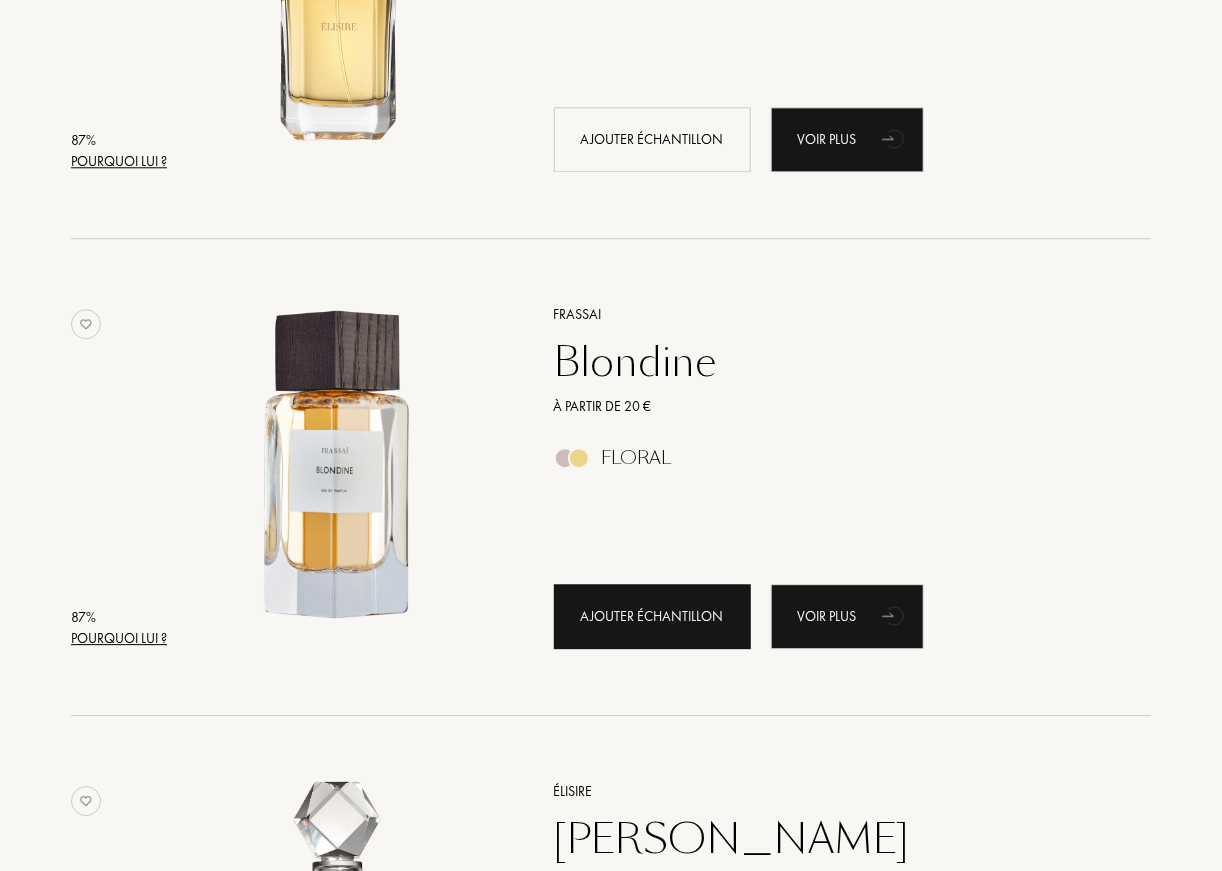click on "Ajouter échantillon" at bounding box center [652, 616] 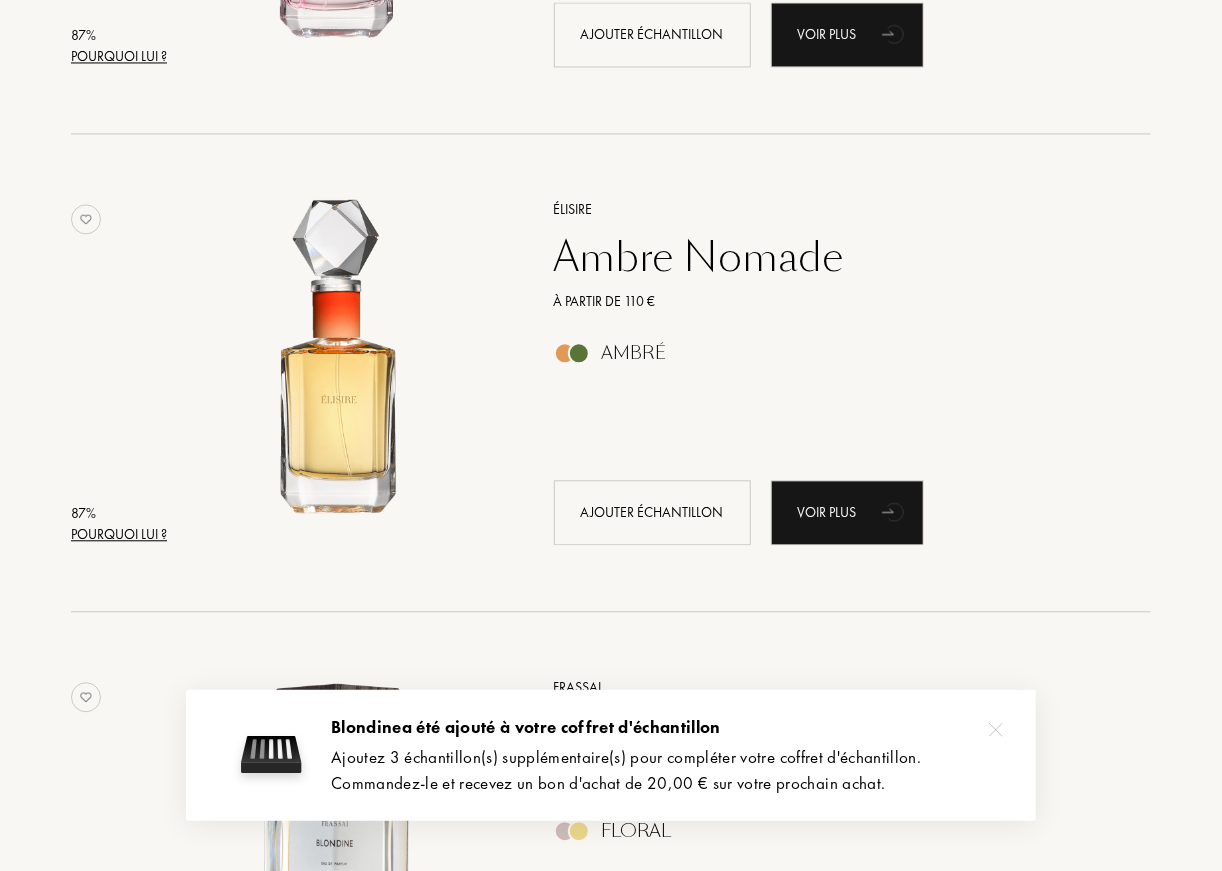 scroll, scrollTop: 1690, scrollLeft: 0, axis: vertical 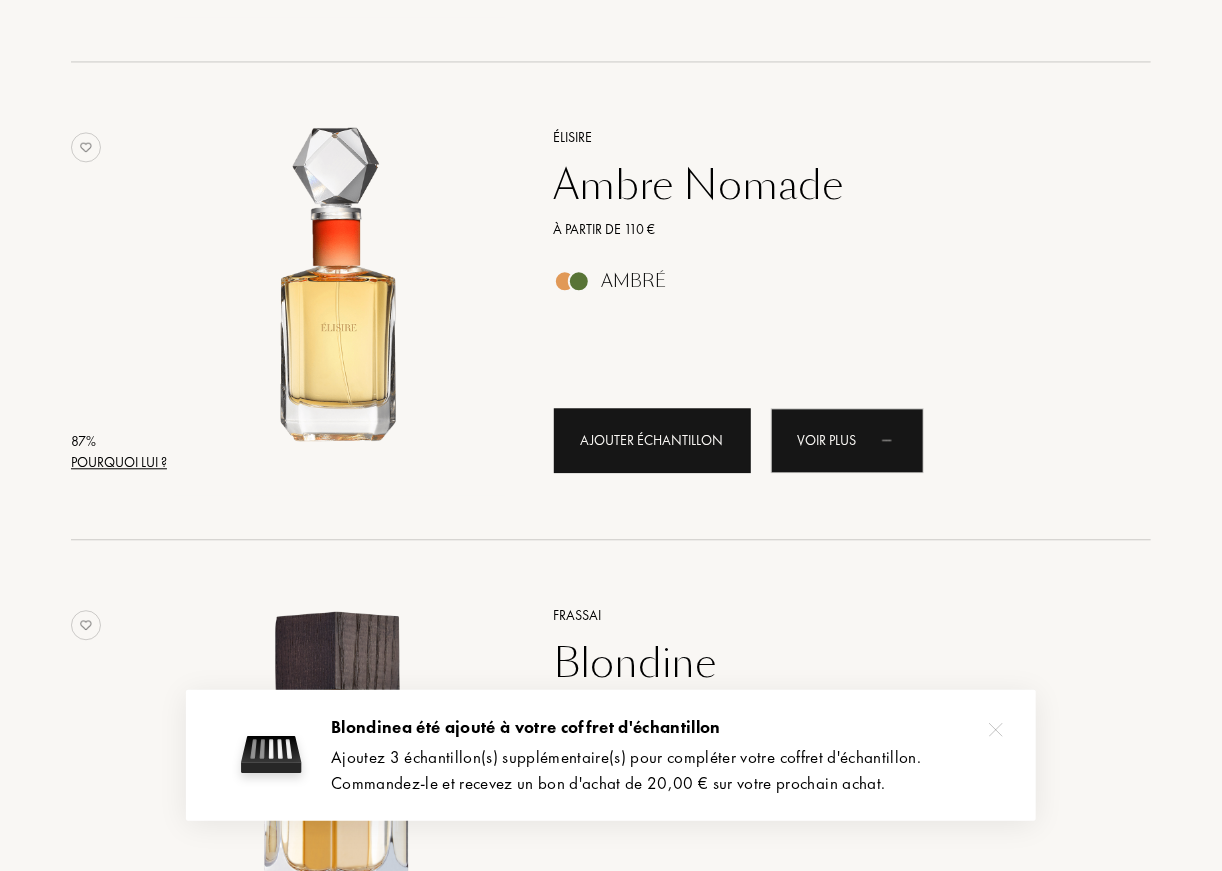 click on "Ajouter échantillon" at bounding box center [652, 440] 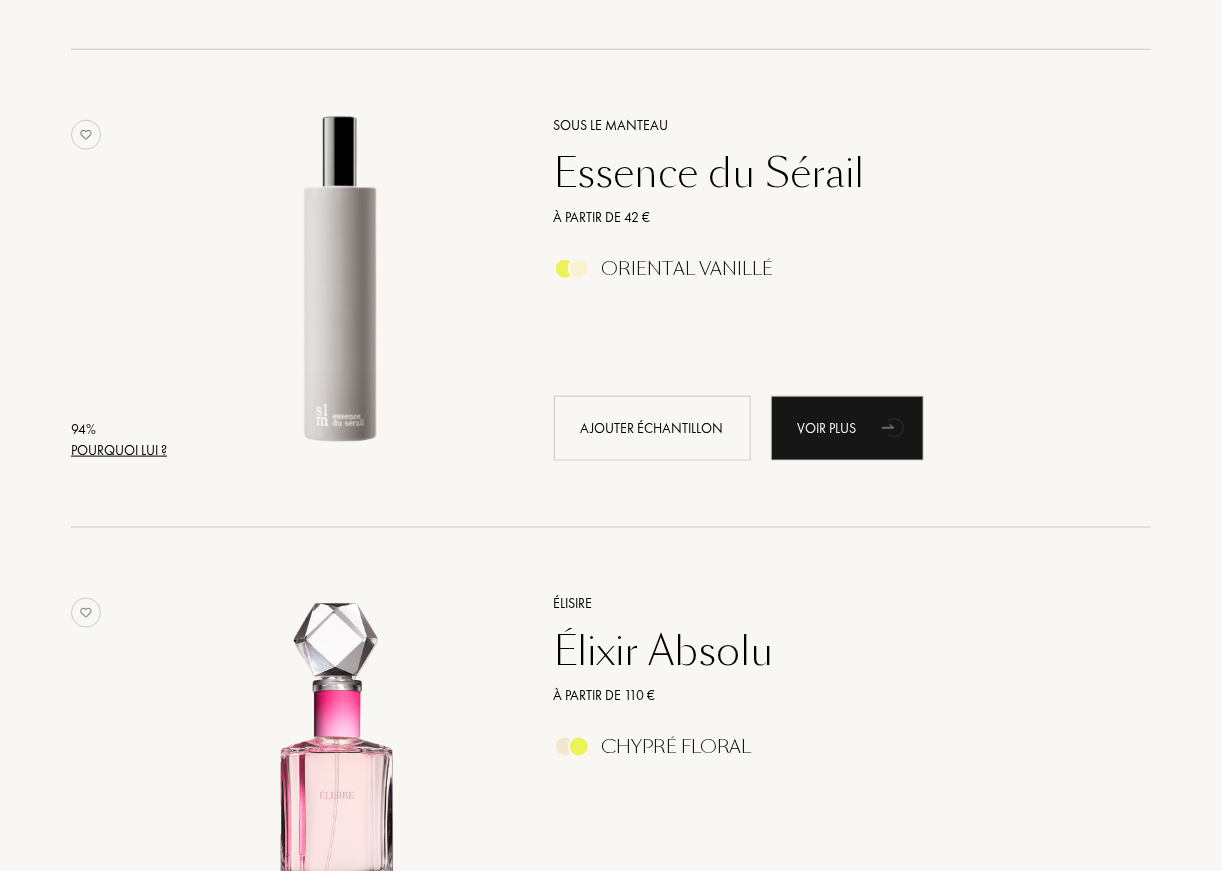 scroll, scrollTop: 590, scrollLeft: 0, axis: vertical 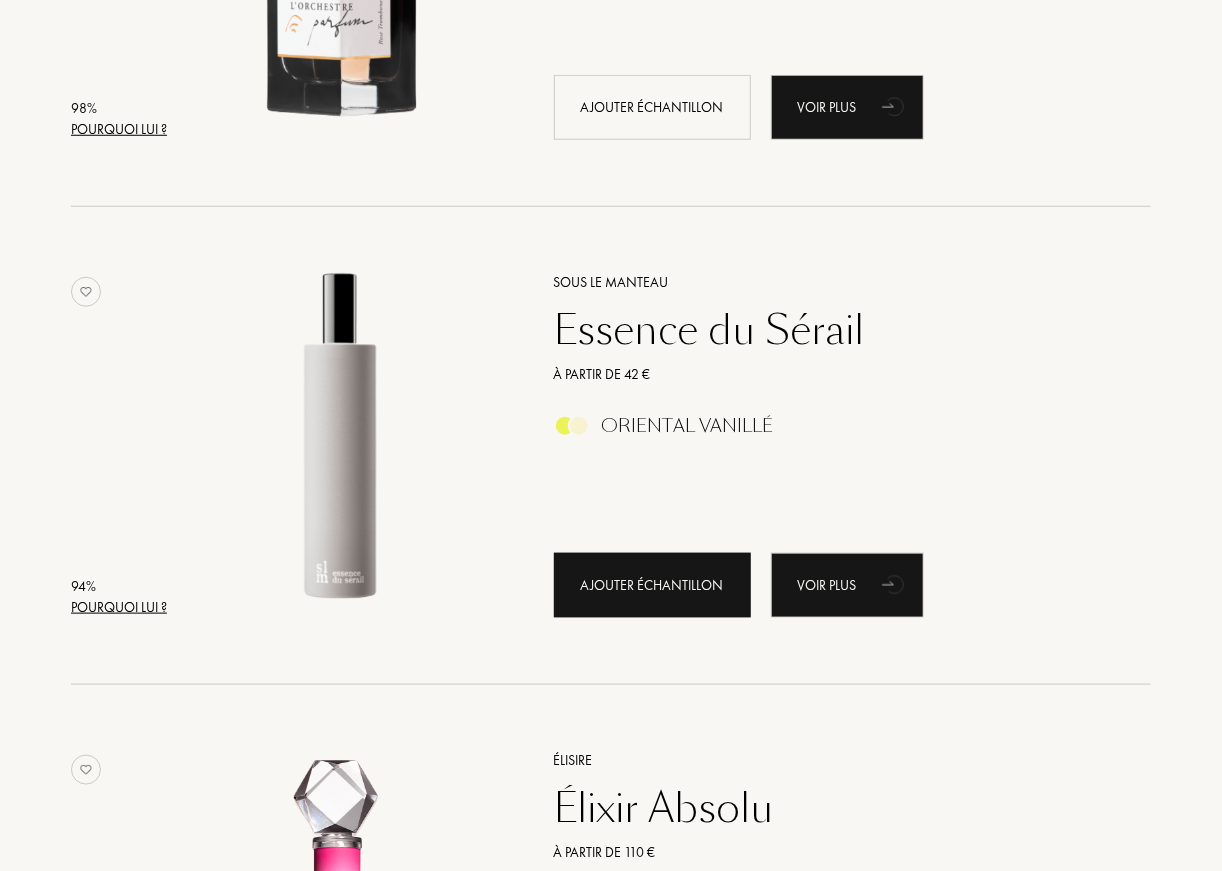 click on "Ajouter échantillon" at bounding box center (652, 585) 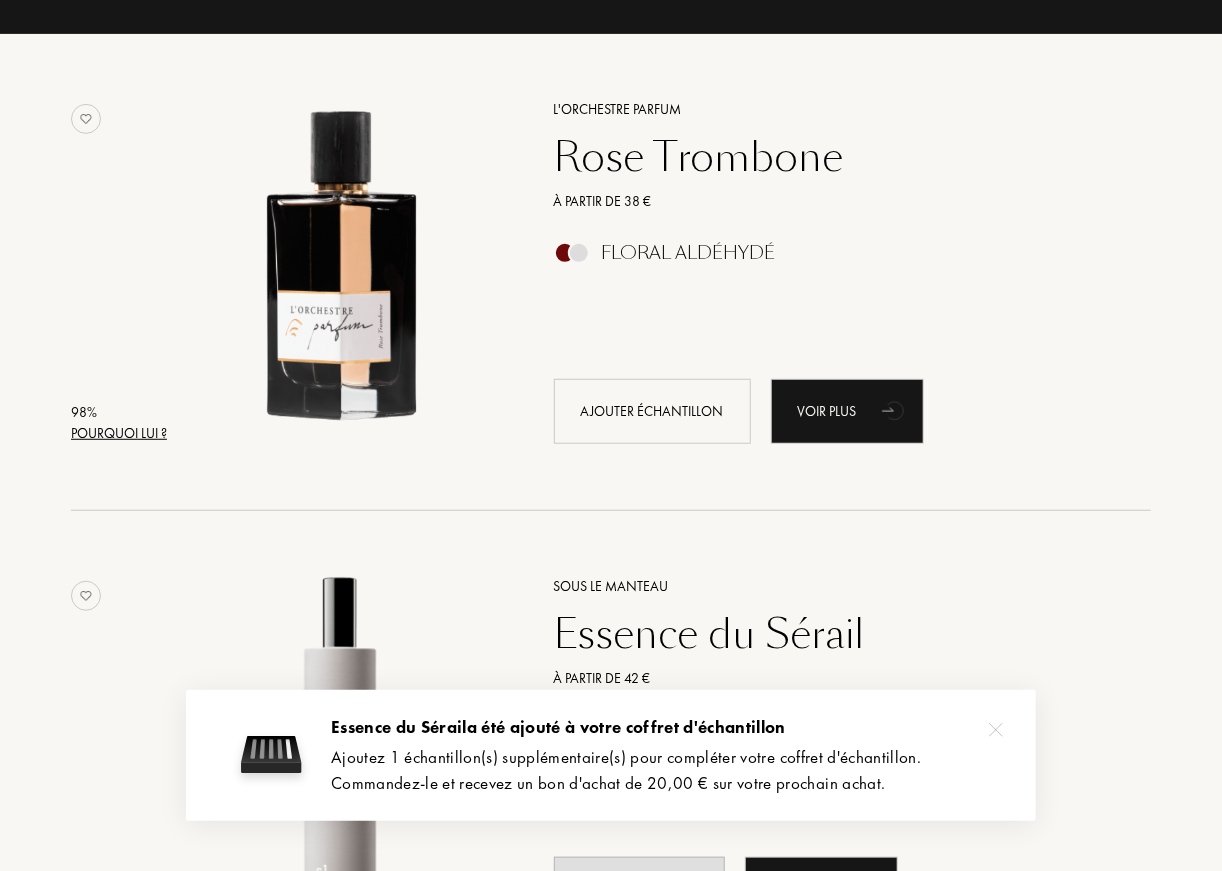 scroll, scrollTop: 190, scrollLeft: 0, axis: vertical 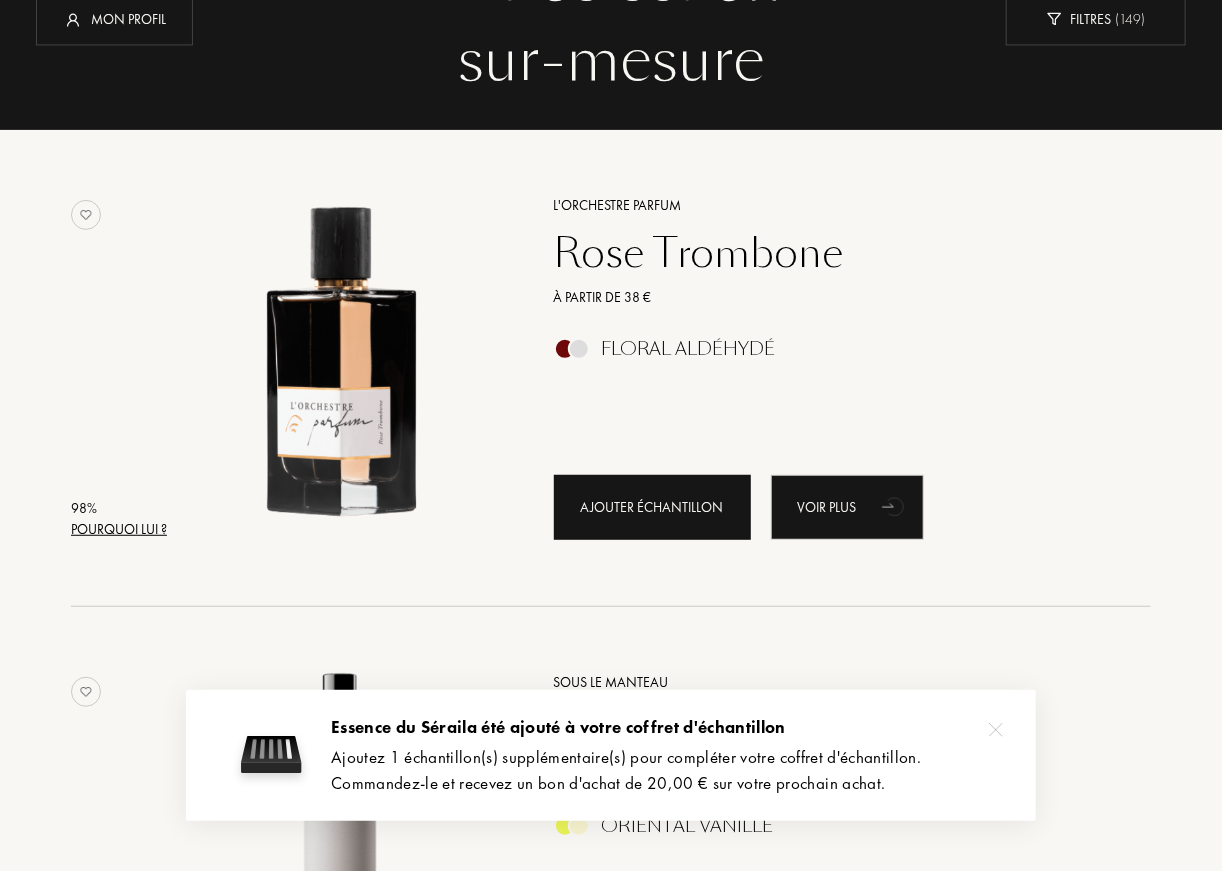 click on "Ajouter échantillon" at bounding box center [652, 507] 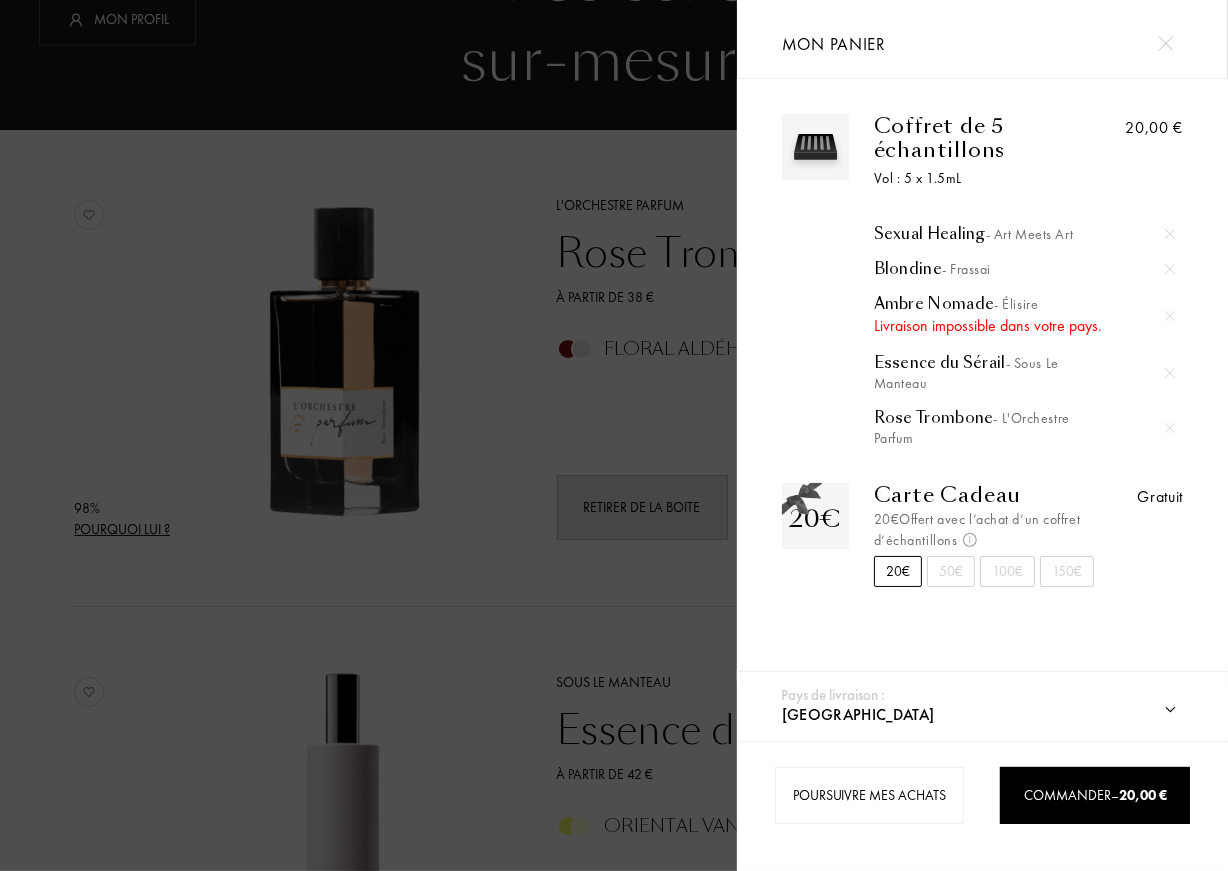 click at bounding box center (368, 435) 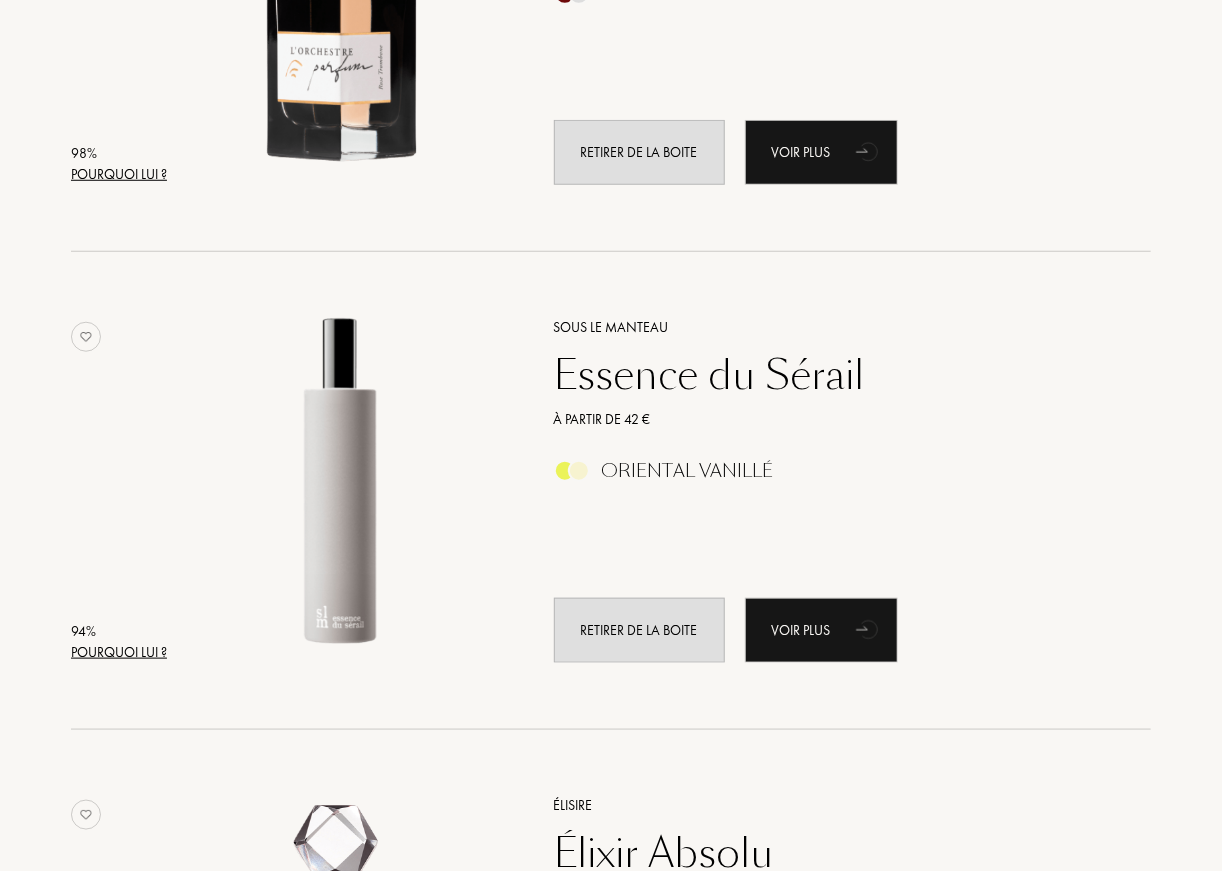 scroll, scrollTop: 0, scrollLeft: 0, axis: both 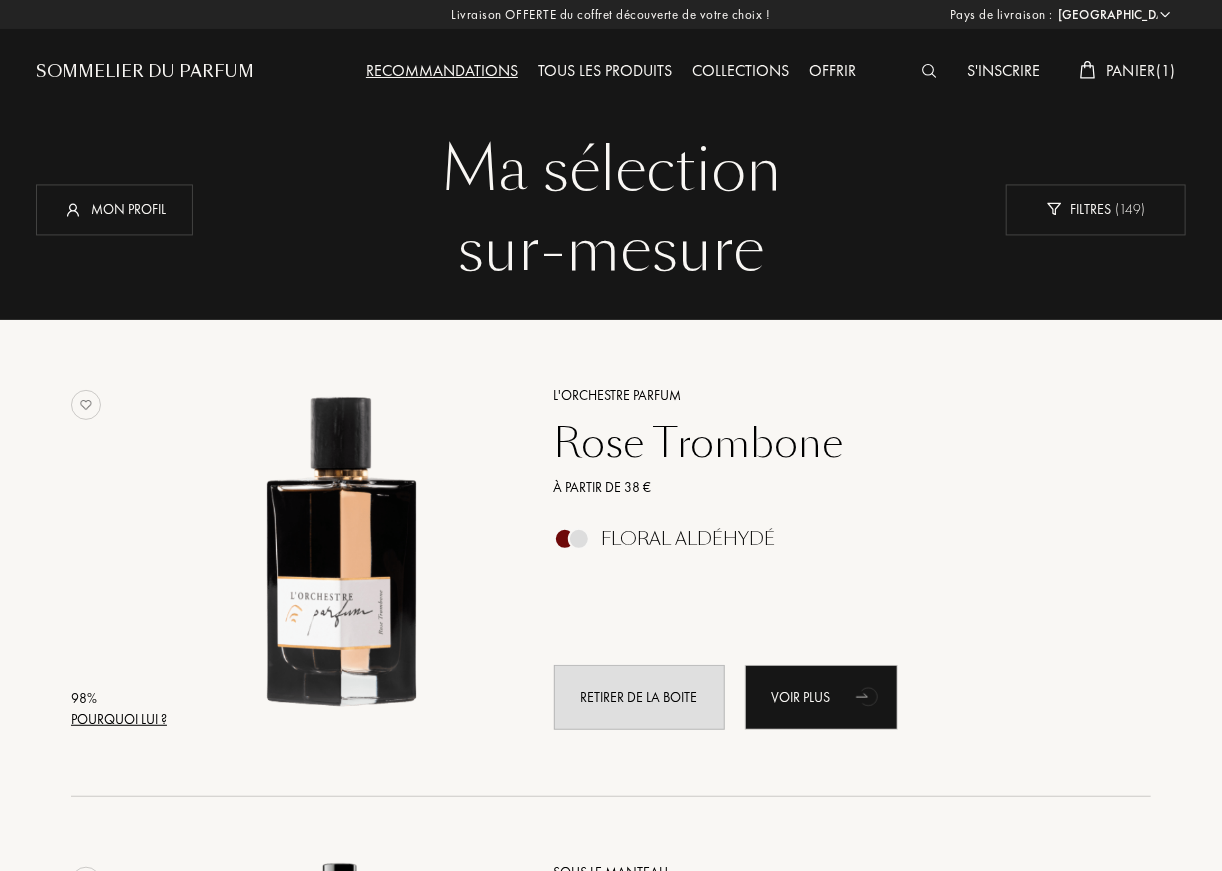 click on "Panier  ( 1 )" at bounding box center [1141, 70] 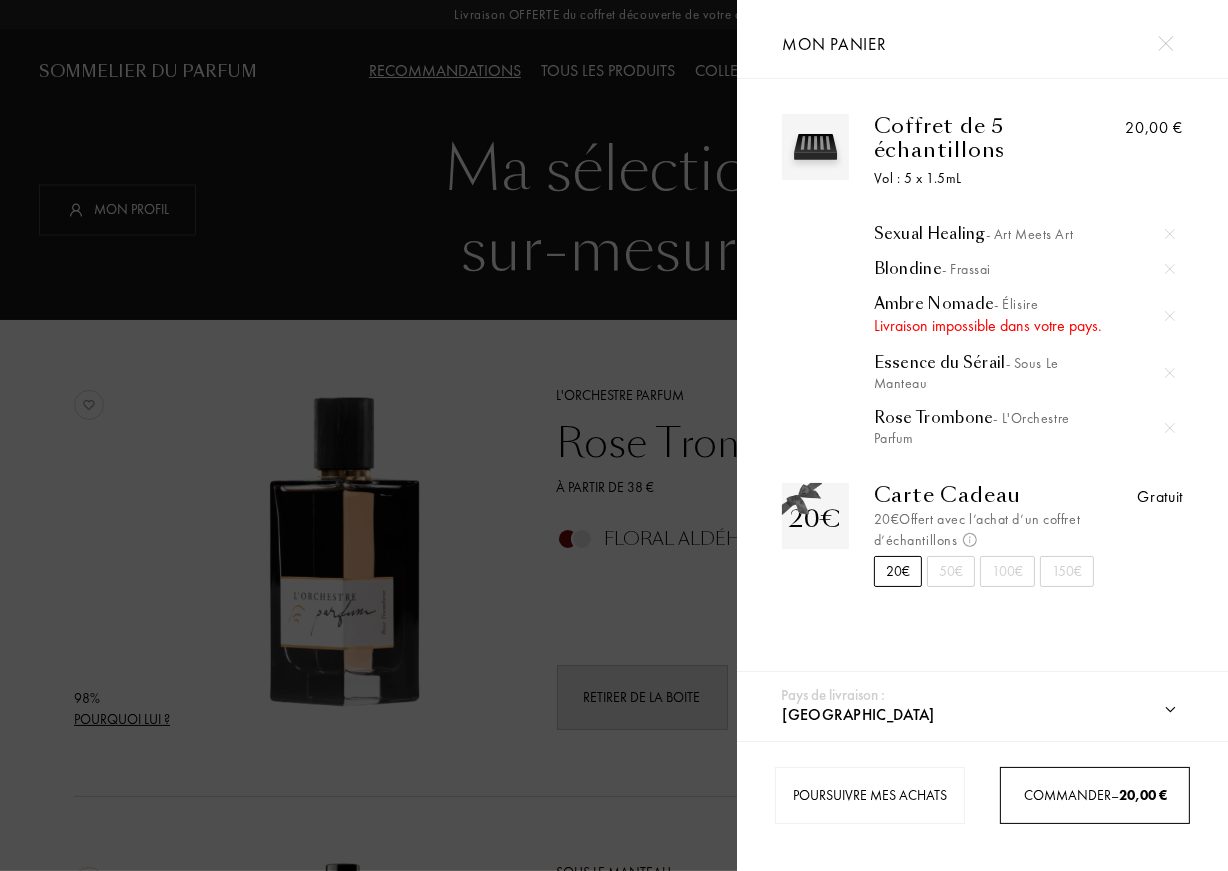 click on "Commander  –  20,00 €" at bounding box center [1094, 795] 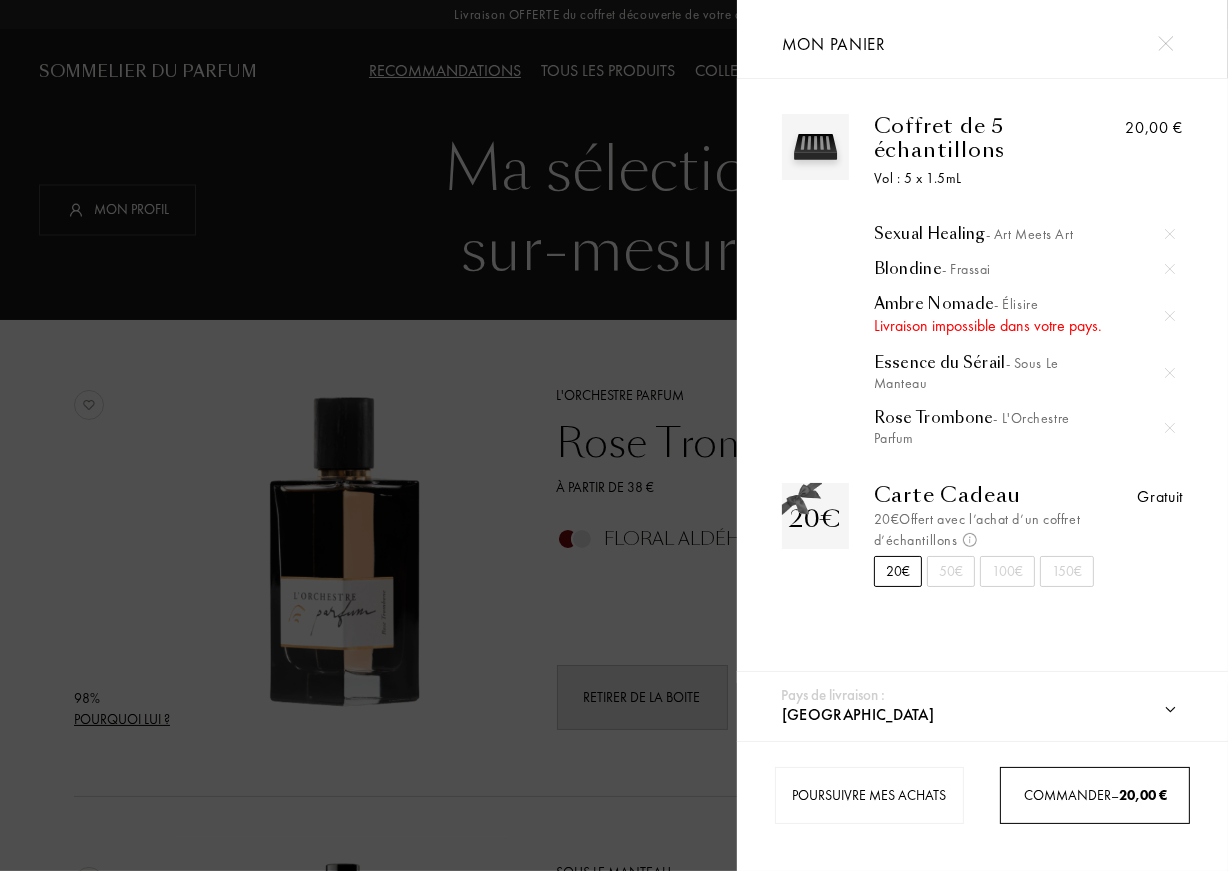 click on "Commander  –  20,00 €" at bounding box center (1094, 795) 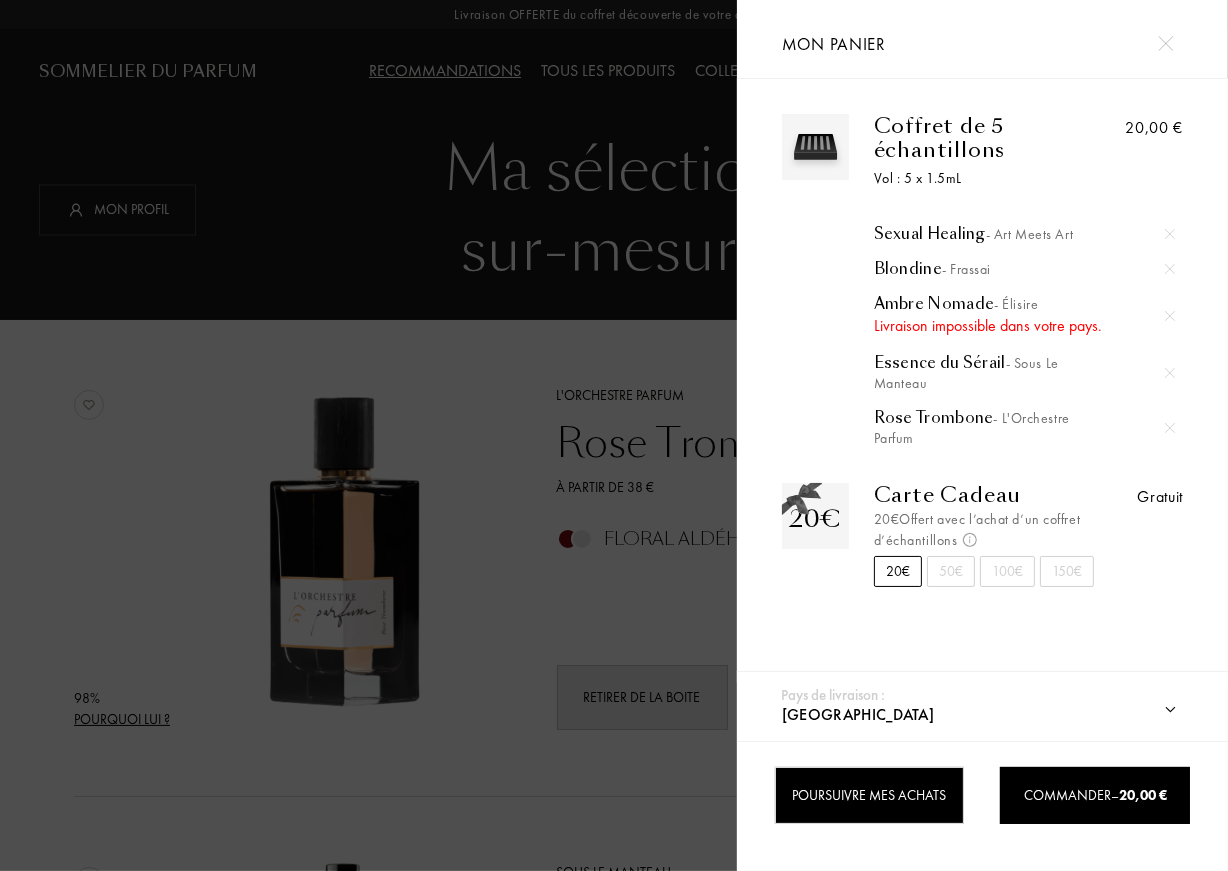 click on "Poursuivre mes achats" at bounding box center (869, 795) 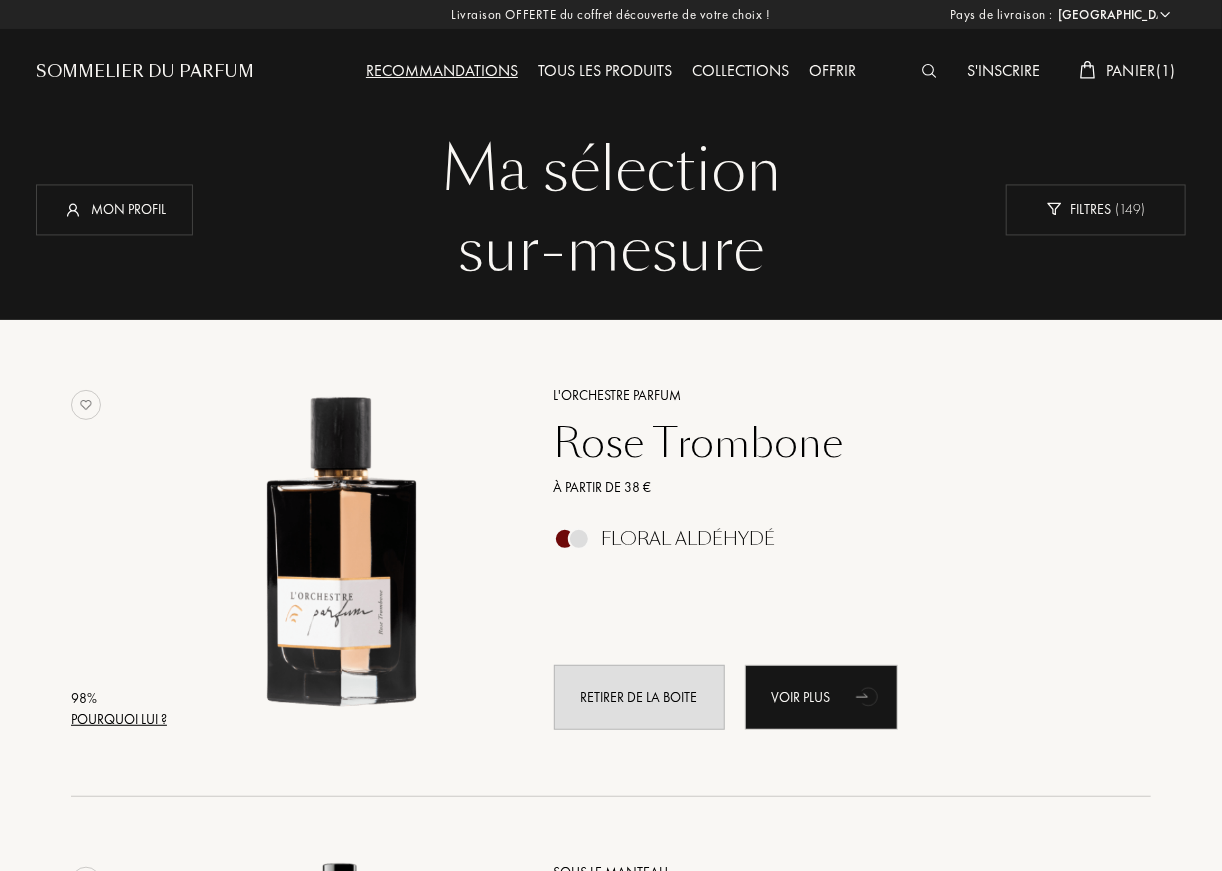 click on "Tous les produits" at bounding box center (605, 72) 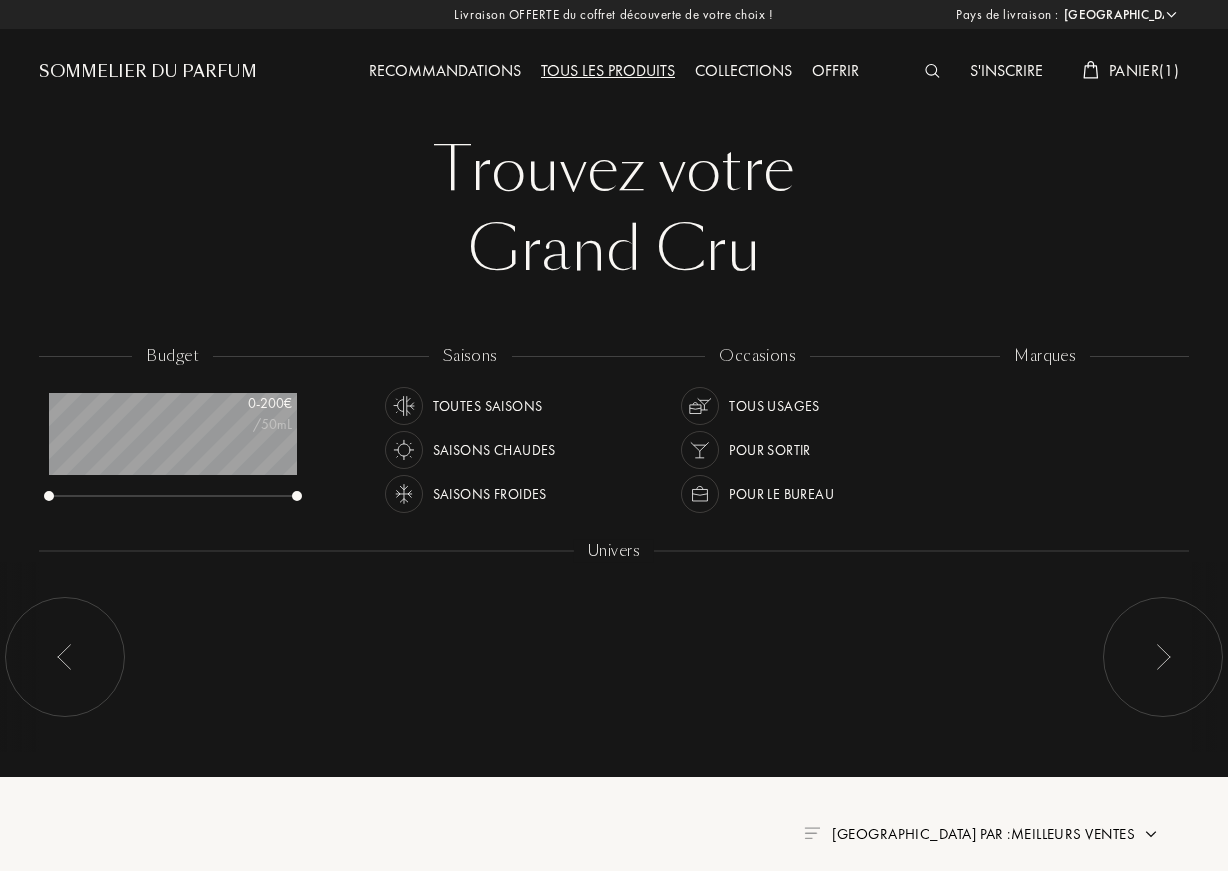 select on "FR" 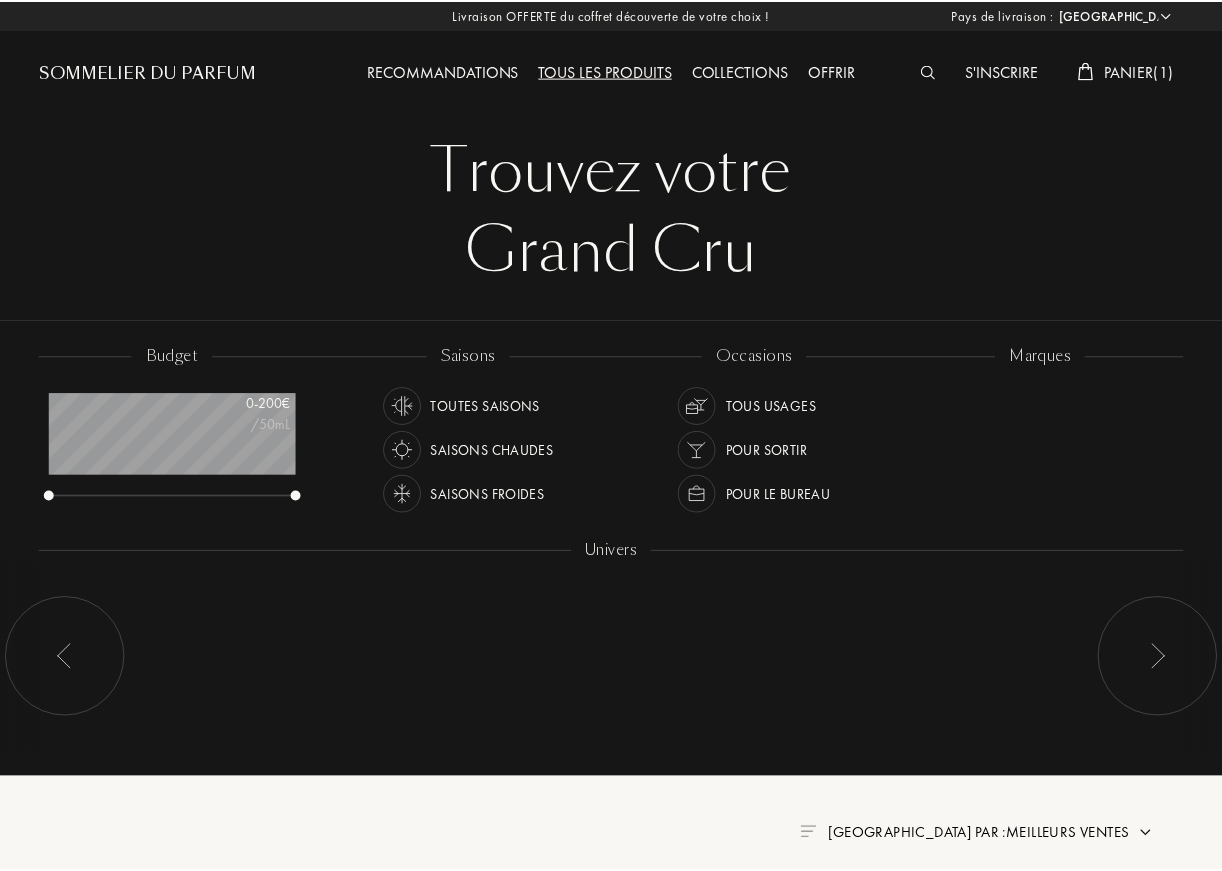 scroll, scrollTop: 0, scrollLeft: 0, axis: both 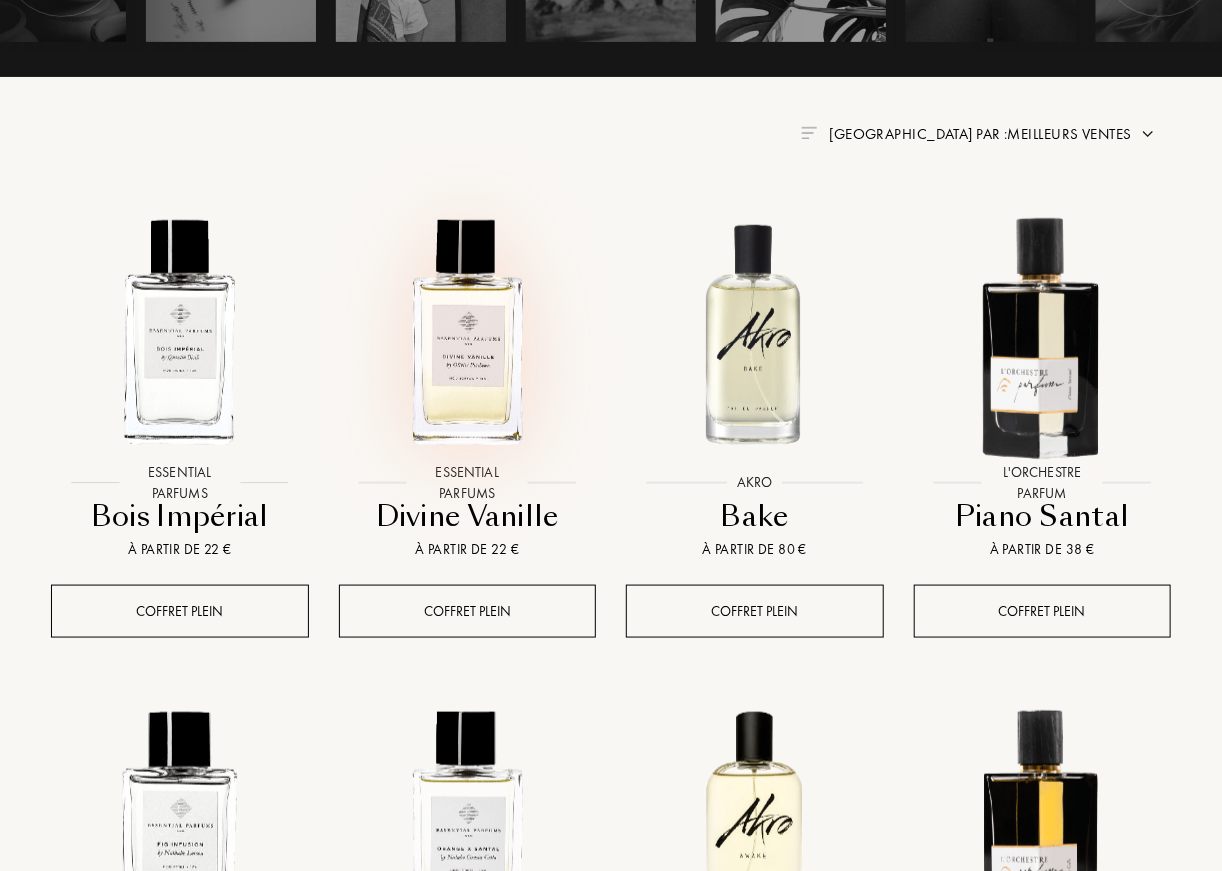 click at bounding box center (467, 332) 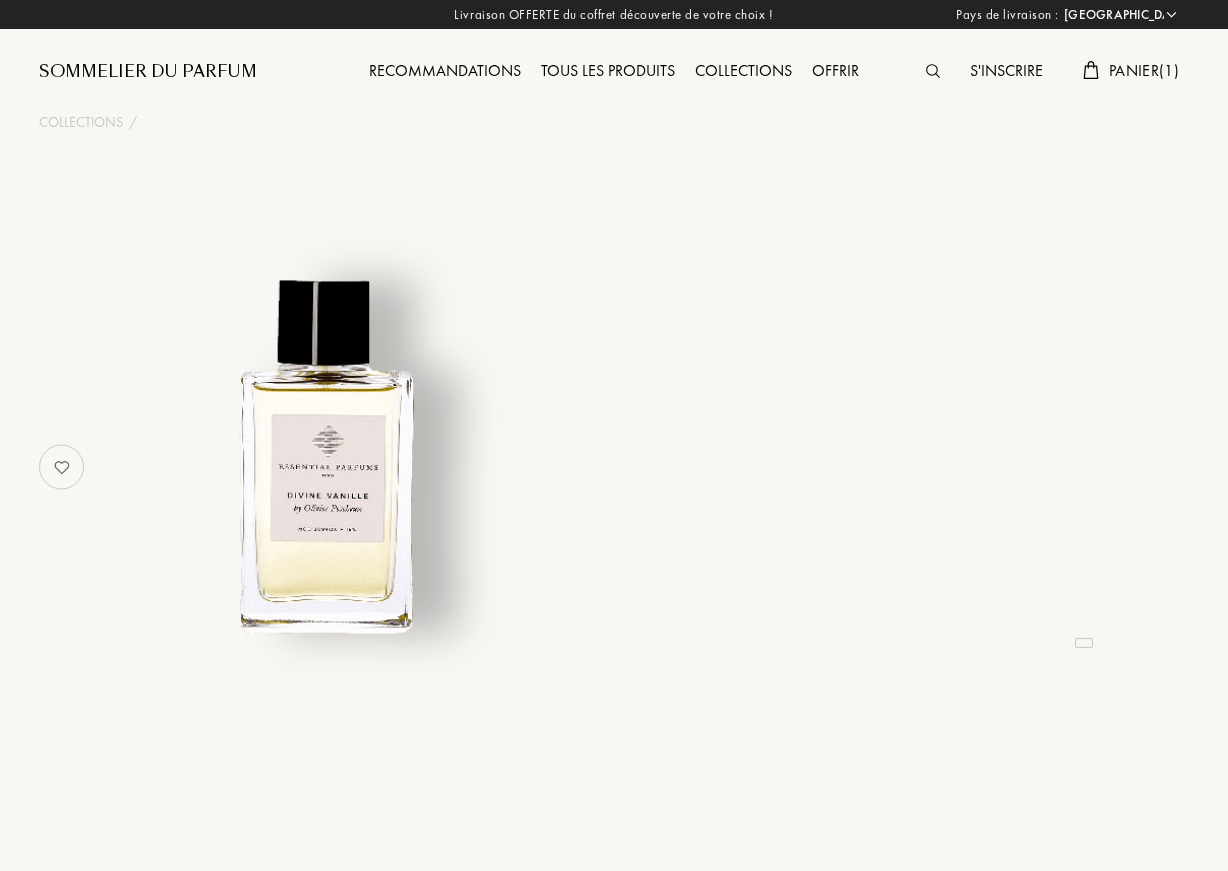 select on "FR" 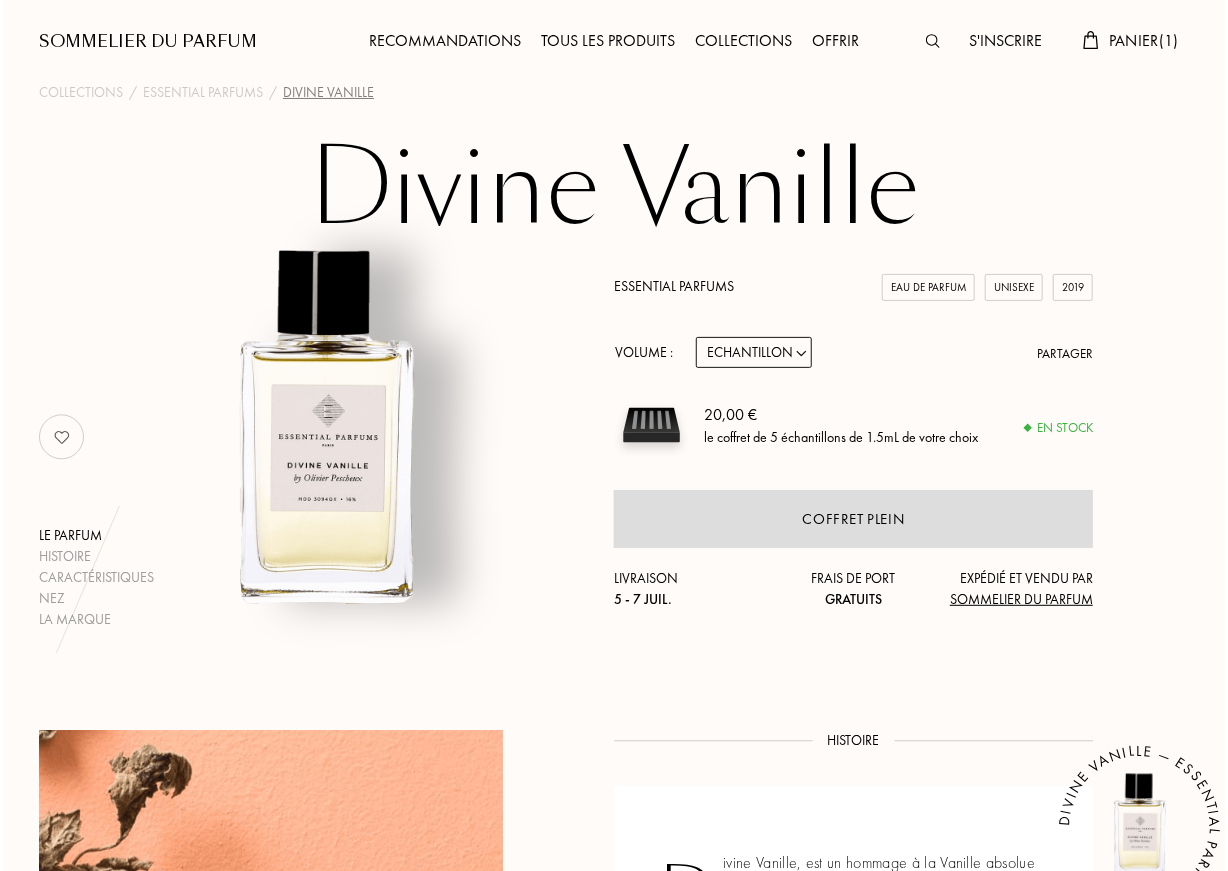 scroll, scrollTop: 0, scrollLeft: 0, axis: both 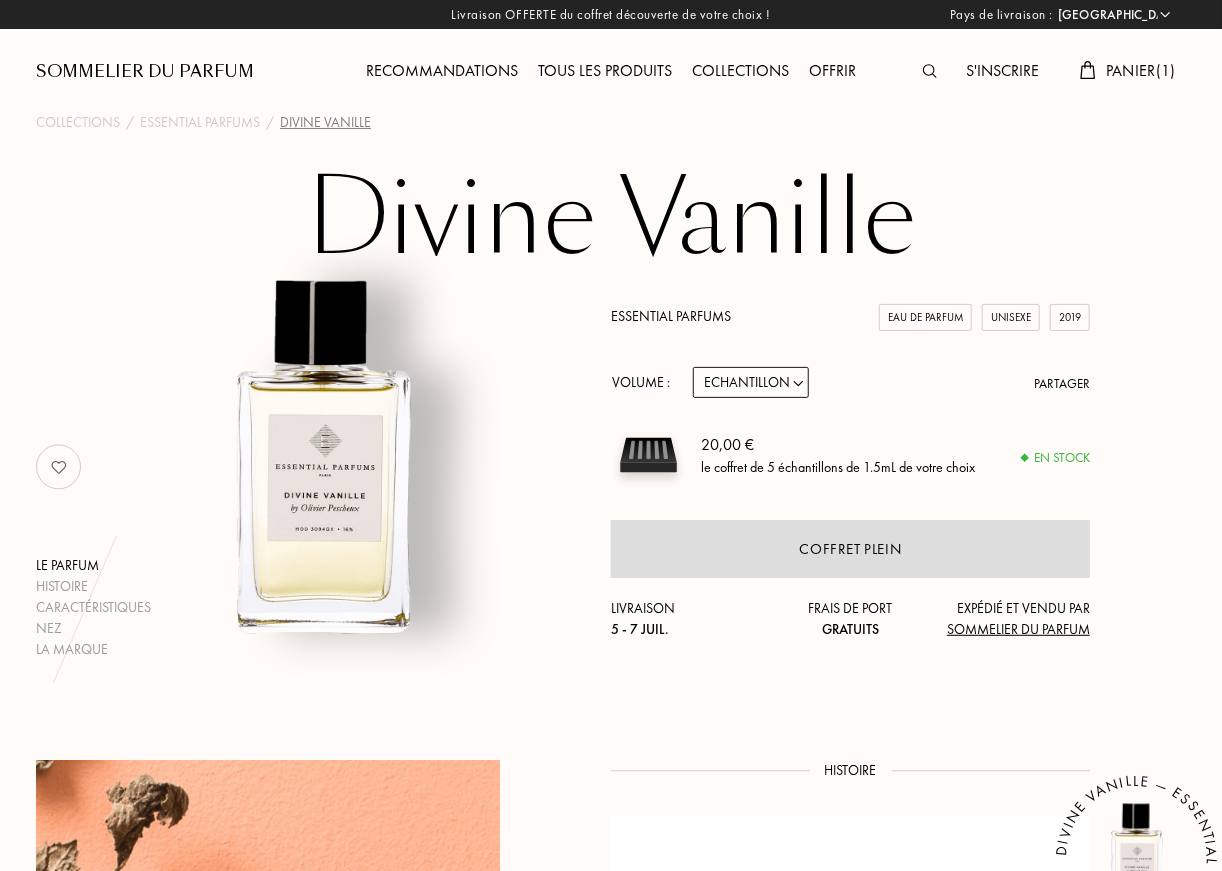 click on "Echantillon 10mL 100mL 150mL" at bounding box center [751, 382] 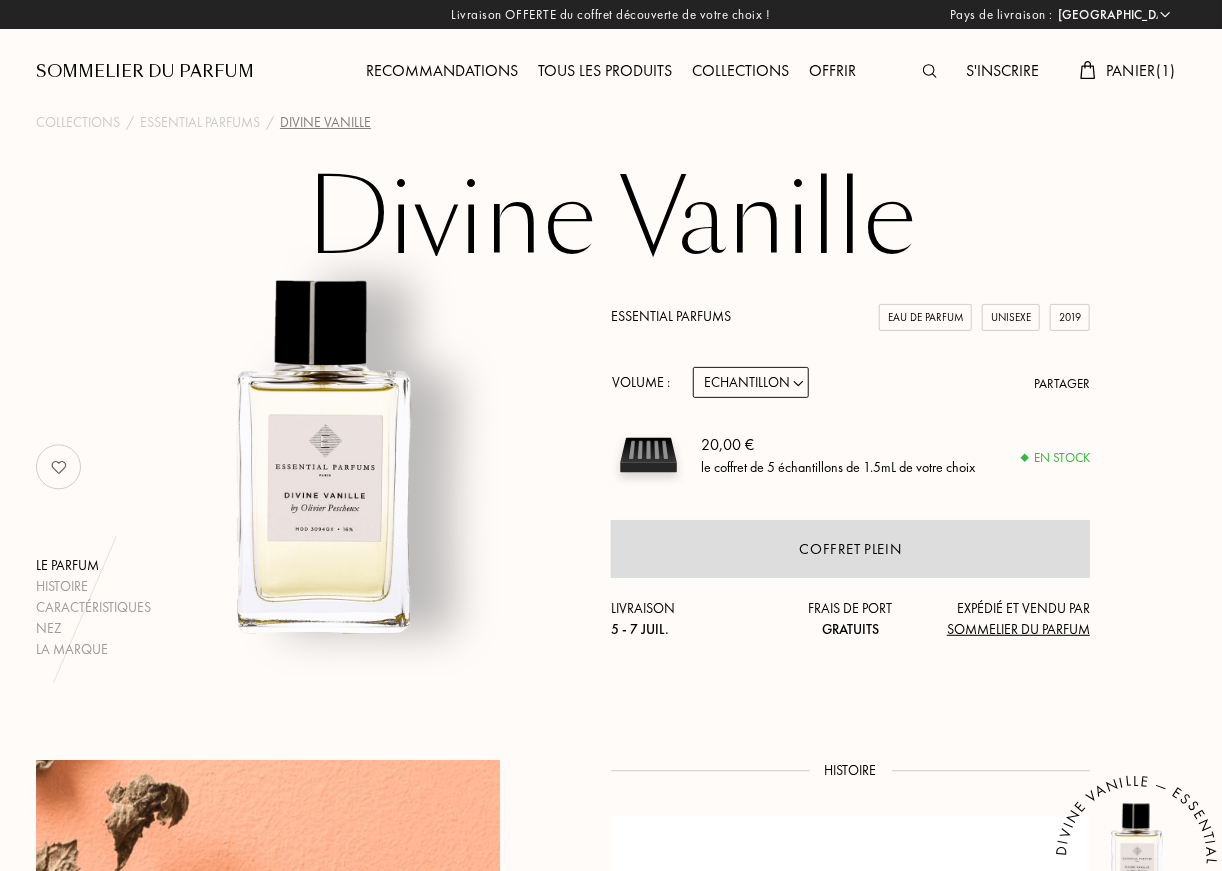 click on "Echantillon 10mL 100mL 150mL" at bounding box center [751, 382] 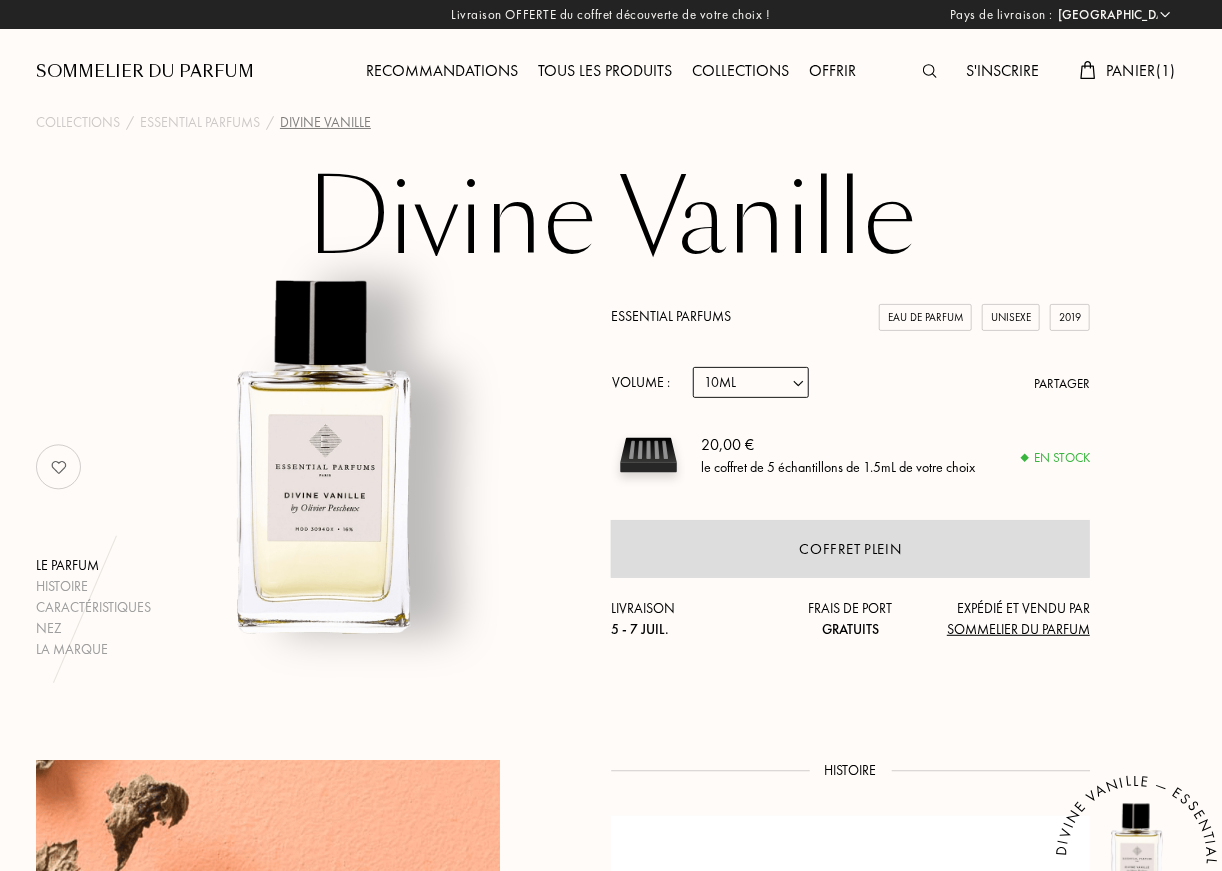 click on "Echantillon 10mL 100mL 150mL" at bounding box center (751, 382) 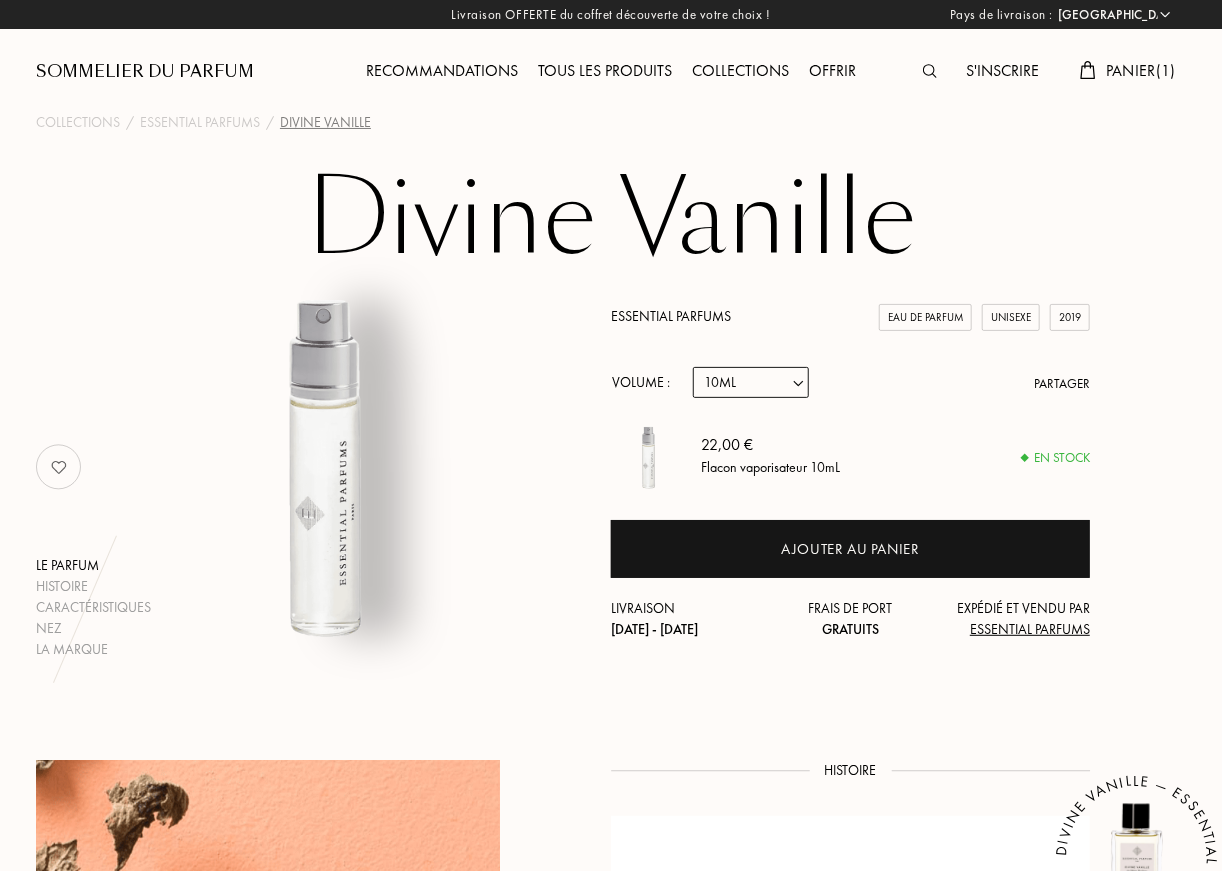 click on "Echantillon 10mL 100mL 150mL" at bounding box center (751, 382) 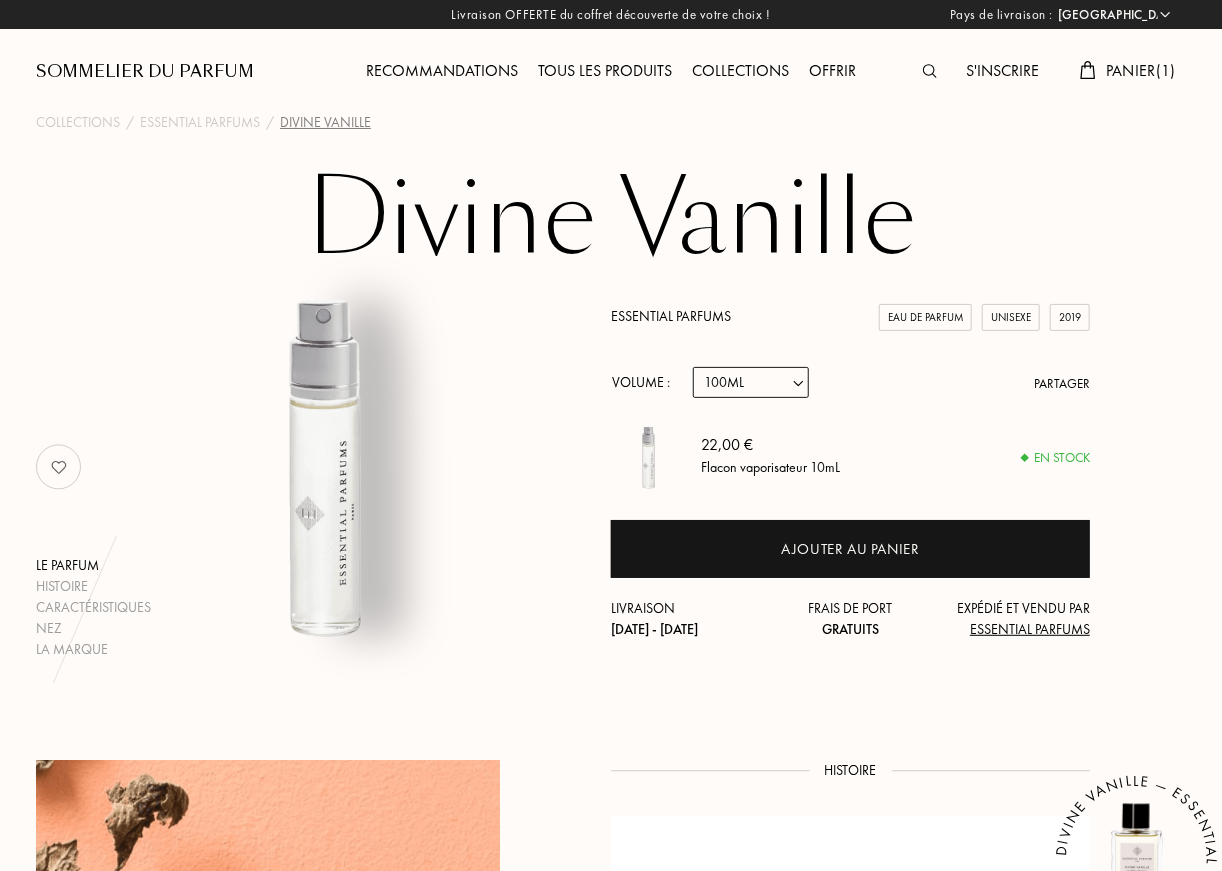click on "Echantillon 10mL 100mL 150mL" at bounding box center [751, 382] 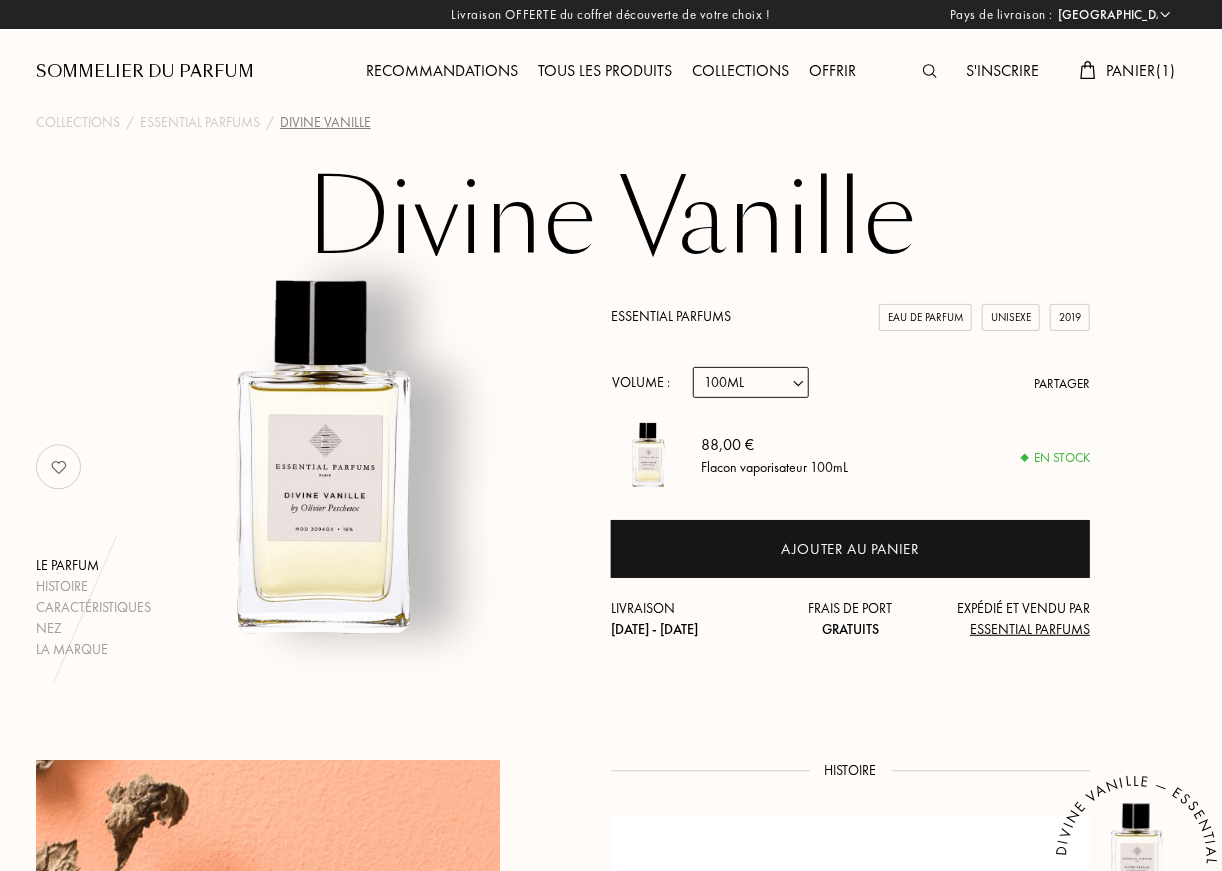 click on "Echantillon 10mL 100mL 150mL" at bounding box center (751, 382) 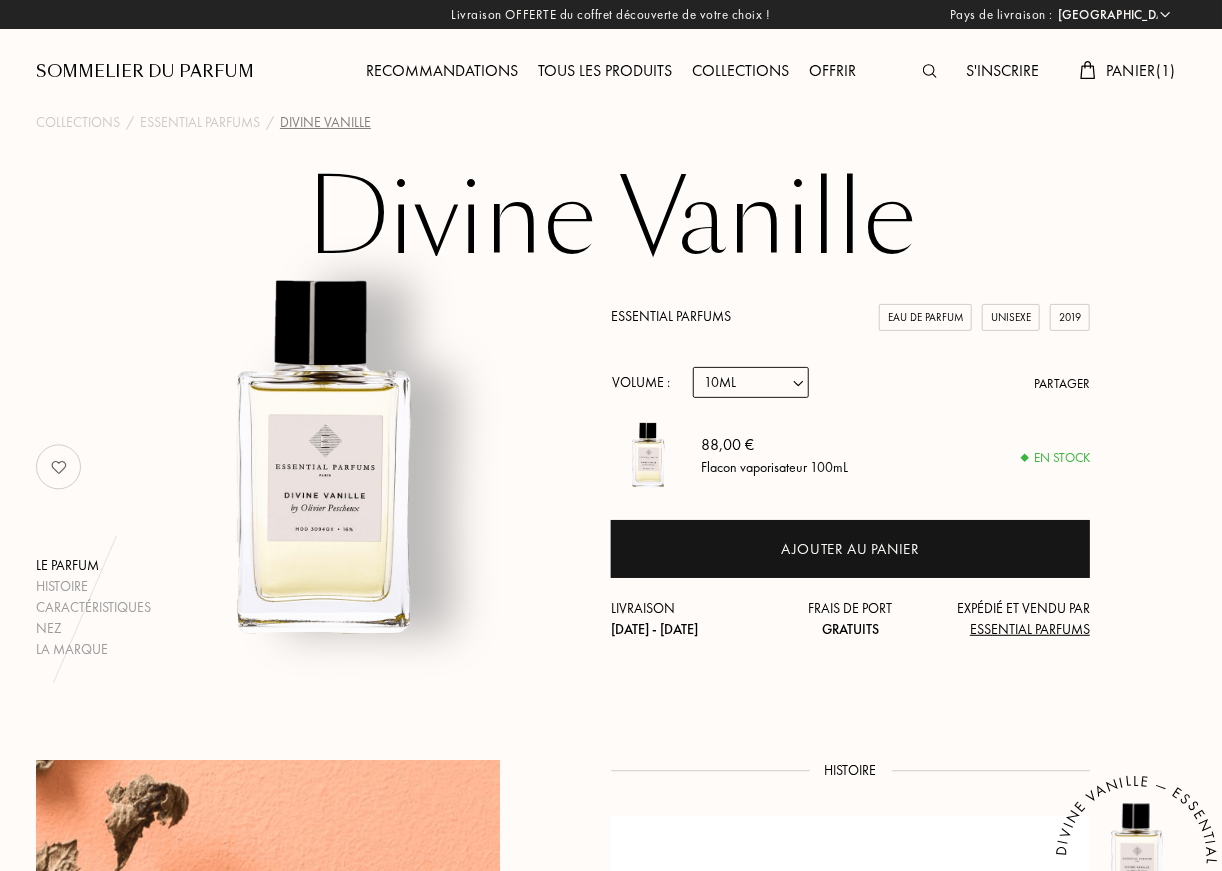 click on "Echantillon 10mL 100mL 150mL" at bounding box center [751, 382] 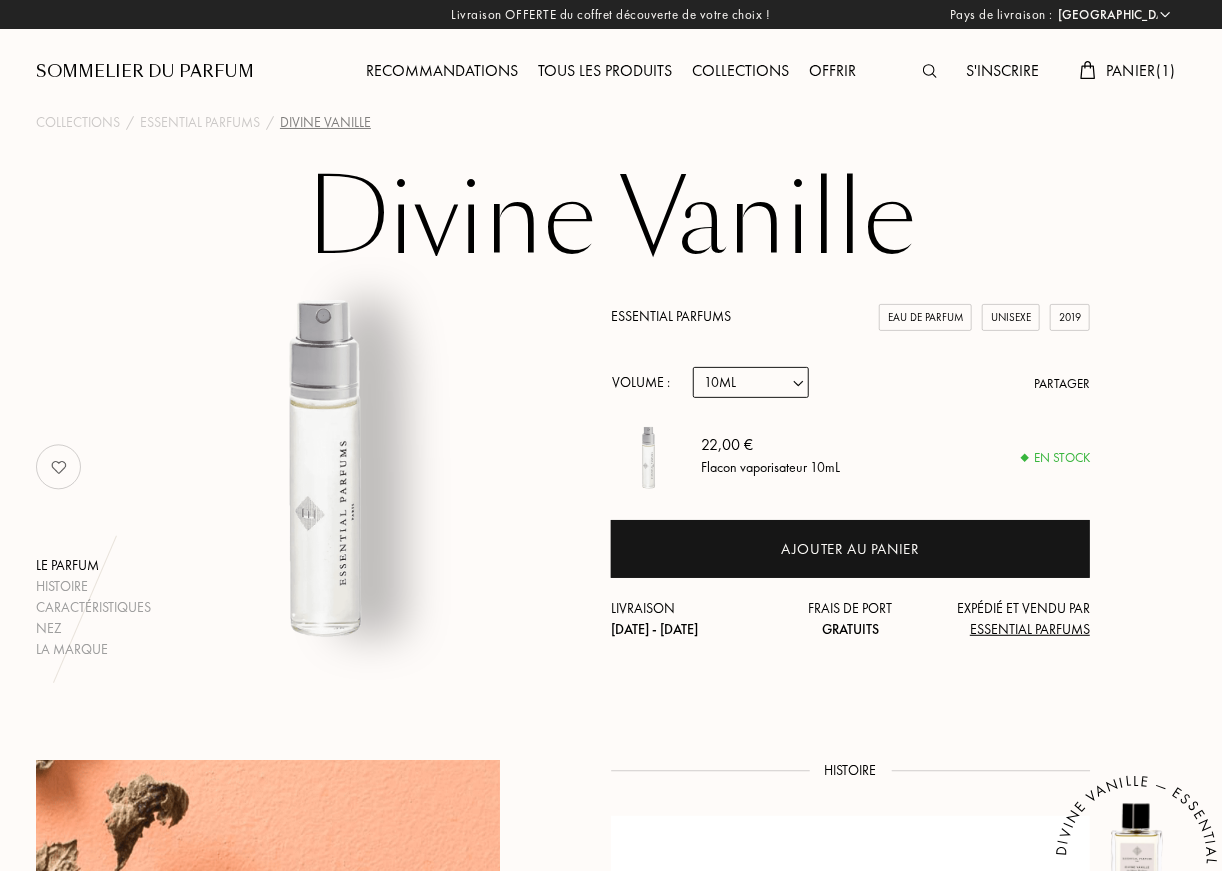 click on "Panier  ( 1 )" at bounding box center (1141, 70) 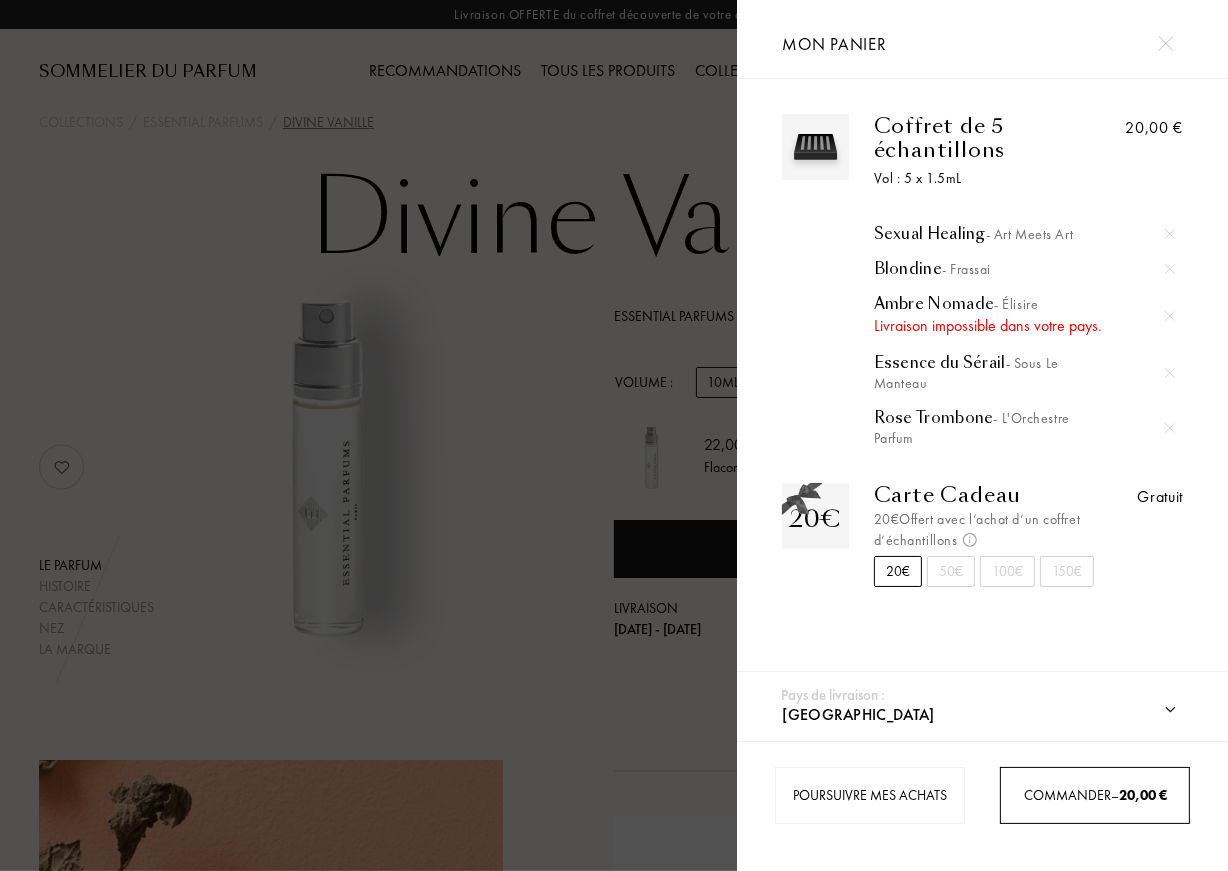 click on "Commander  –  20,00 €" at bounding box center [1094, 795] 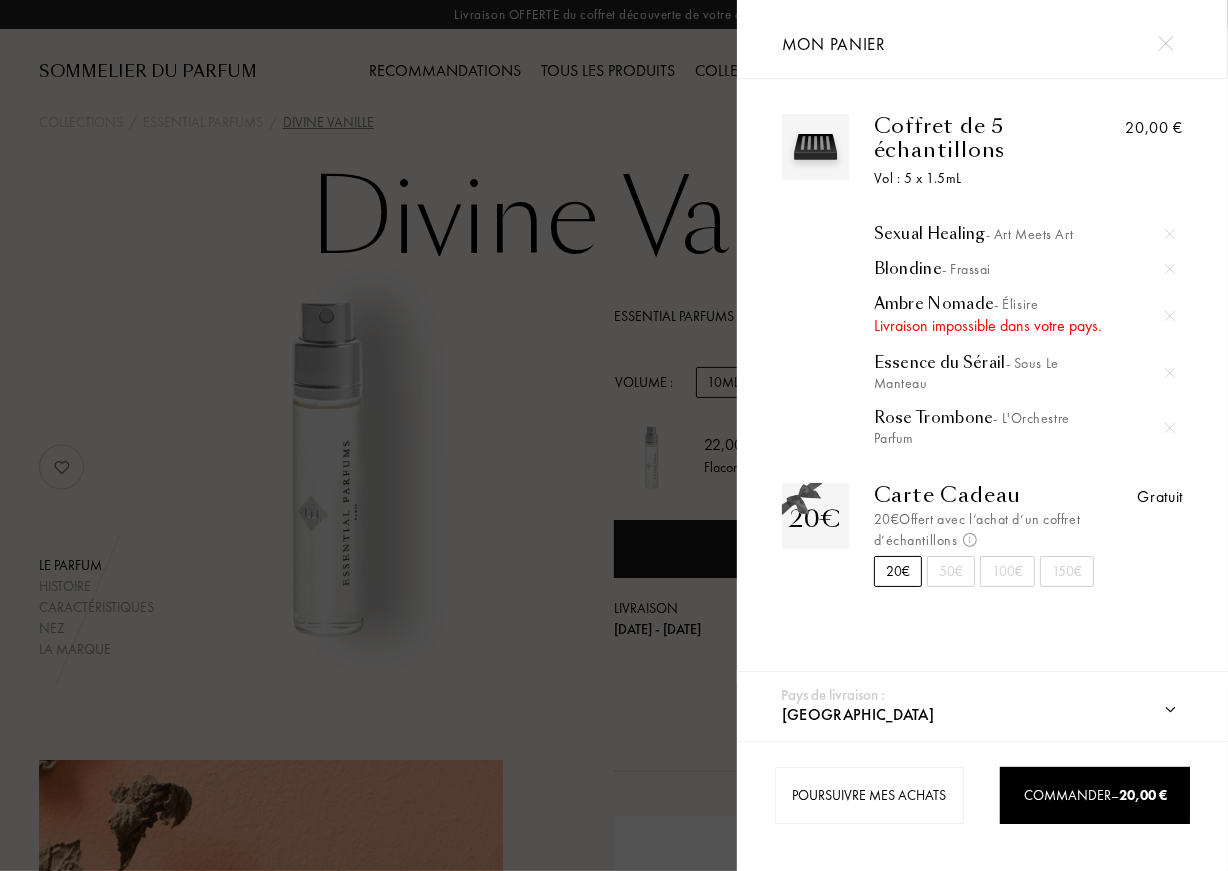 click on "Ambre Nomade  - Élisire" at bounding box center [1024, 304] 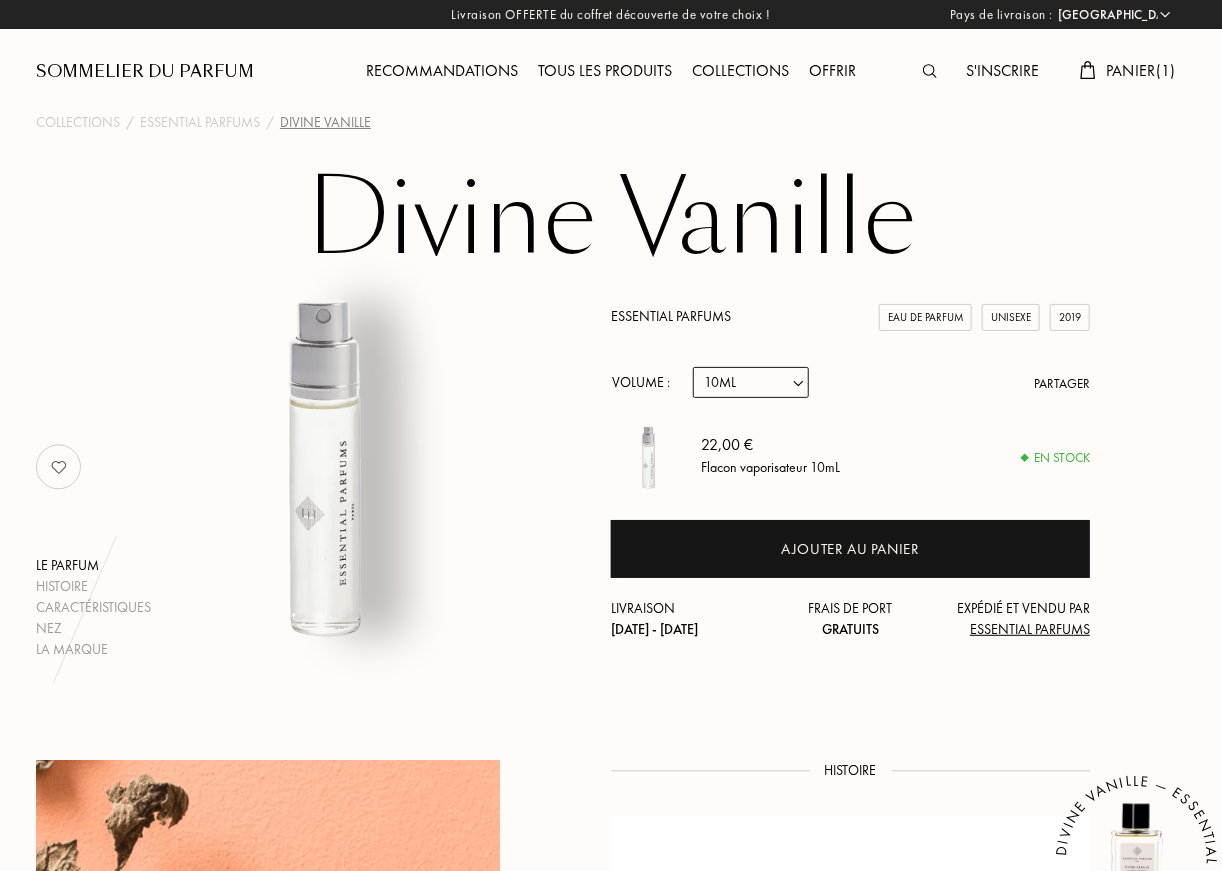 click on "Echantillon 10mL 100mL 150mL" at bounding box center [751, 382] 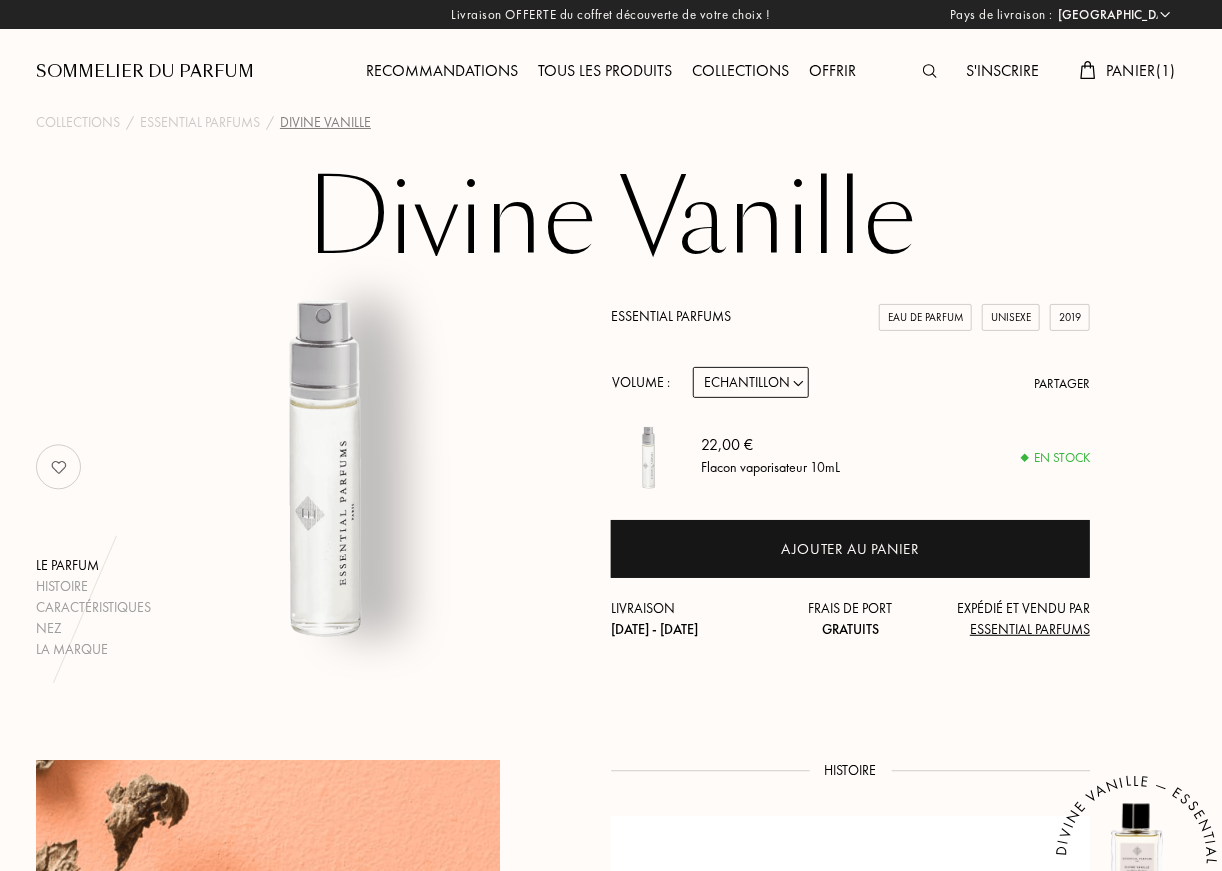 click on "Echantillon 10mL 100mL 150mL" at bounding box center (751, 382) 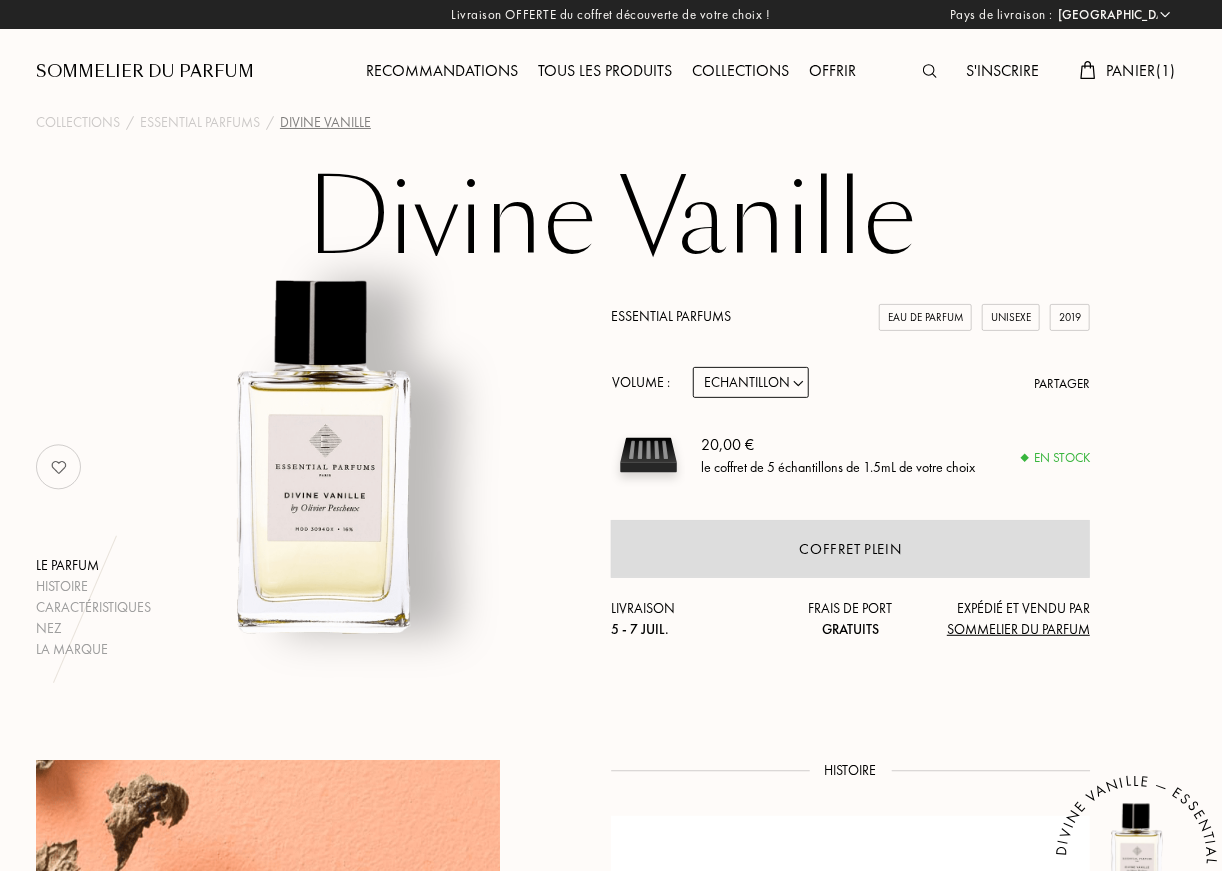 click on "Panier  ( 1 )" at bounding box center [1141, 70] 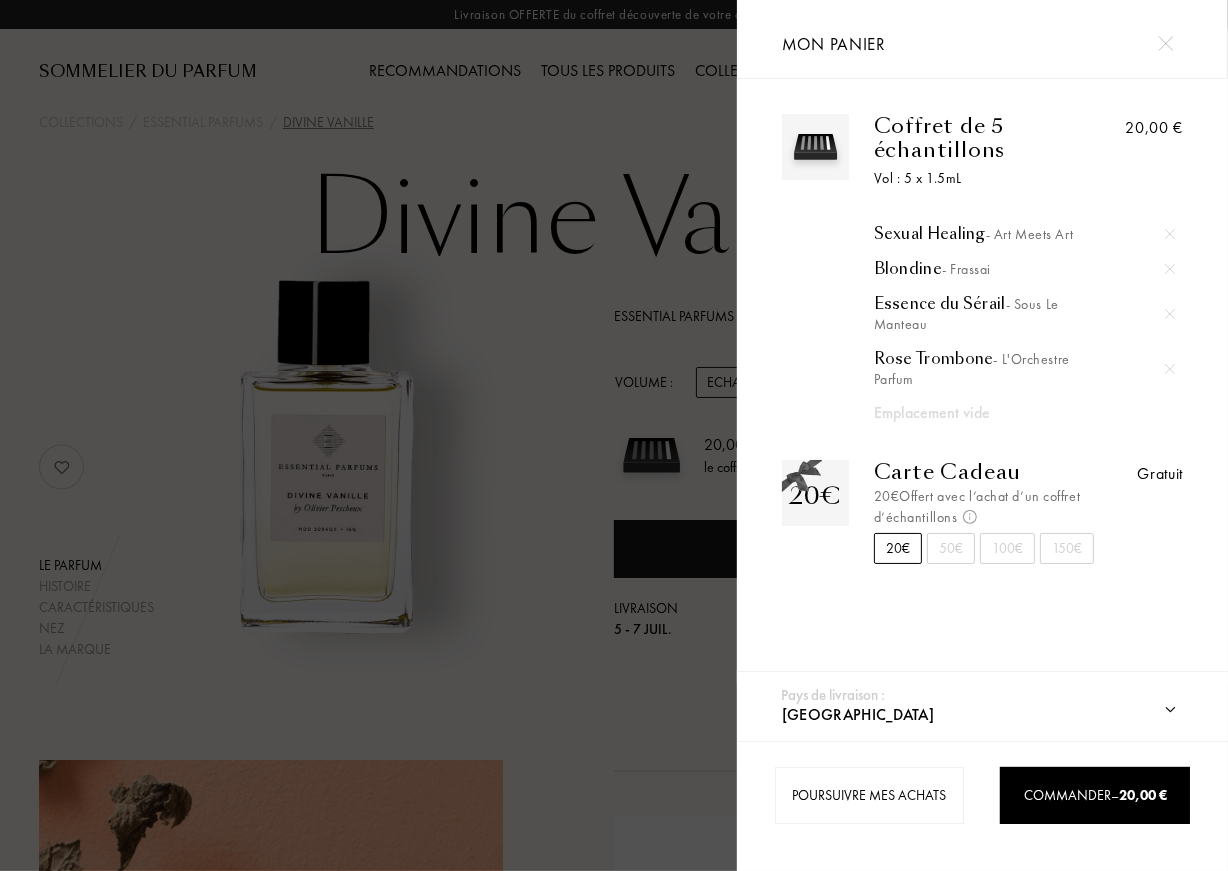 drag, startPoint x: 474, startPoint y: 491, endPoint x: 490, endPoint y: 492, distance: 16.03122 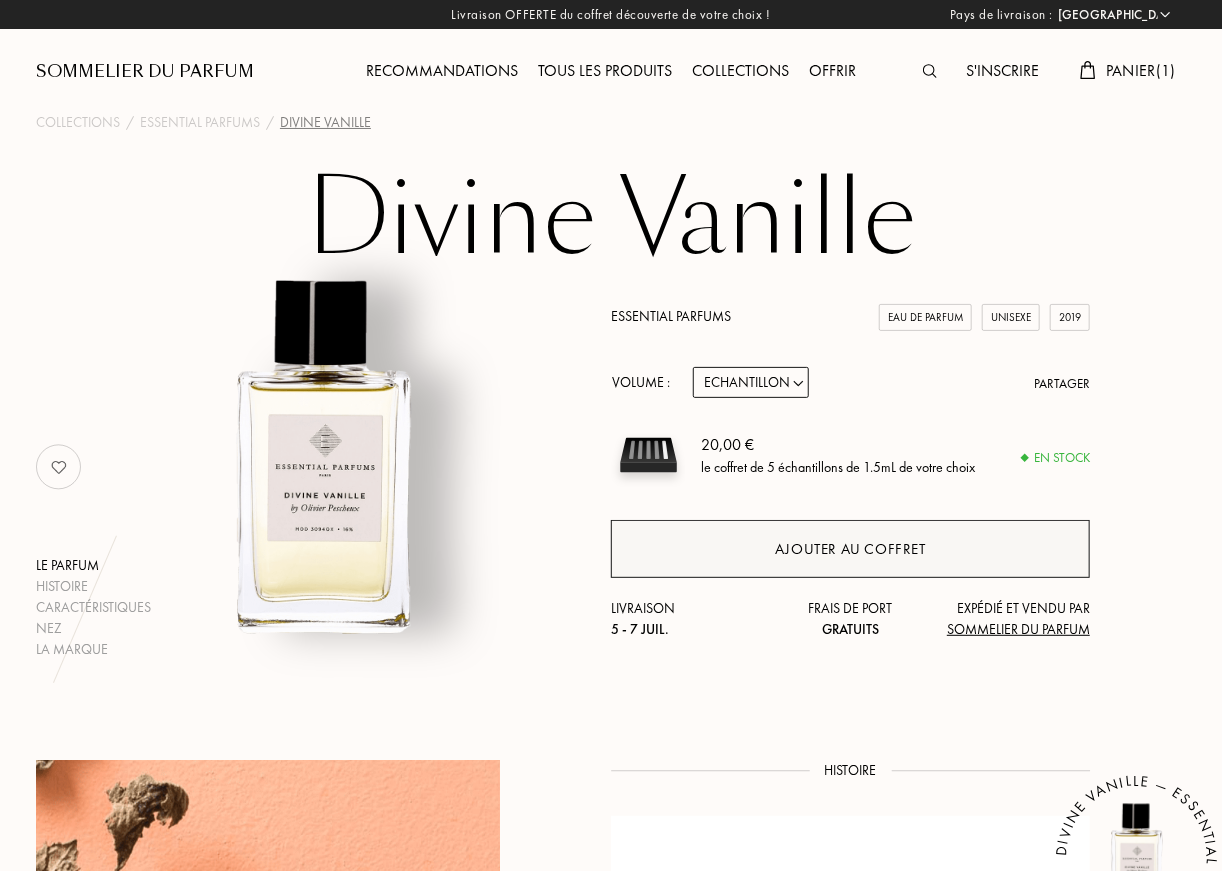 click on "Ajouter au coffret" at bounding box center [850, 549] 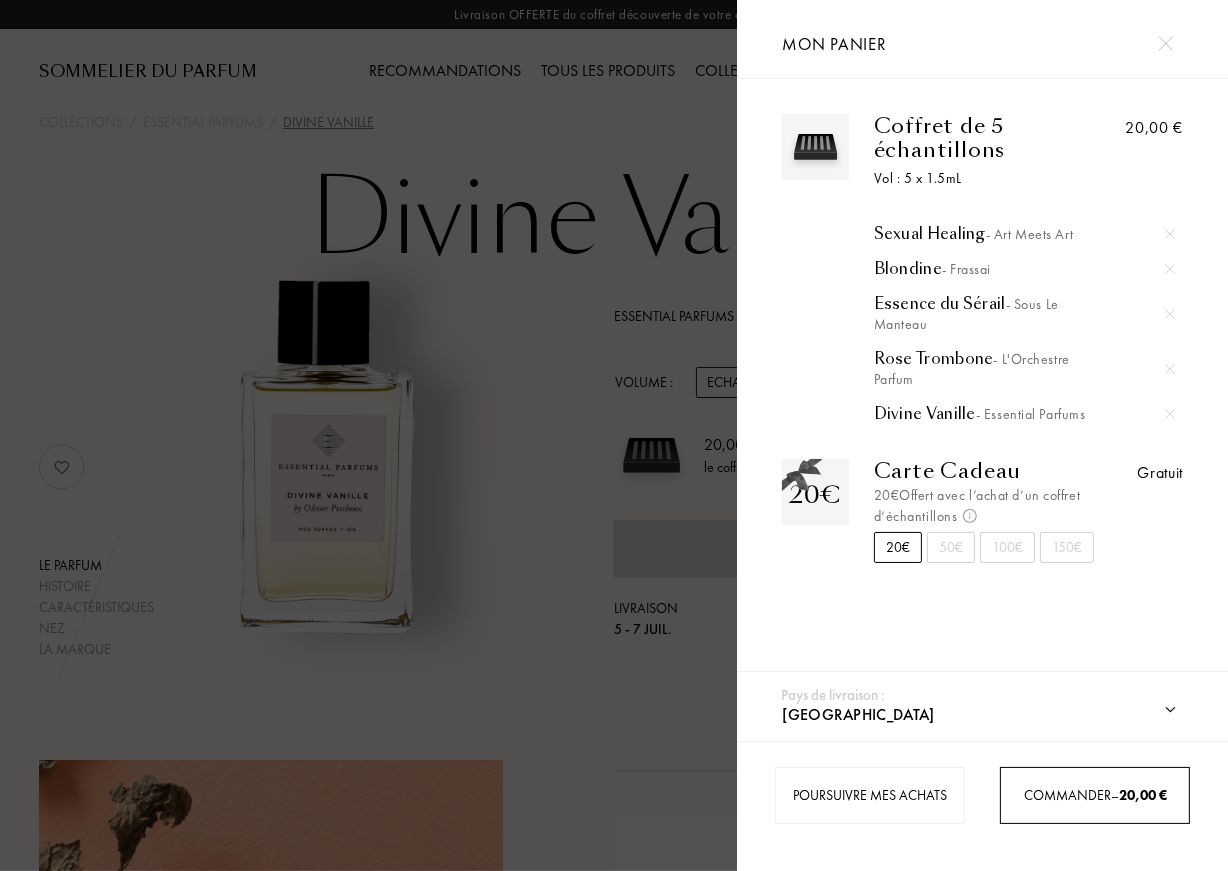 click on "Commander  –  20,00 €" at bounding box center (1094, 795) 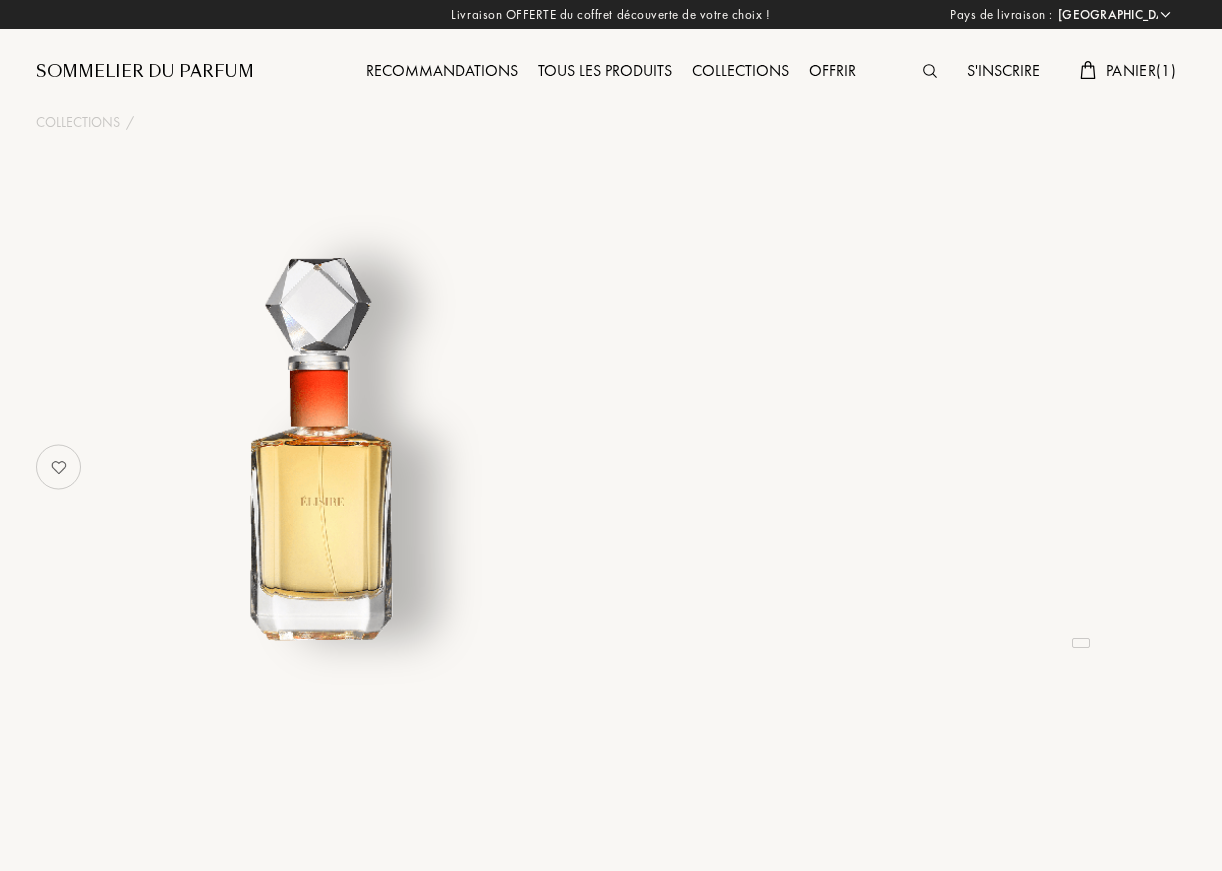 select on "FR" 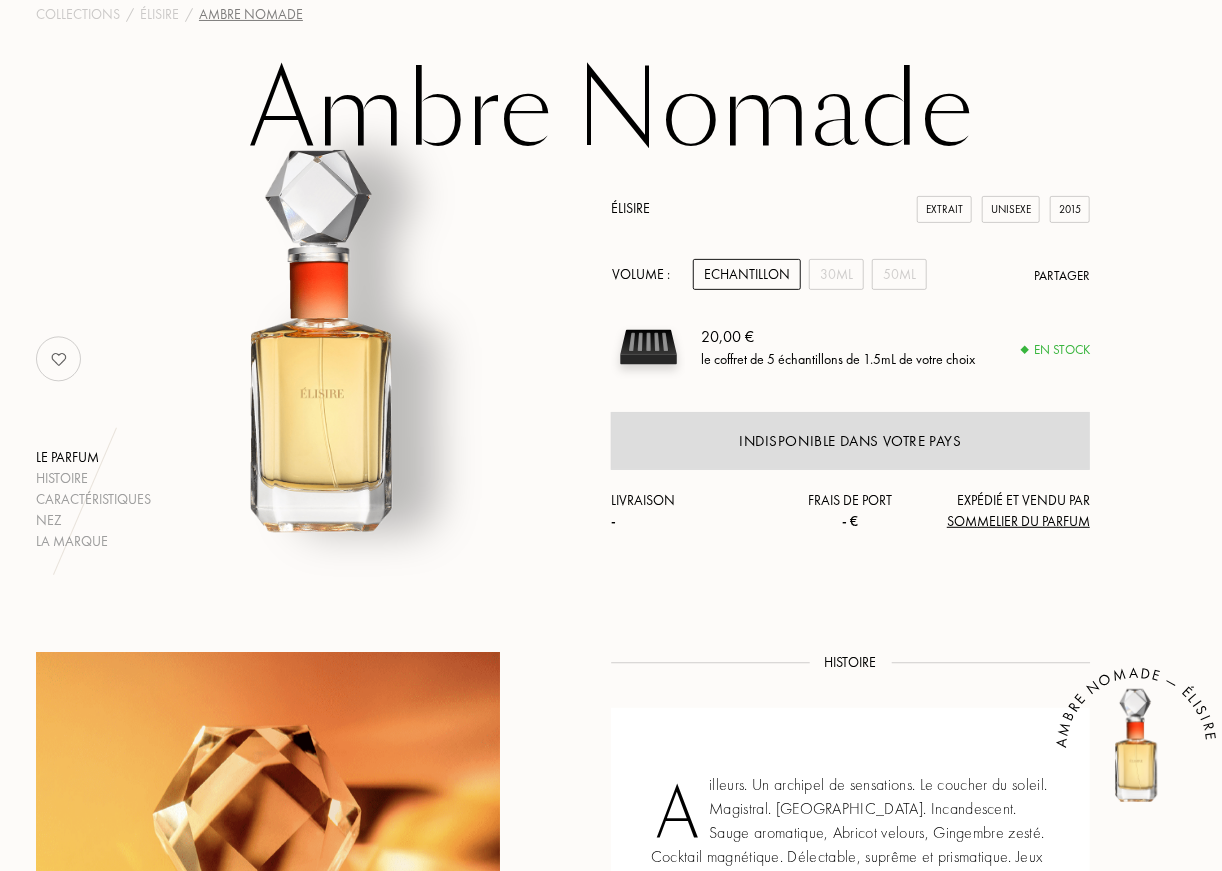 scroll, scrollTop: 0, scrollLeft: 0, axis: both 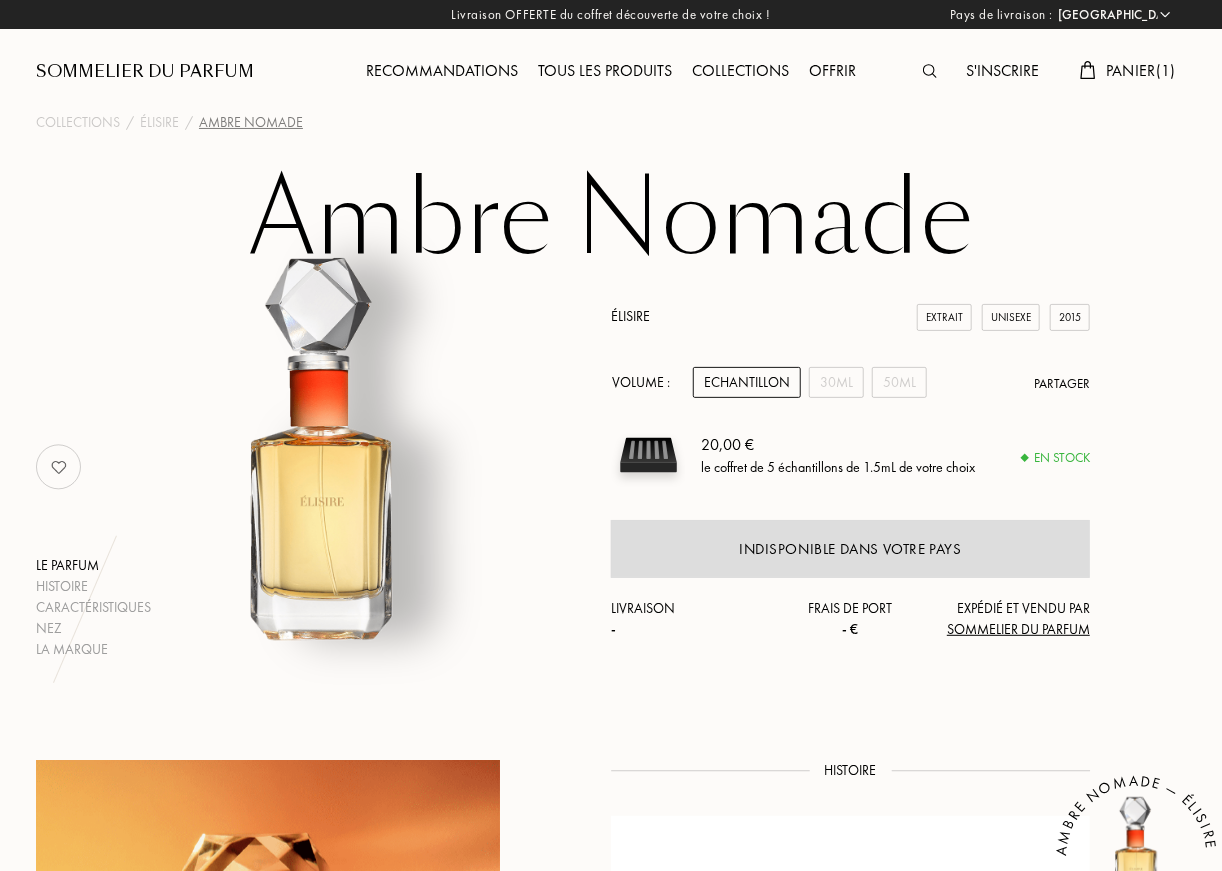 click on "Panier  ( 1 )" at bounding box center [1128, 72] 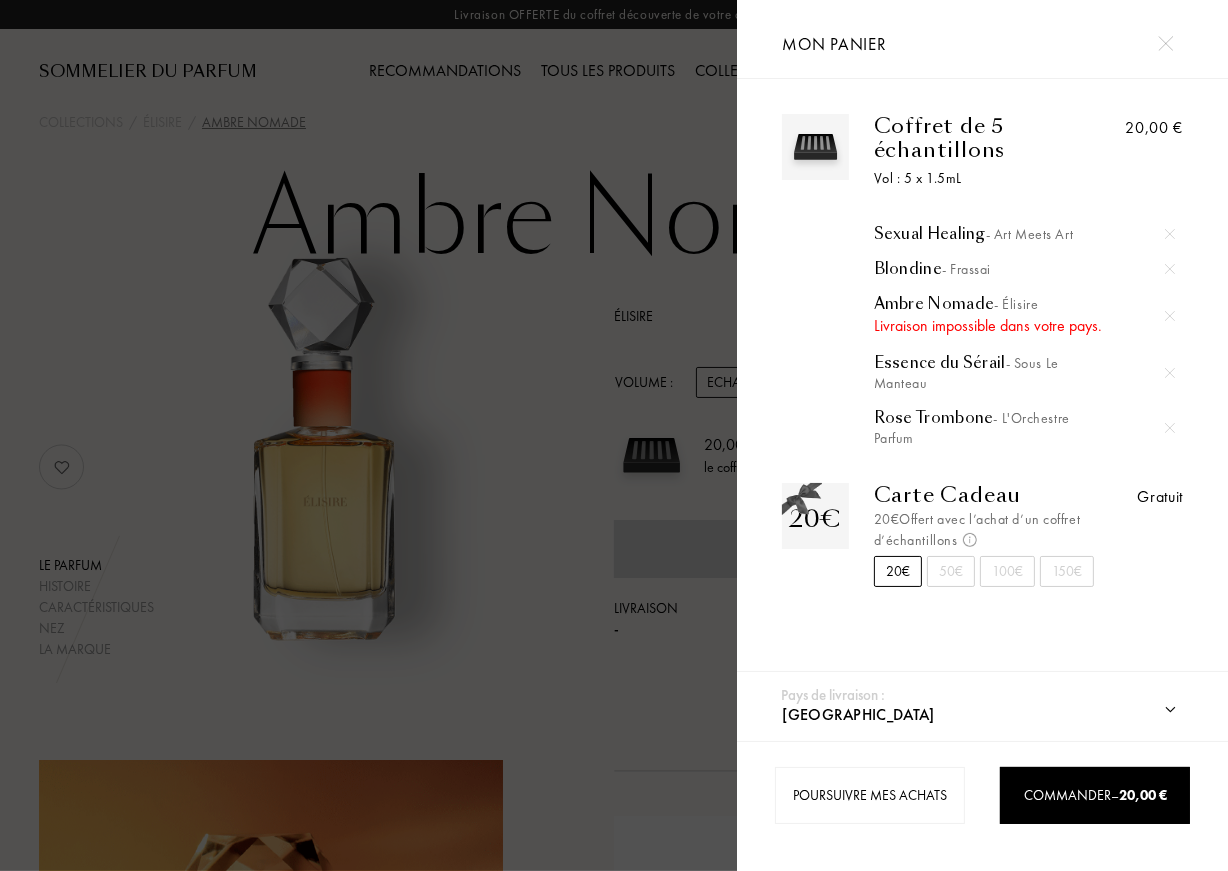 click at bounding box center [1170, 316] 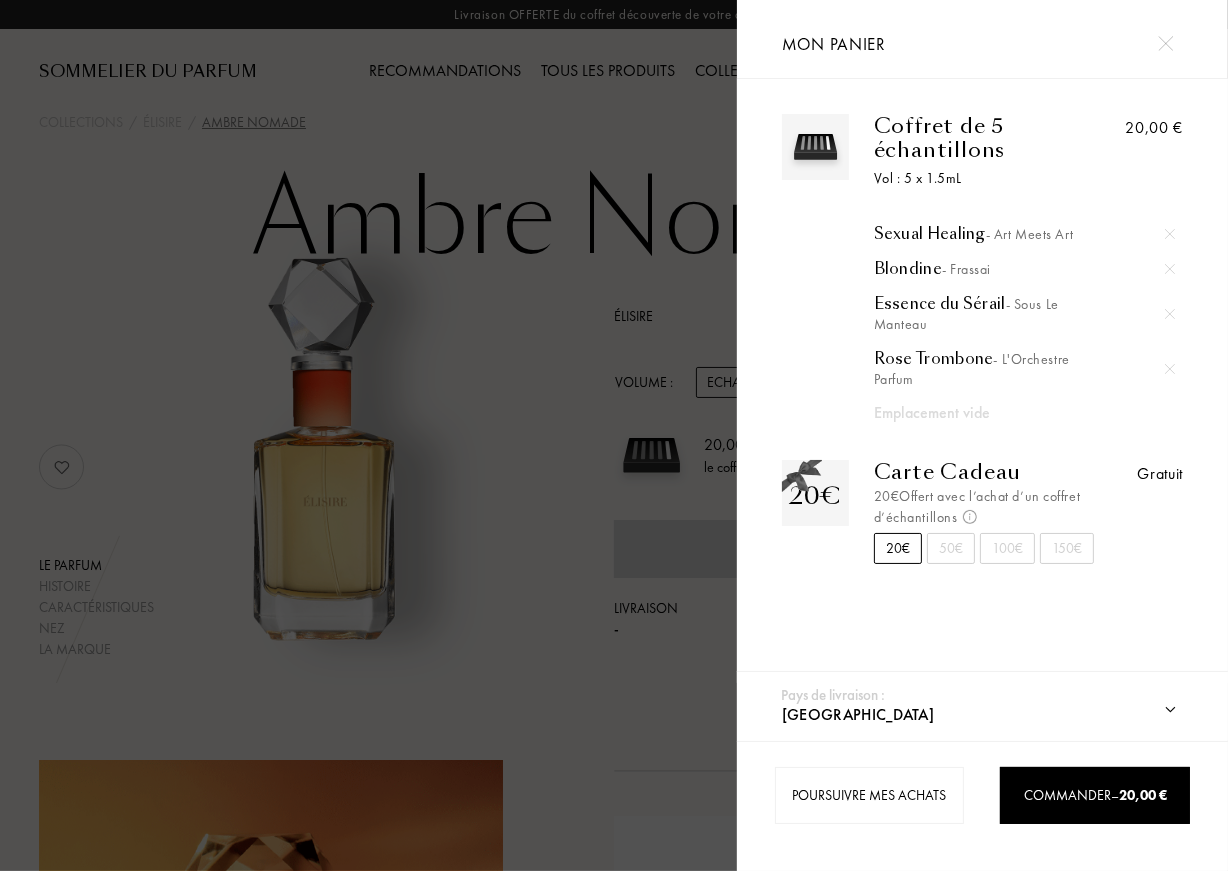 click at bounding box center (368, 435) 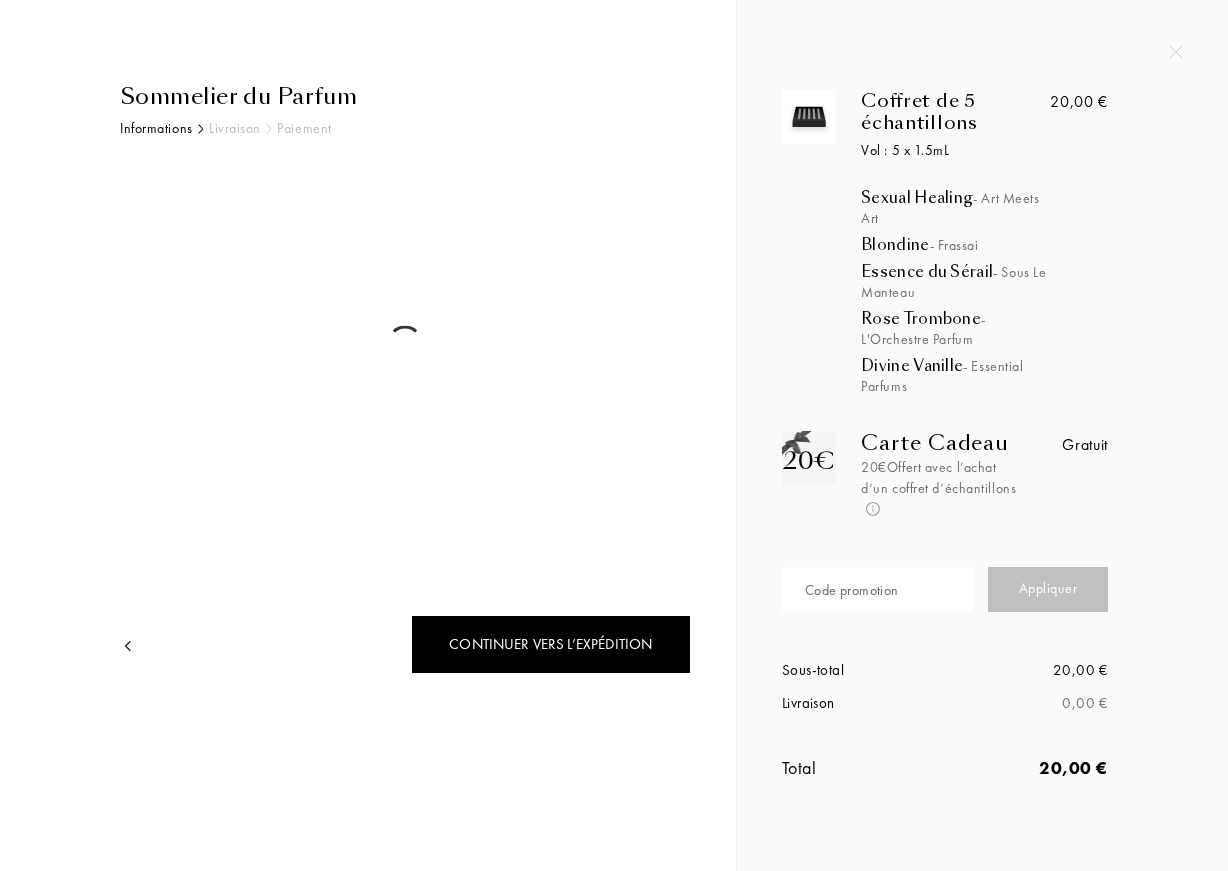 scroll, scrollTop: 0, scrollLeft: 0, axis: both 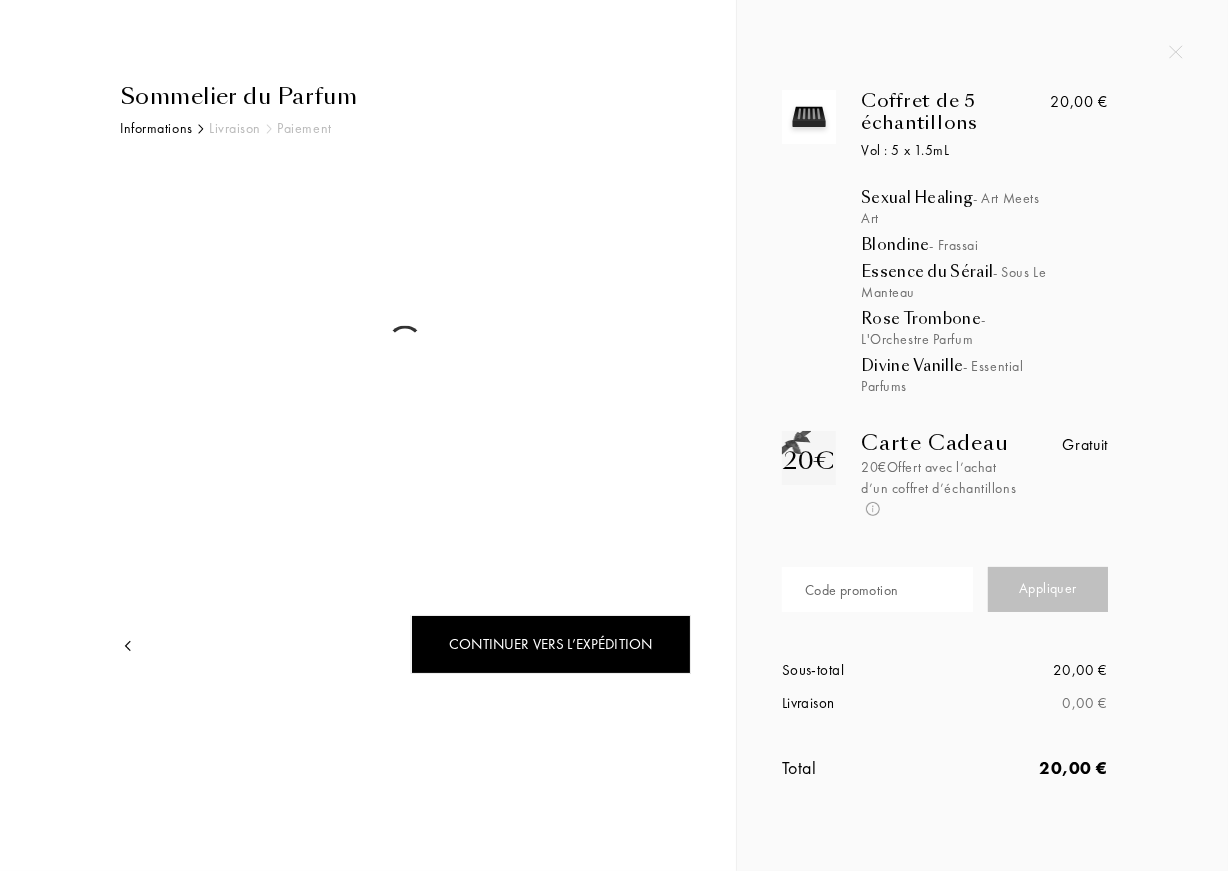 select on "FR" 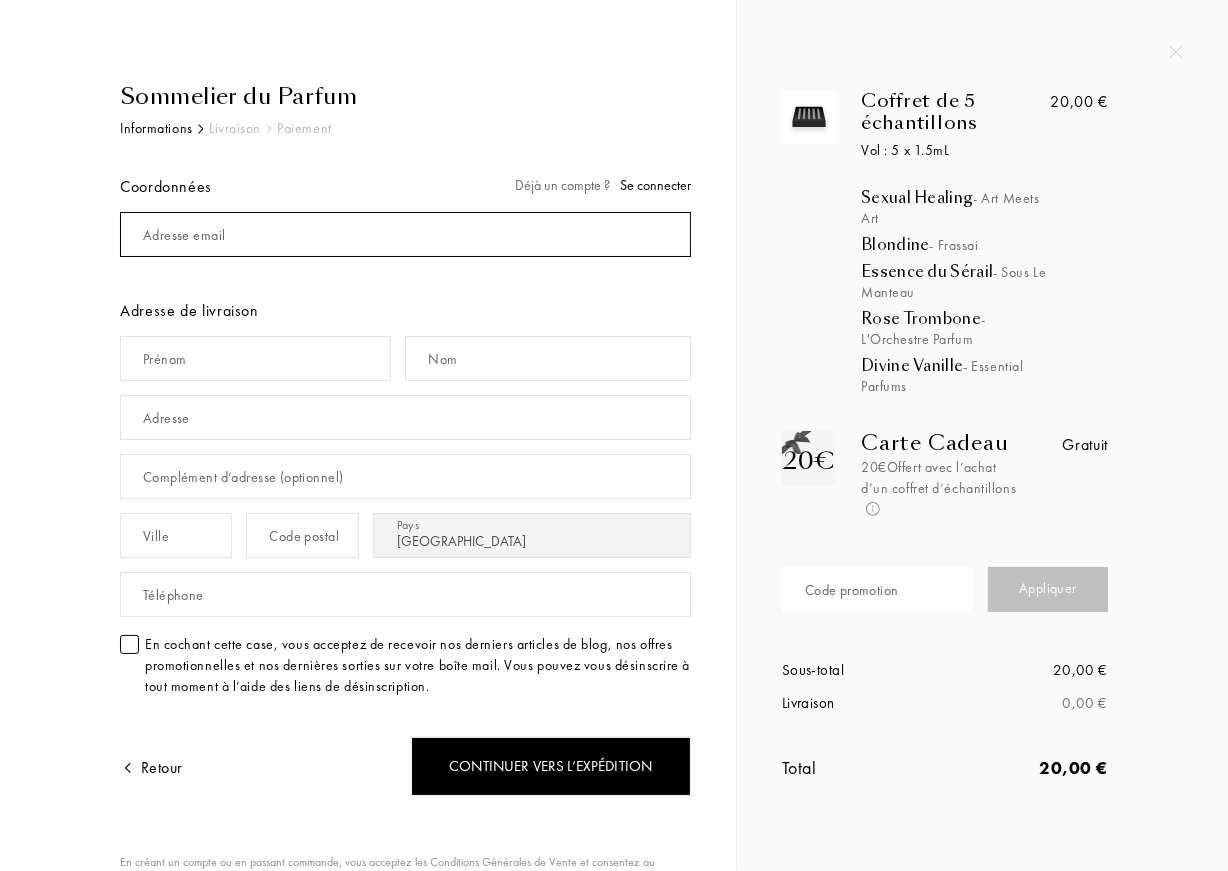 click at bounding box center [405, 234] 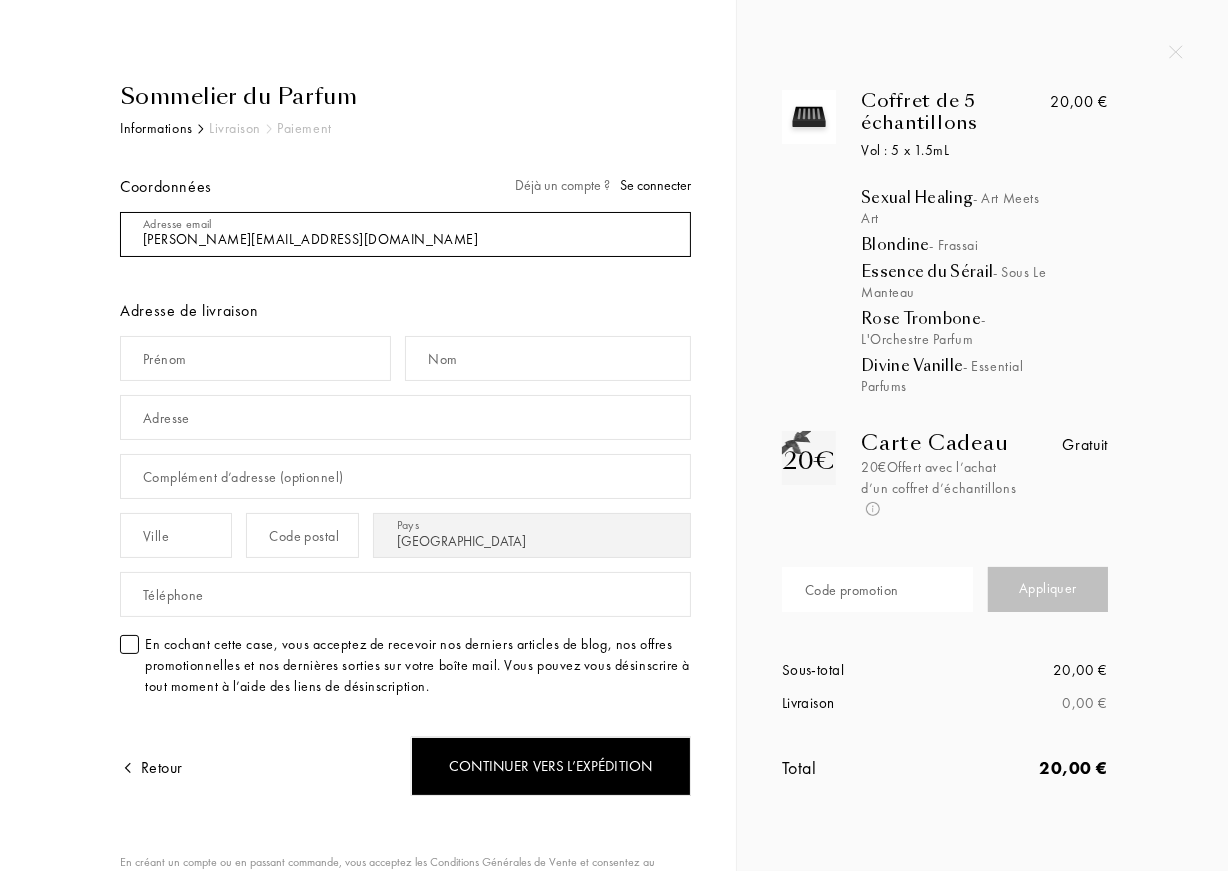 type on "[PERSON_NAME][EMAIL_ADDRESS][DOMAIN_NAME]" 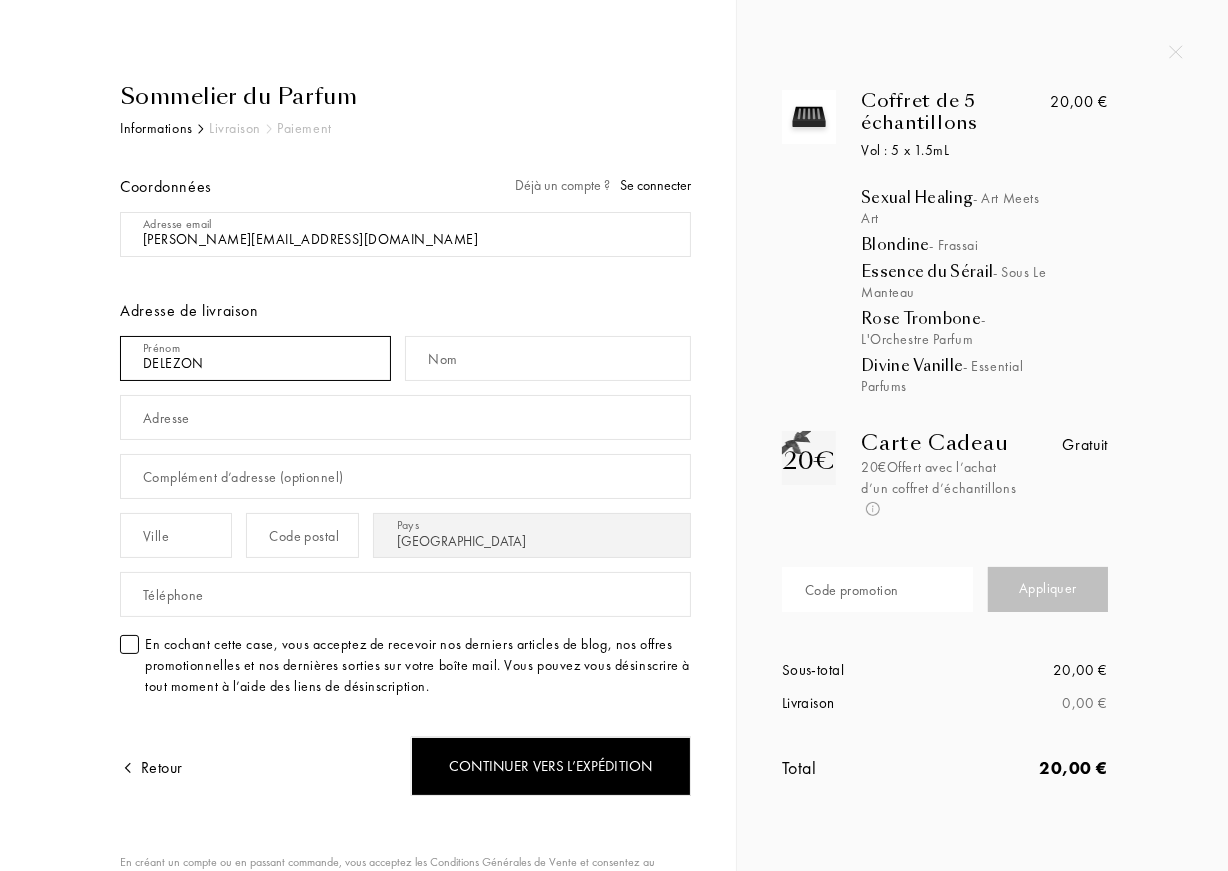 type on "DELEZON" 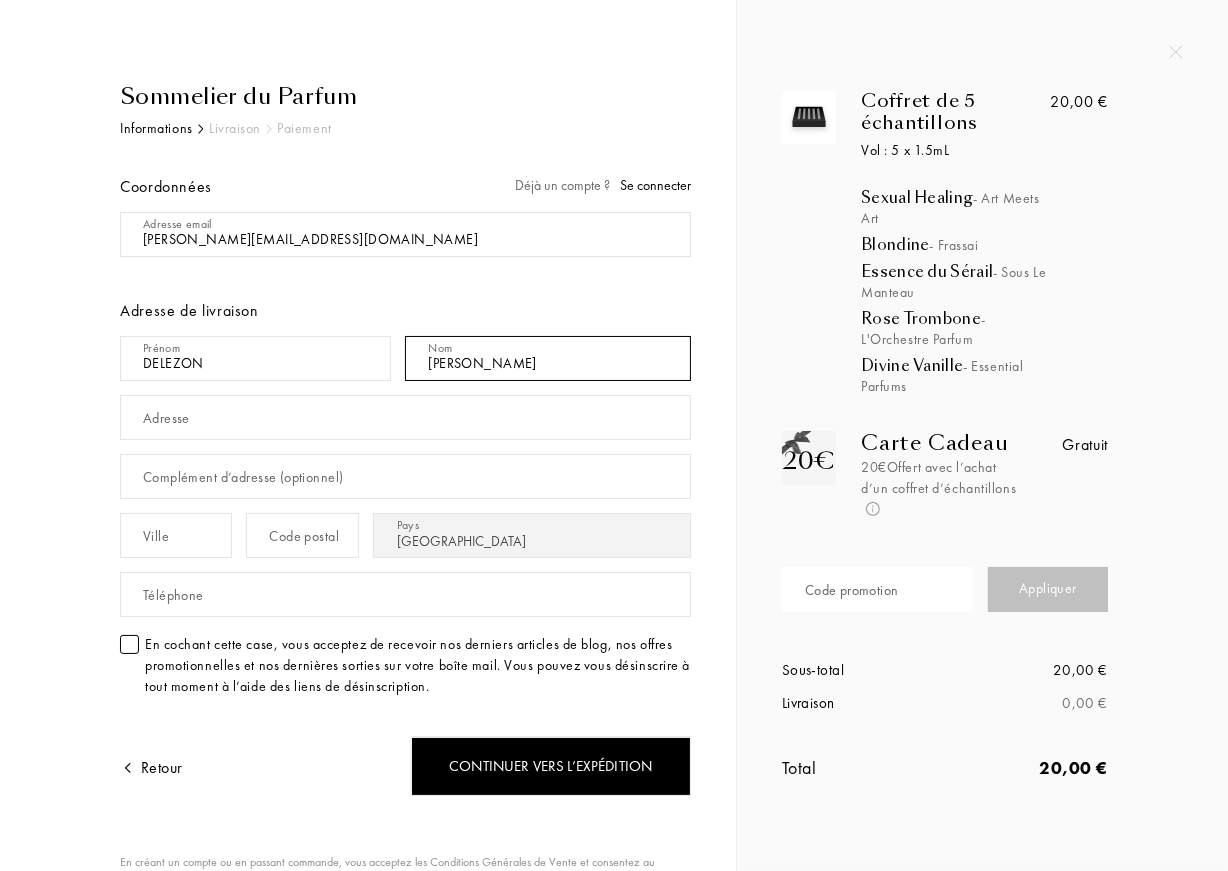 type on "[PERSON_NAME]" 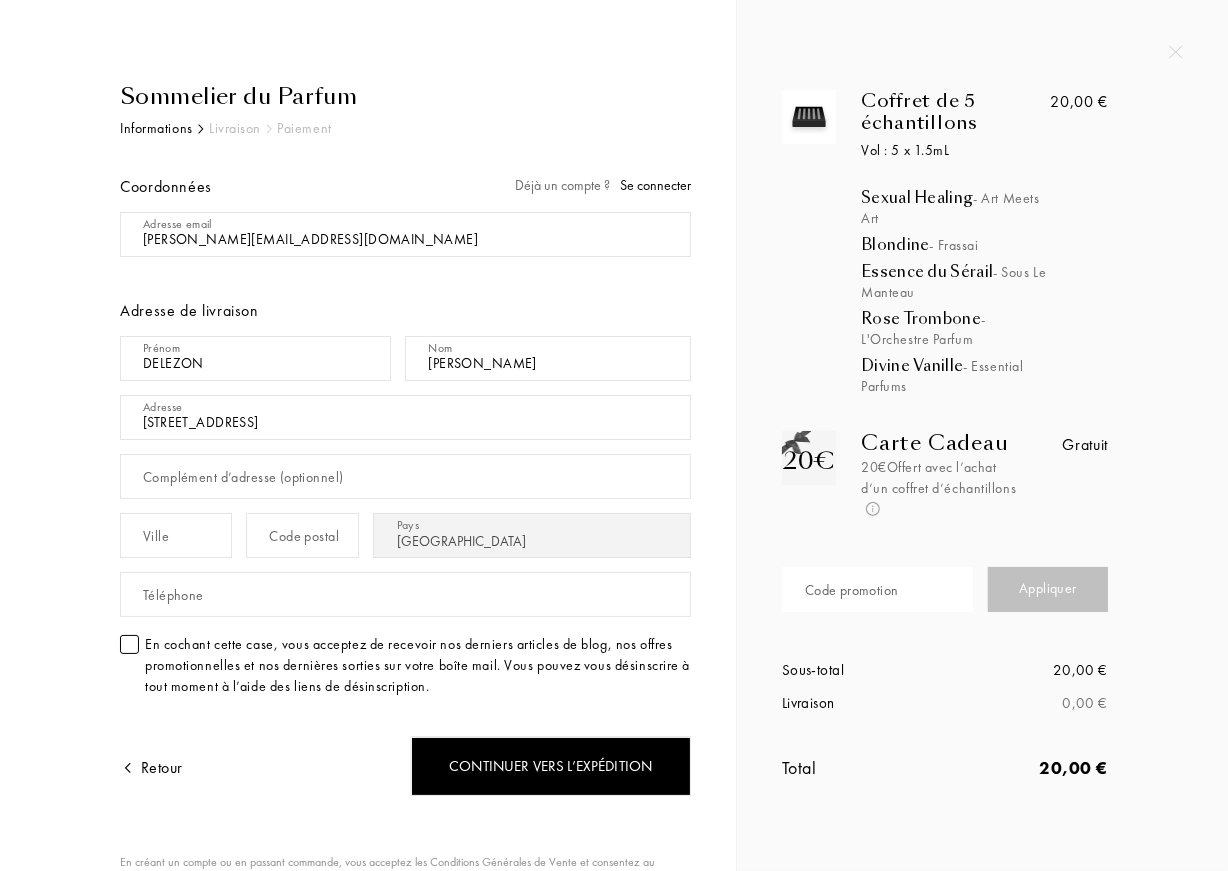 type on "[STREET_ADDRESS]" 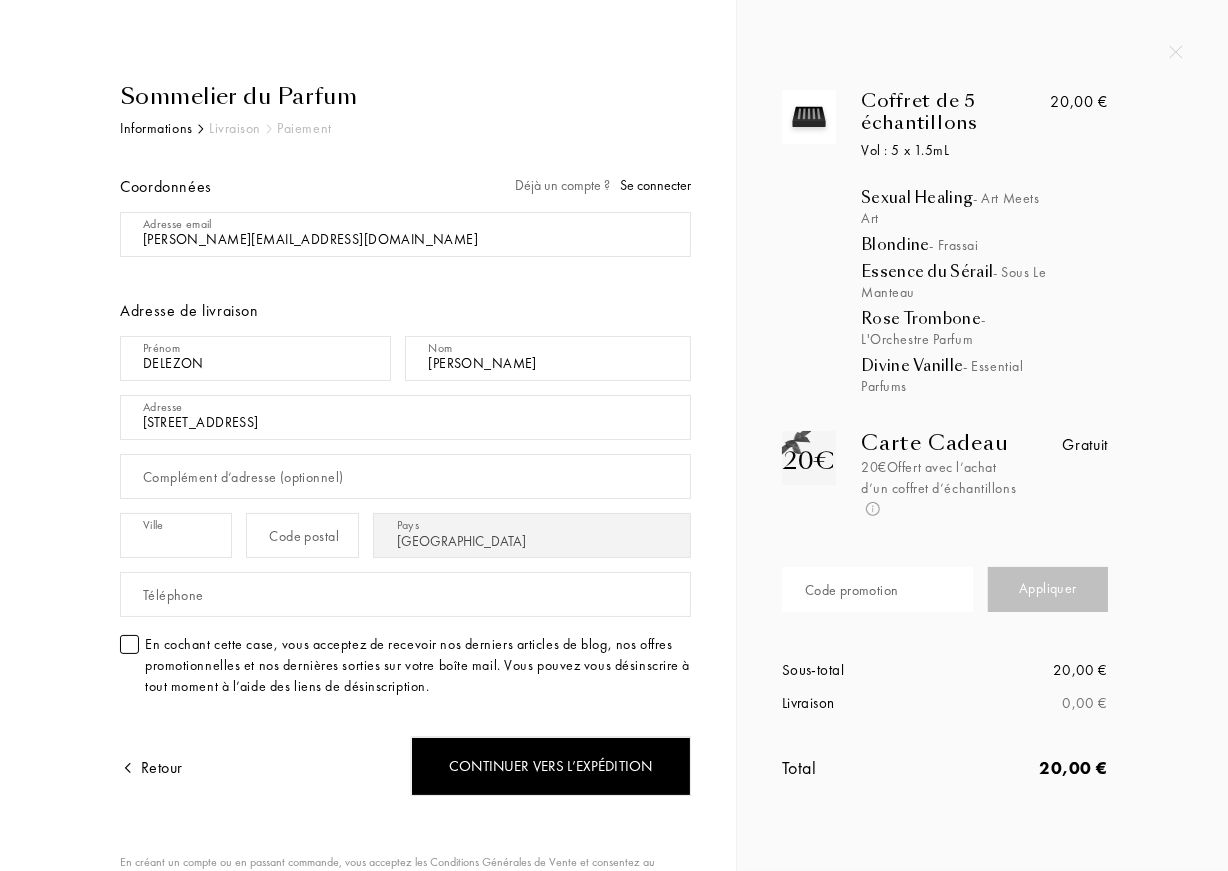 click on "Complément d’adresse (optionnel)" at bounding box center (243, 477) 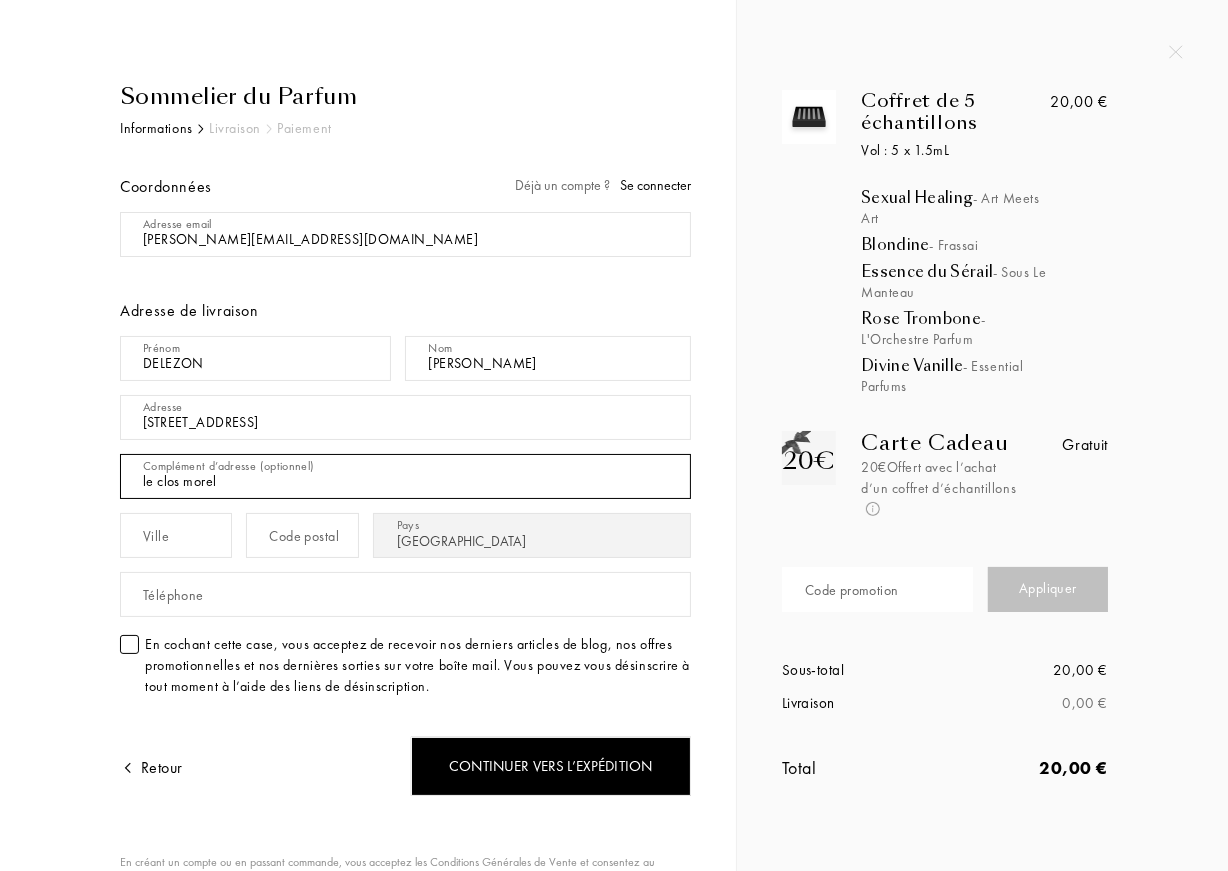 type on "le clos morel" 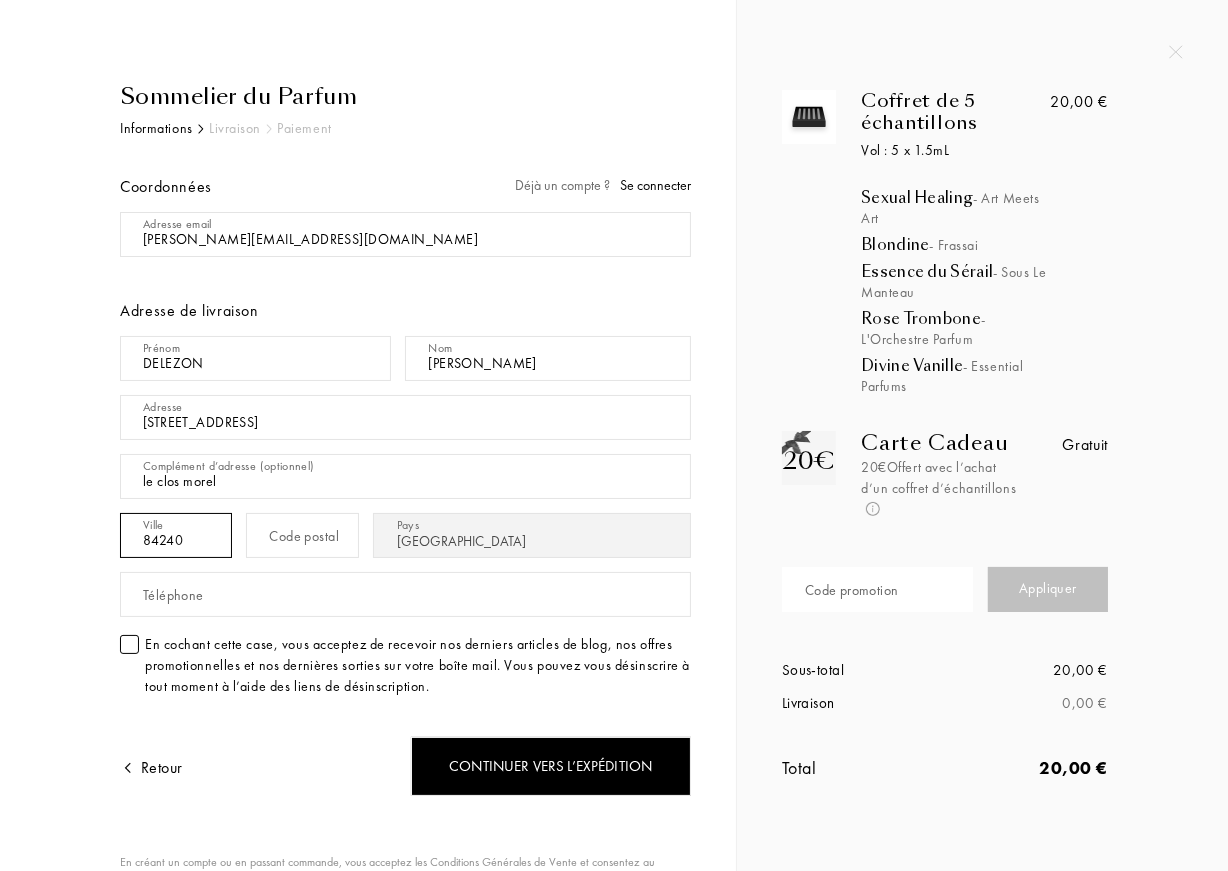 type on "84240" 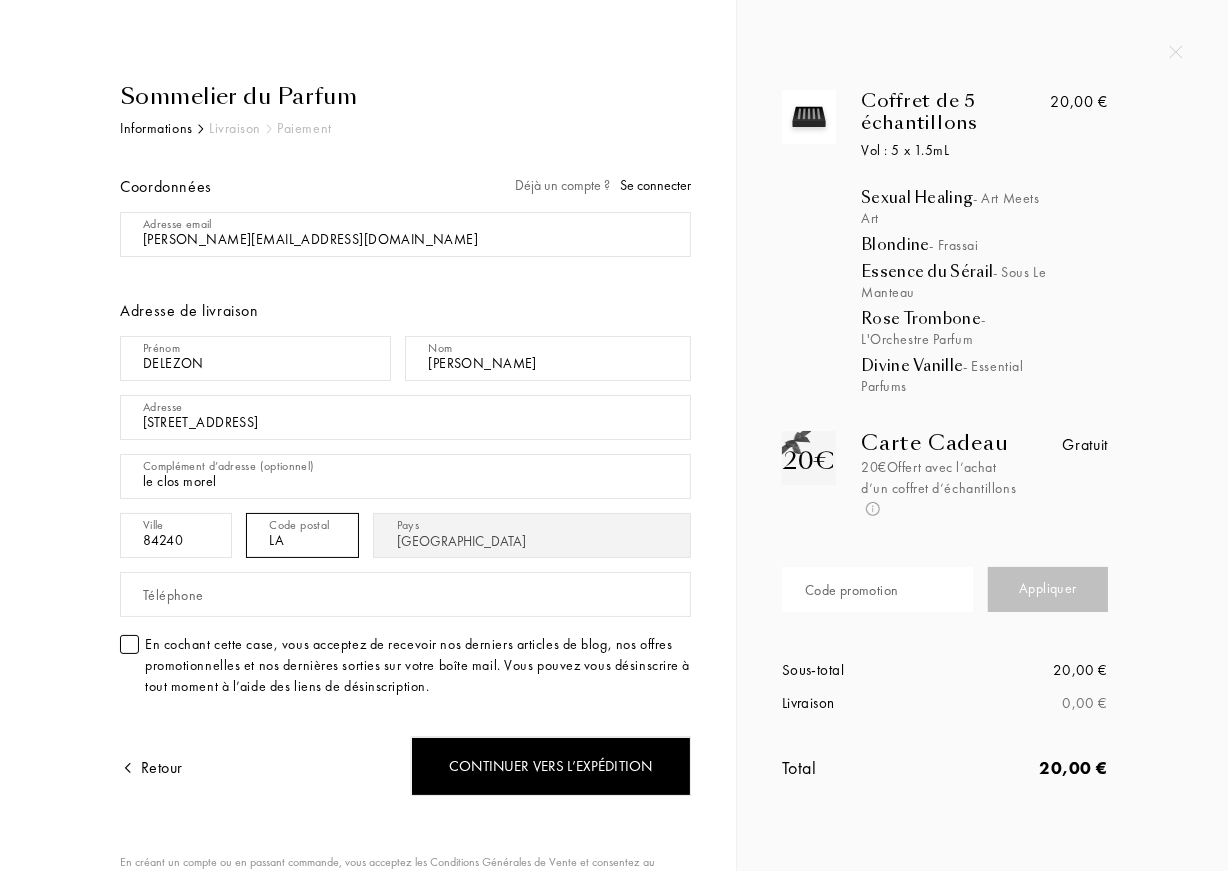 type on "L" 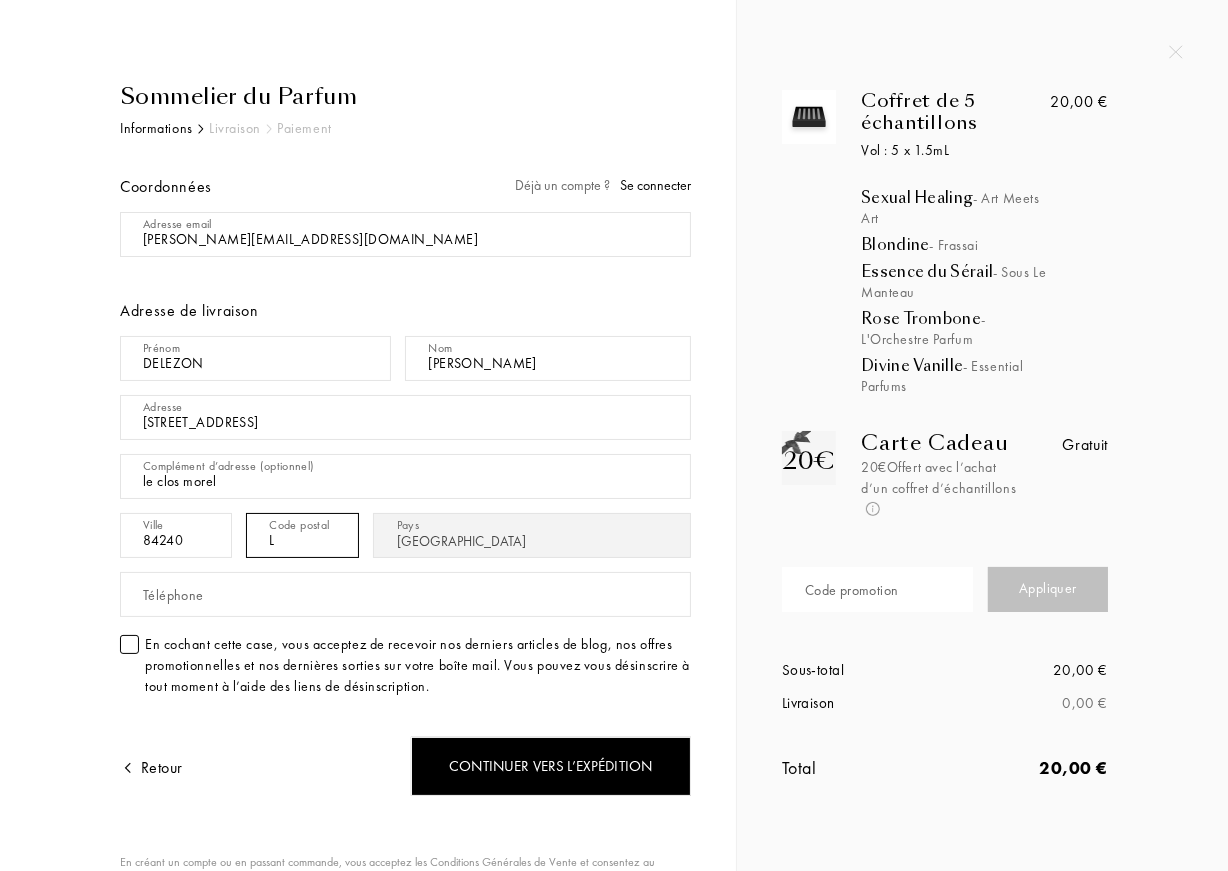 type 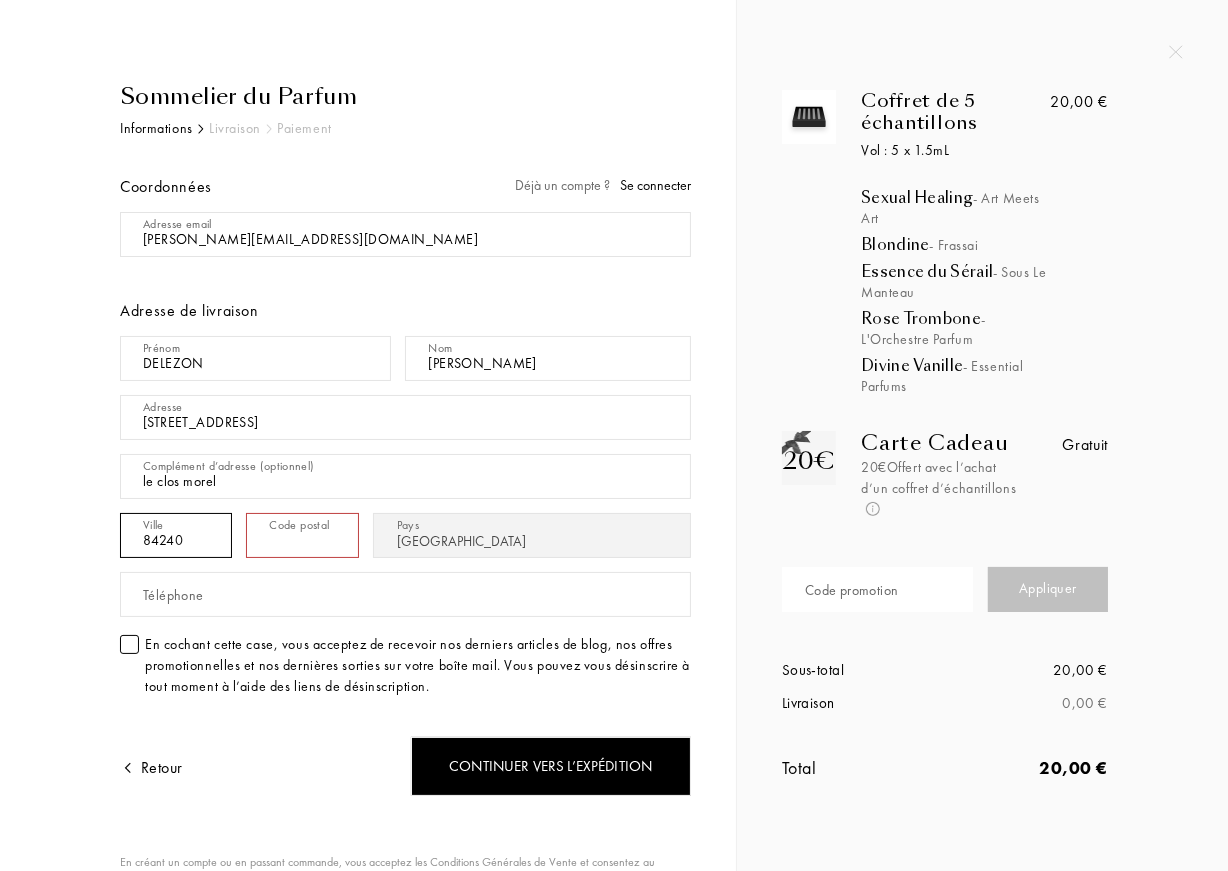 click on "84240" at bounding box center (176, 535) 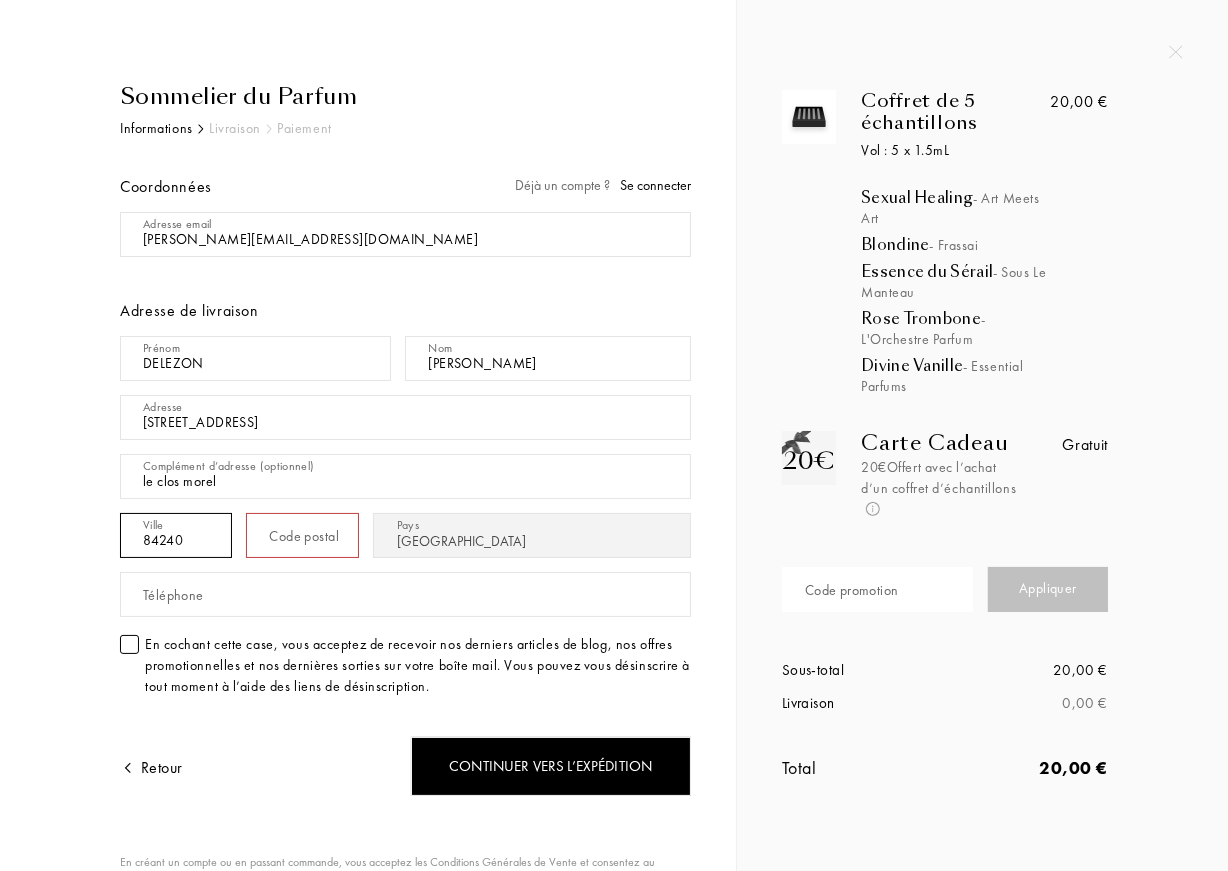 click on "84240" at bounding box center [176, 535] 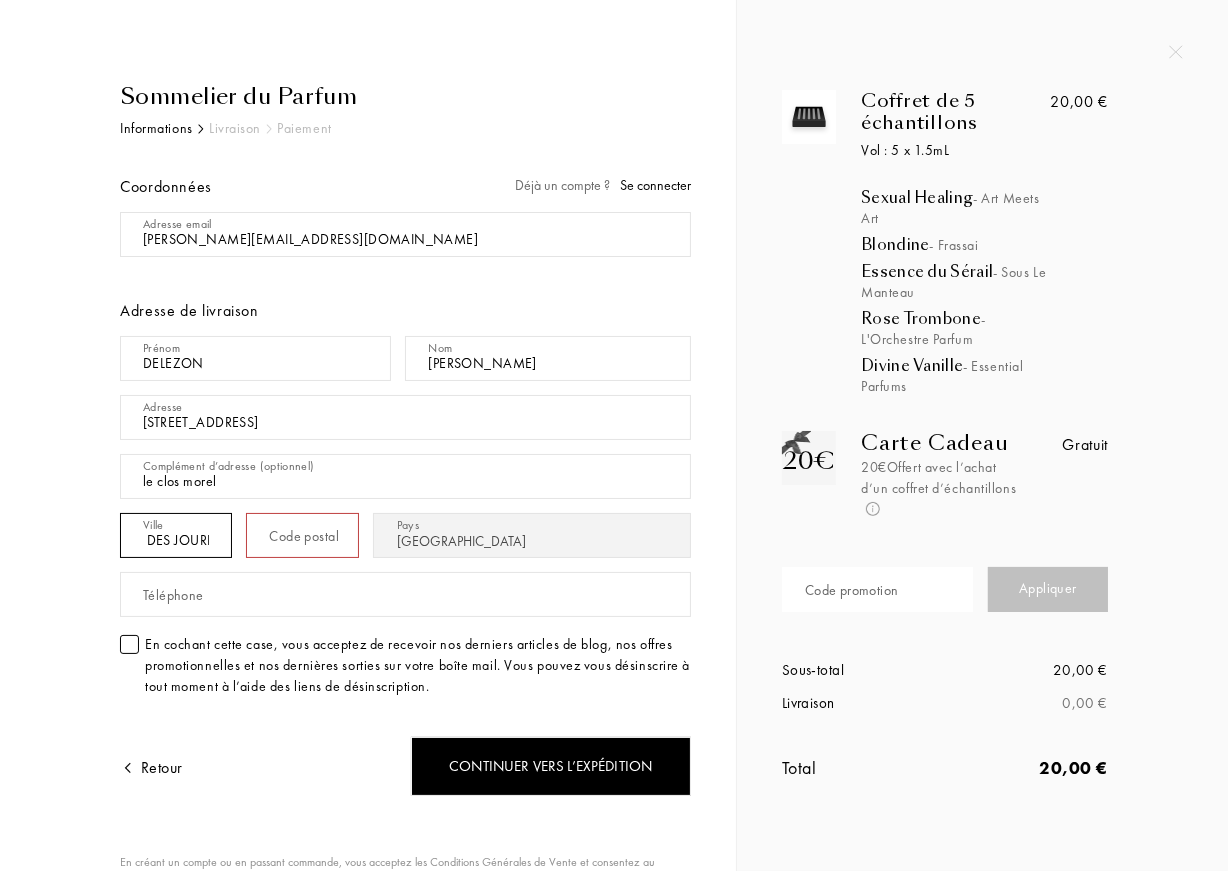 scroll, scrollTop: 0, scrollLeft: 76, axis: horizontal 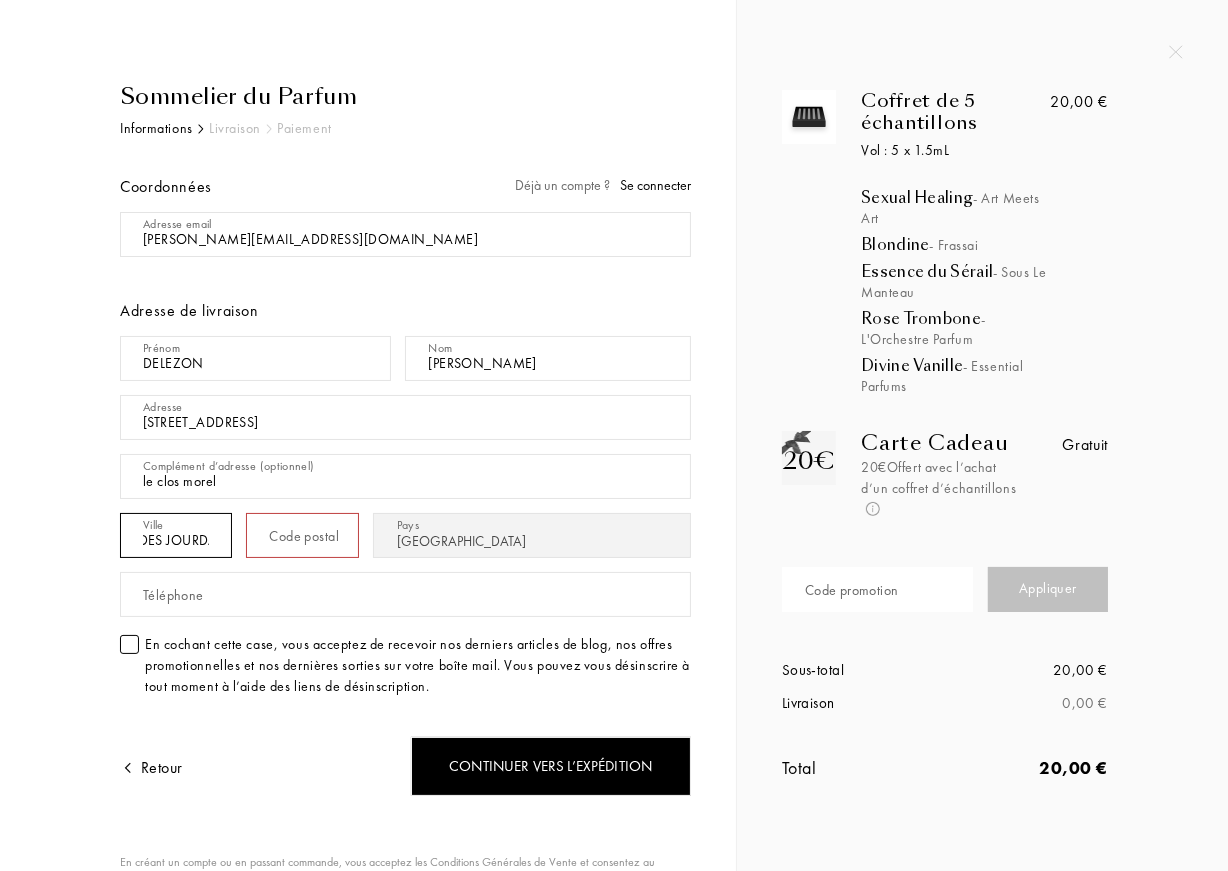 type on "LA BASTIDE DES JOURDANS" 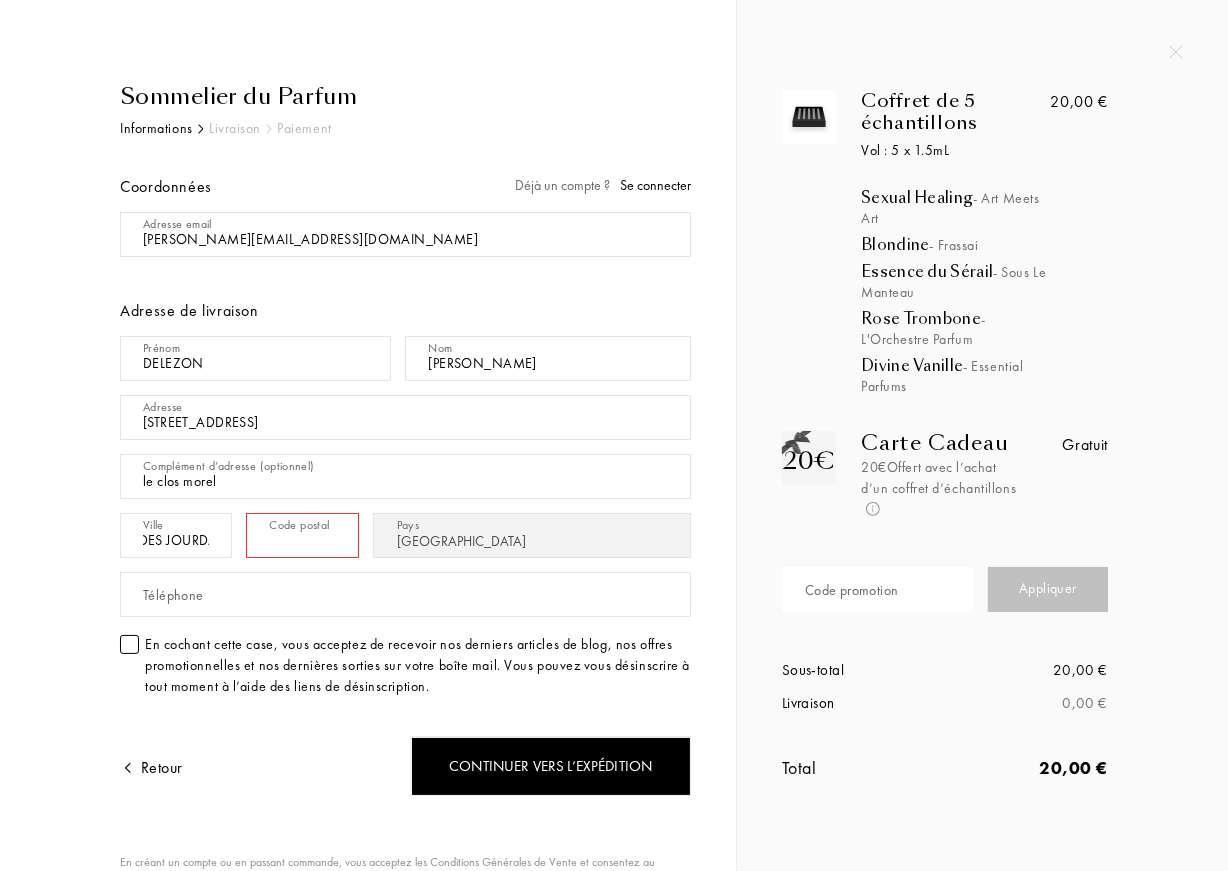 scroll, scrollTop: 0, scrollLeft: 0, axis: both 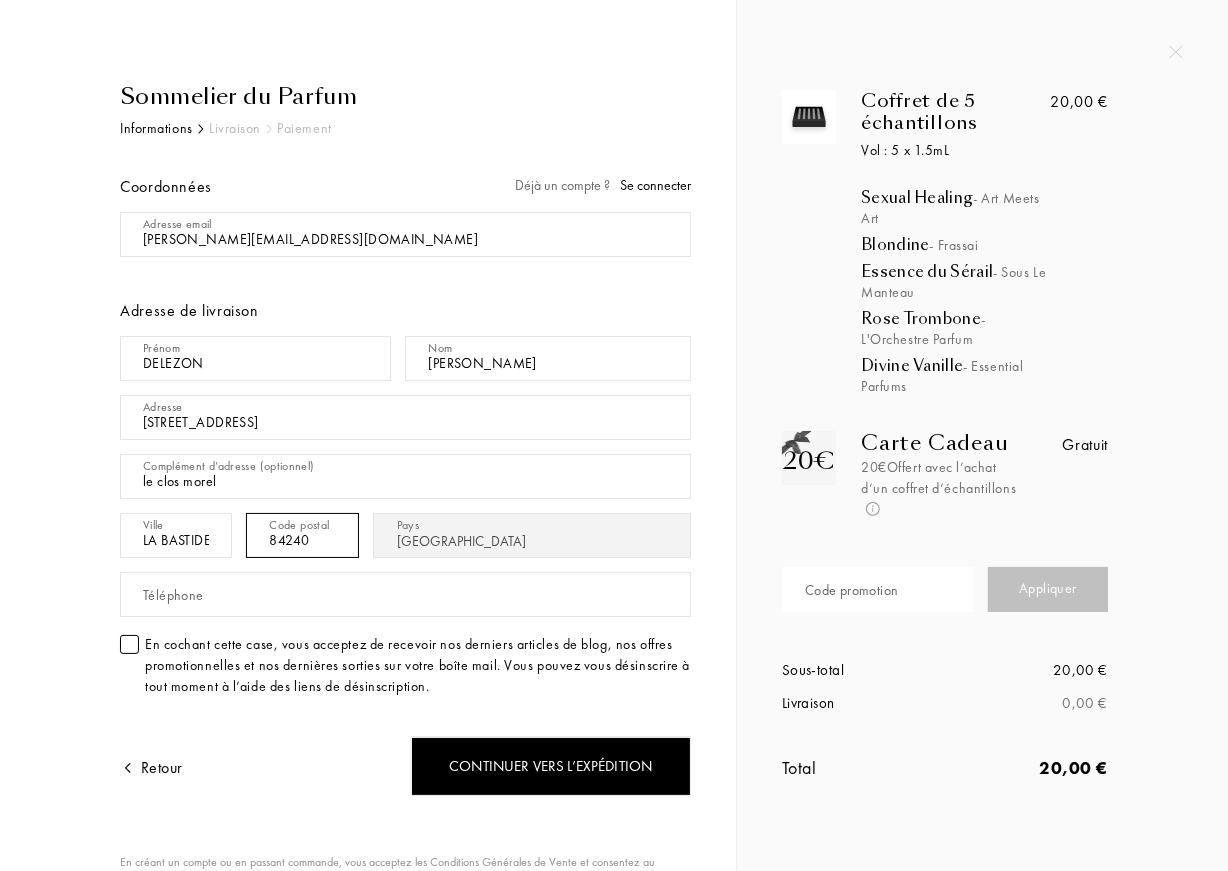 type on "84240" 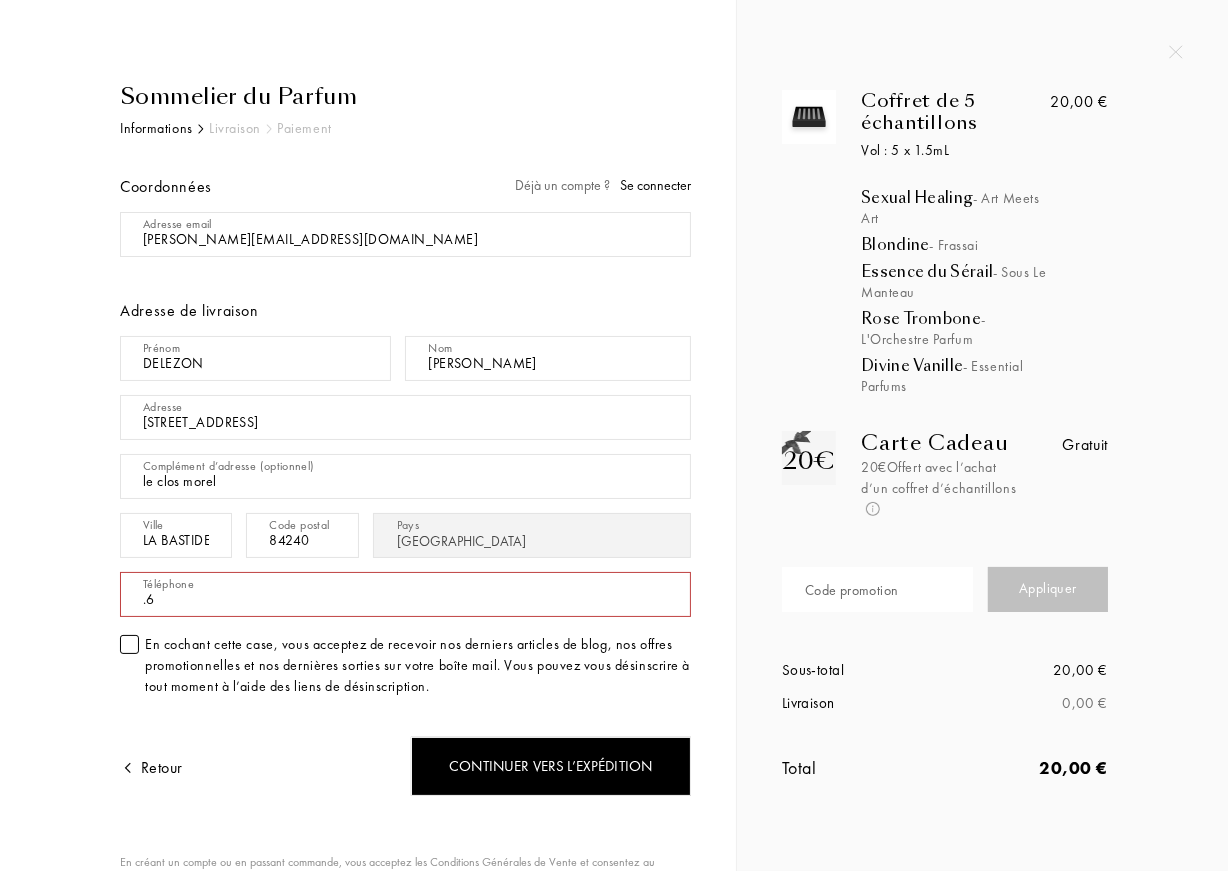 type on "." 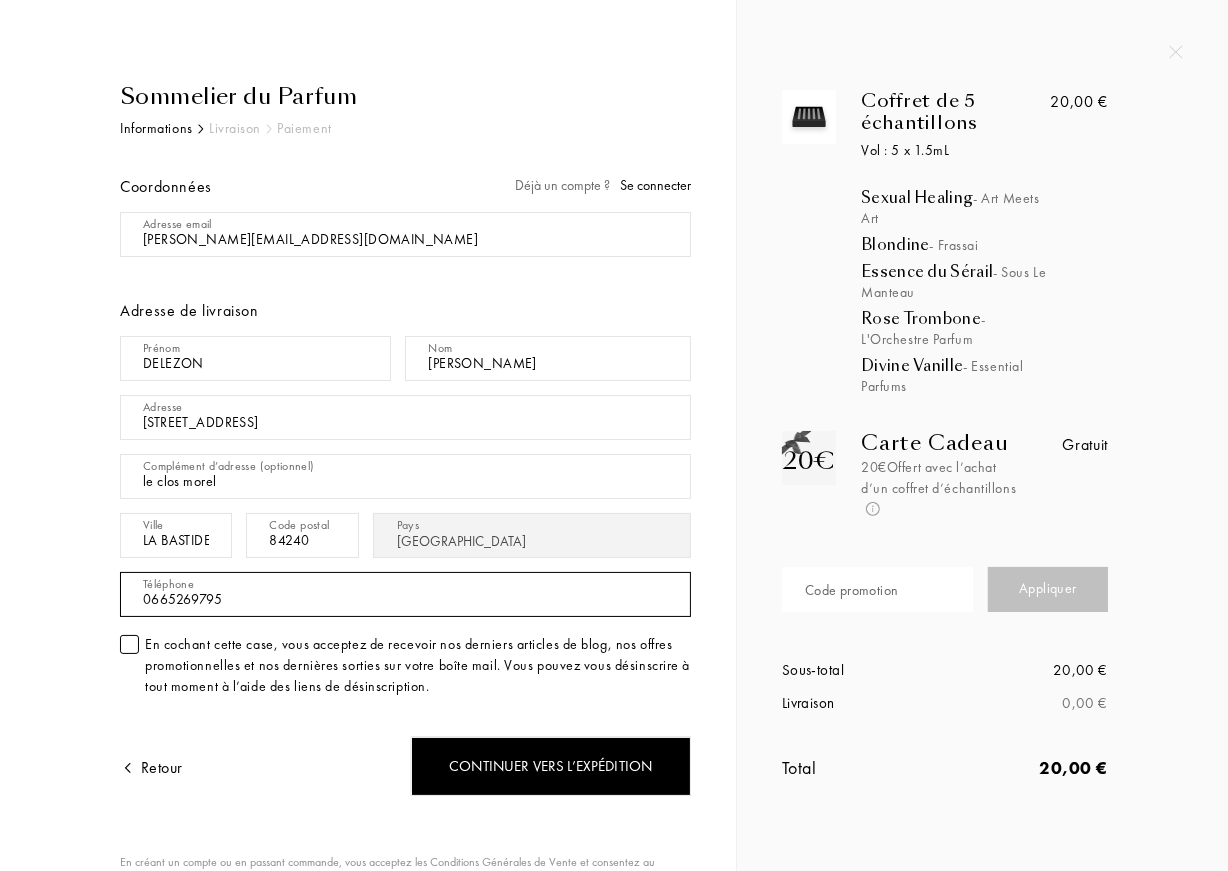 type on "0665269795" 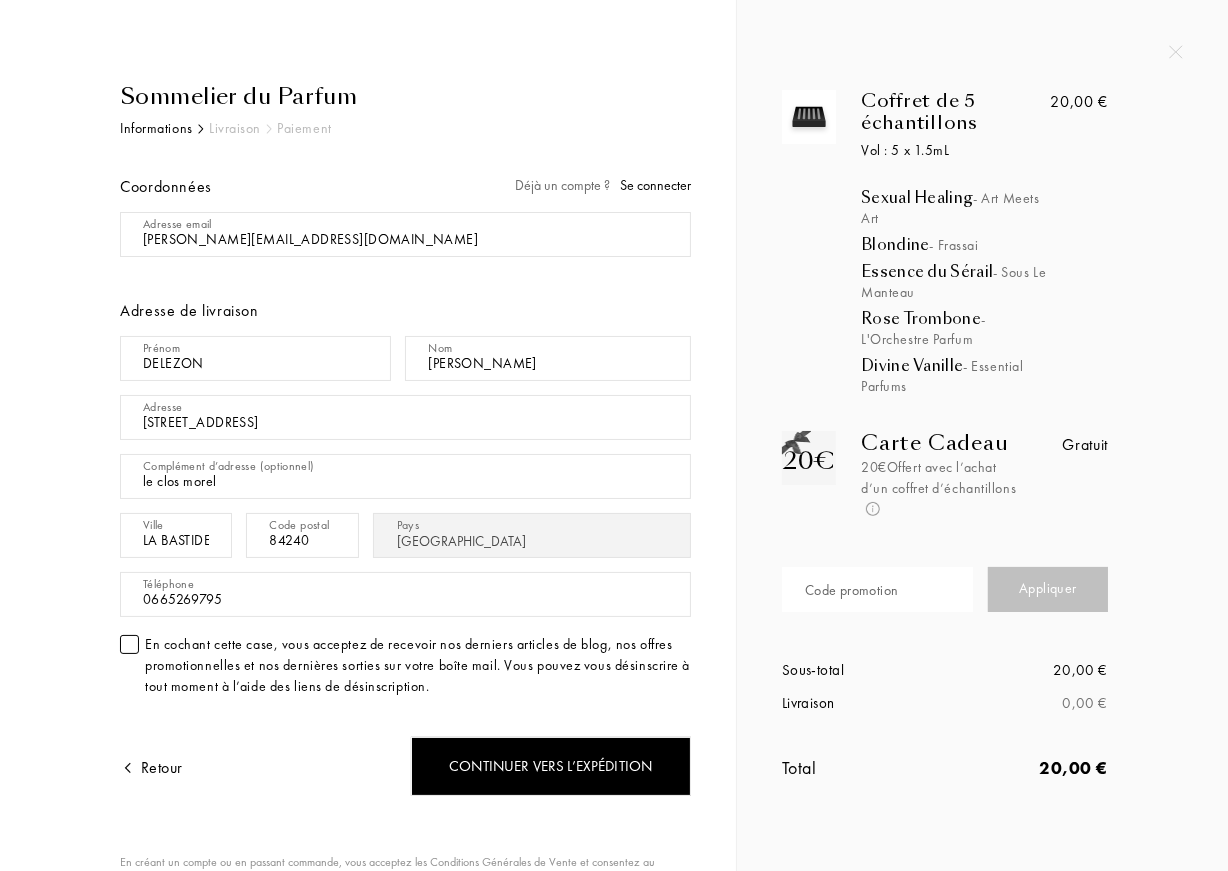 click at bounding box center (129, 644) 